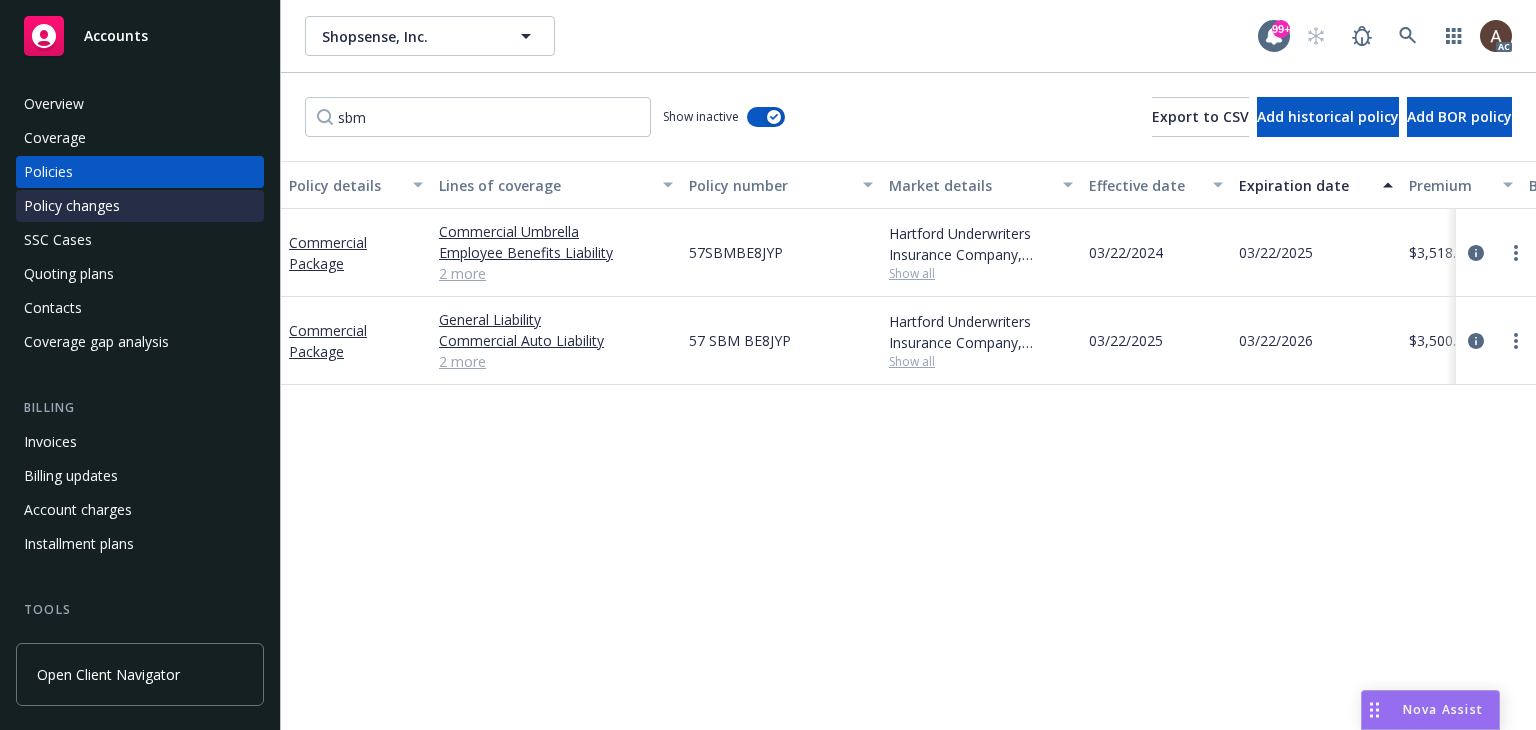 scroll, scrollTop: 0, scrollLeft: 0, axis: both 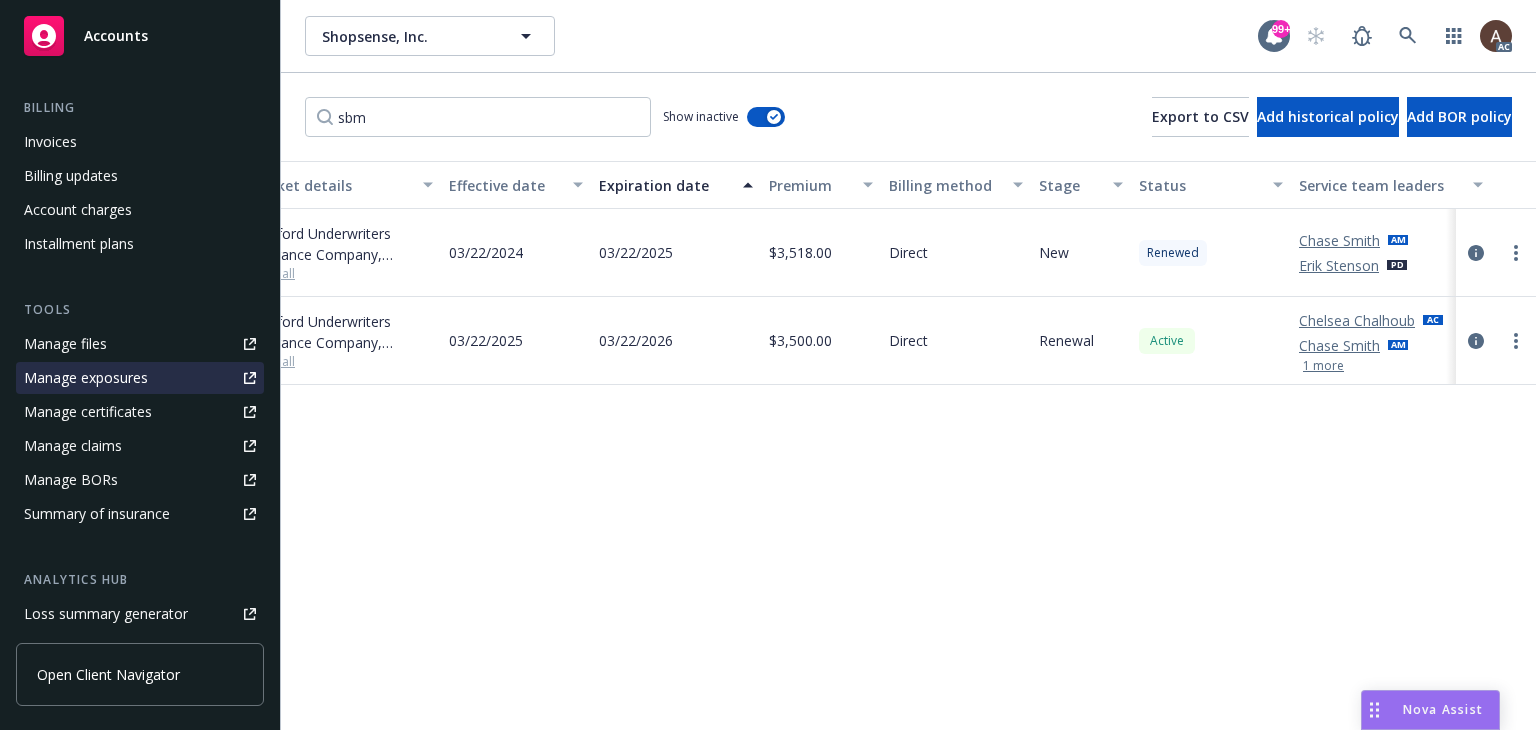 click on "Manage exposures" at bounding box center [140, 378] 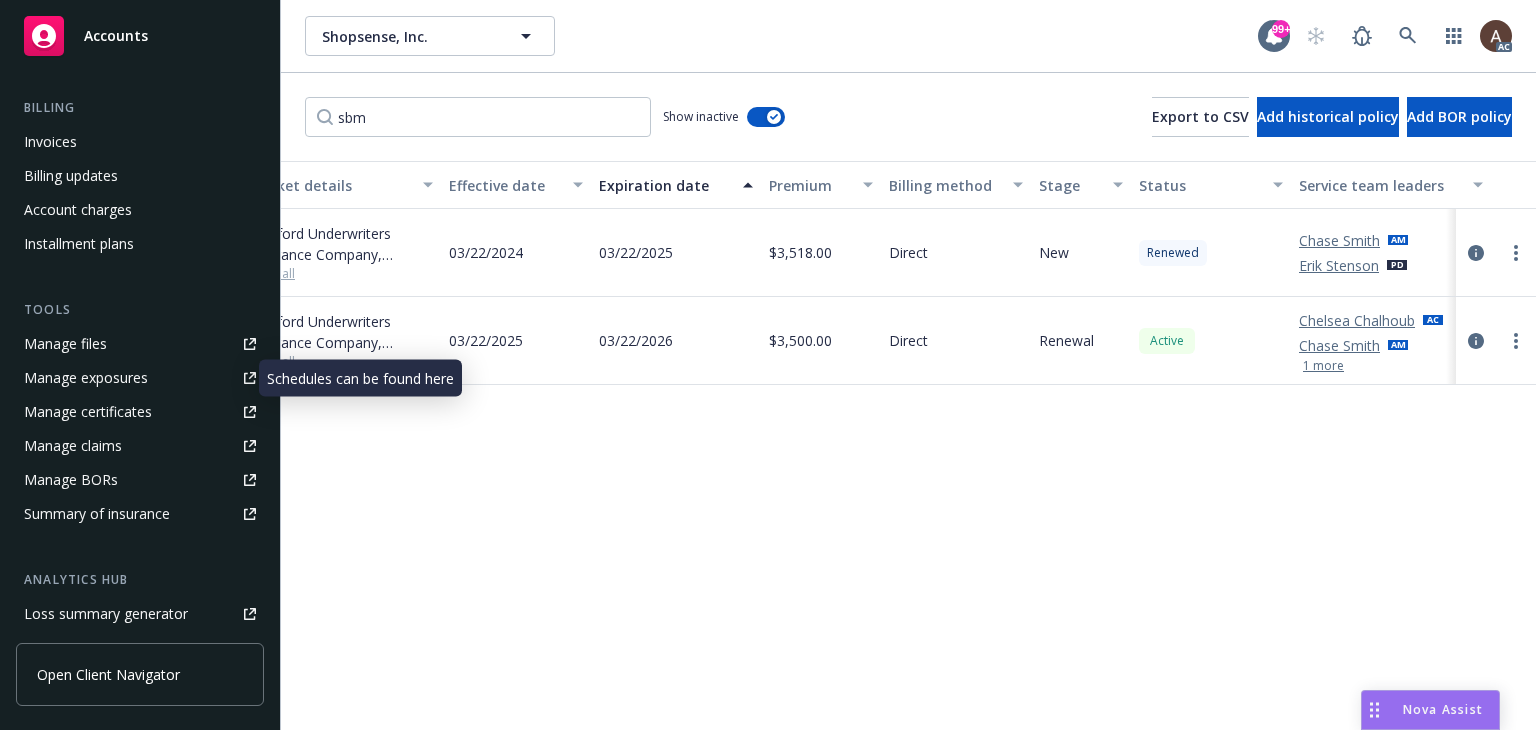 scroll, scrollTop: 0, scrollLeft: 0, axis: both 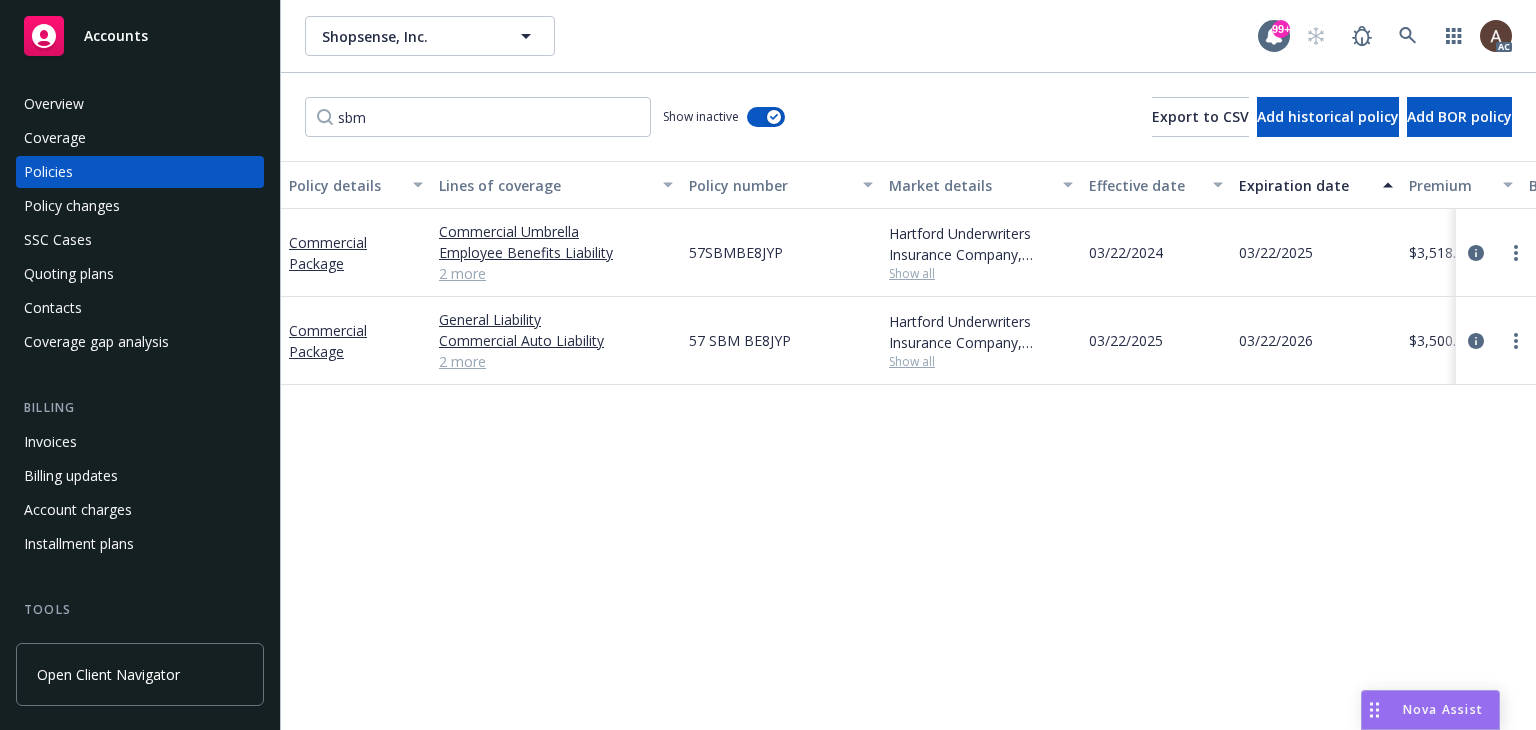 click on "Policies" at bounding box center [140, 172] 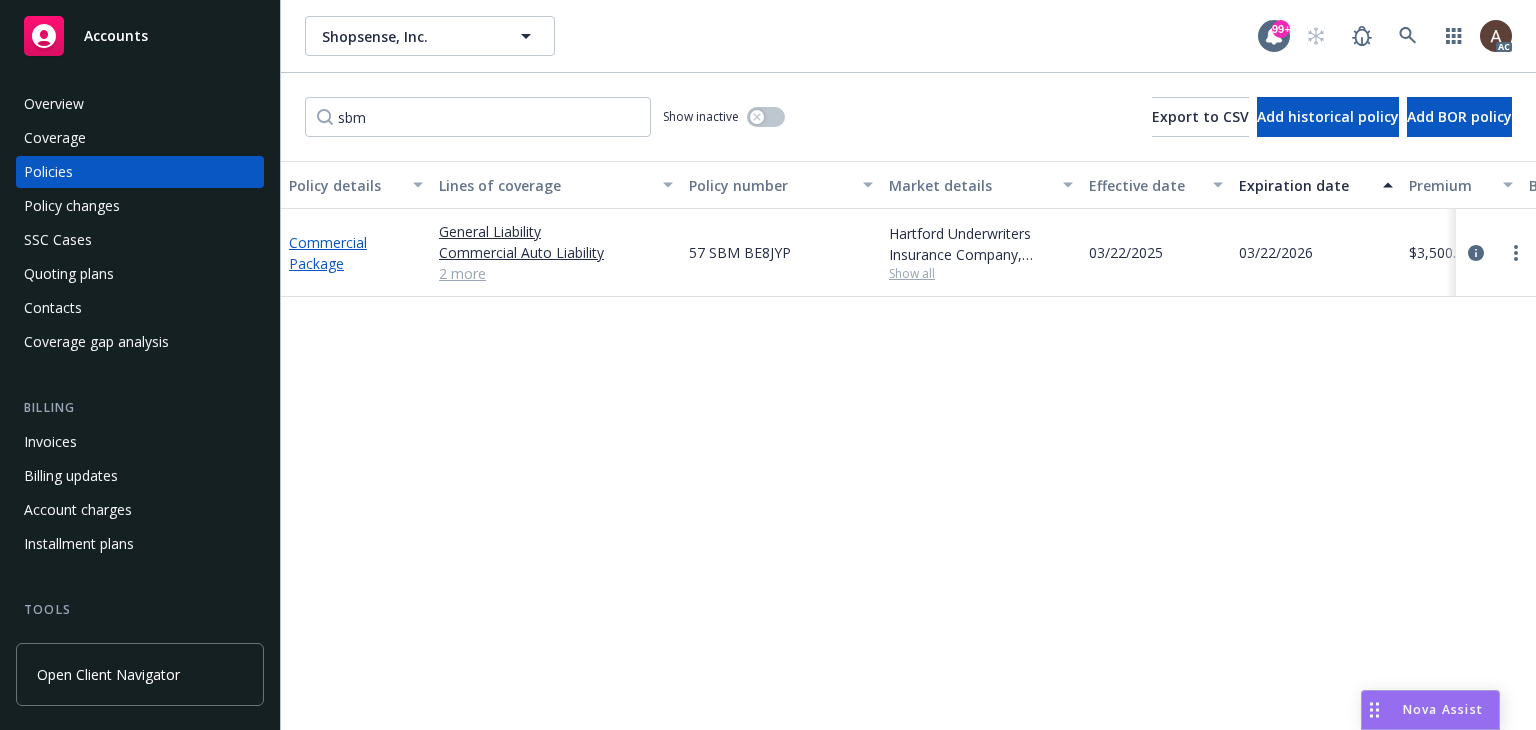 click on "Commercial Package" at bounding box center (328, 253) 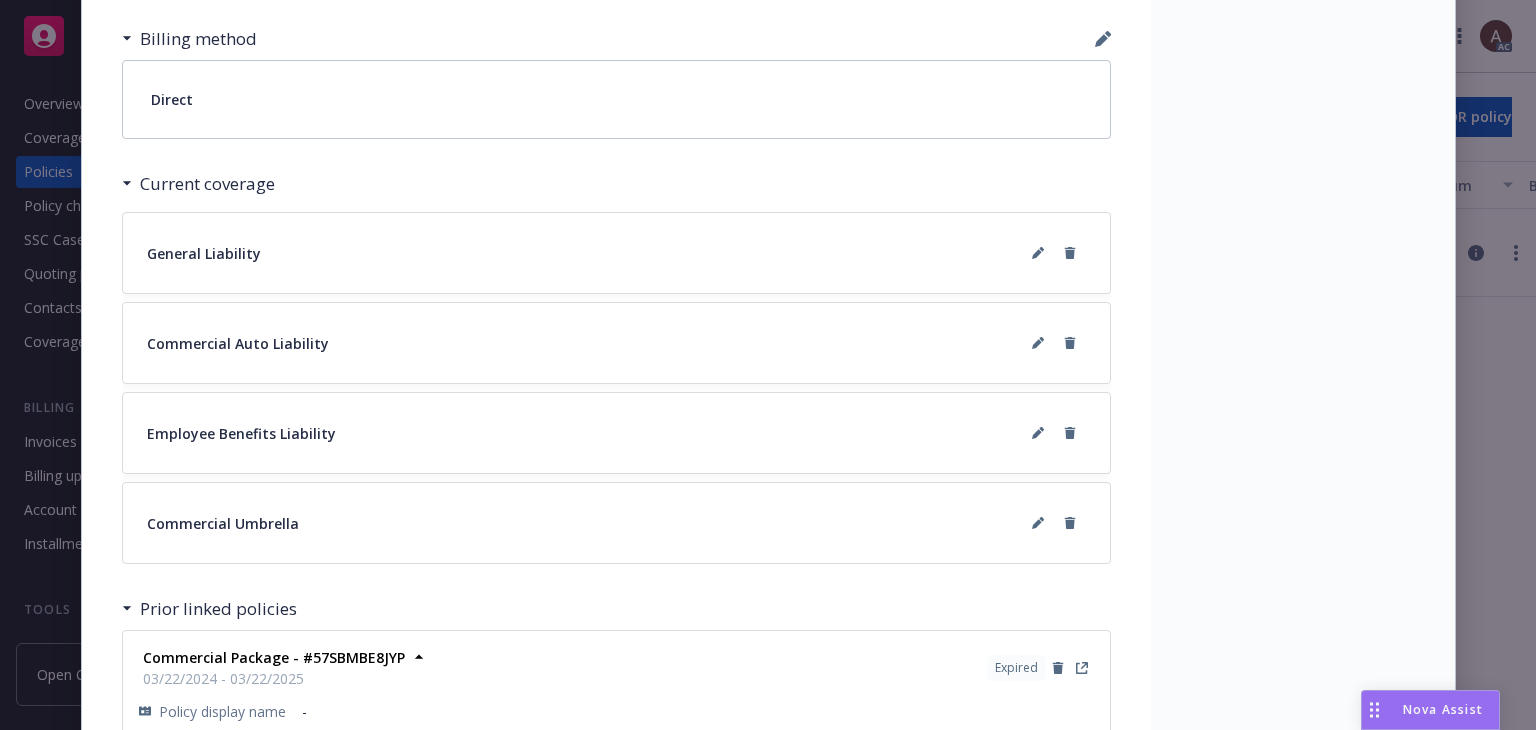 scroll, scrollTop: 1238, scrollLeft: 0, axis: vertical 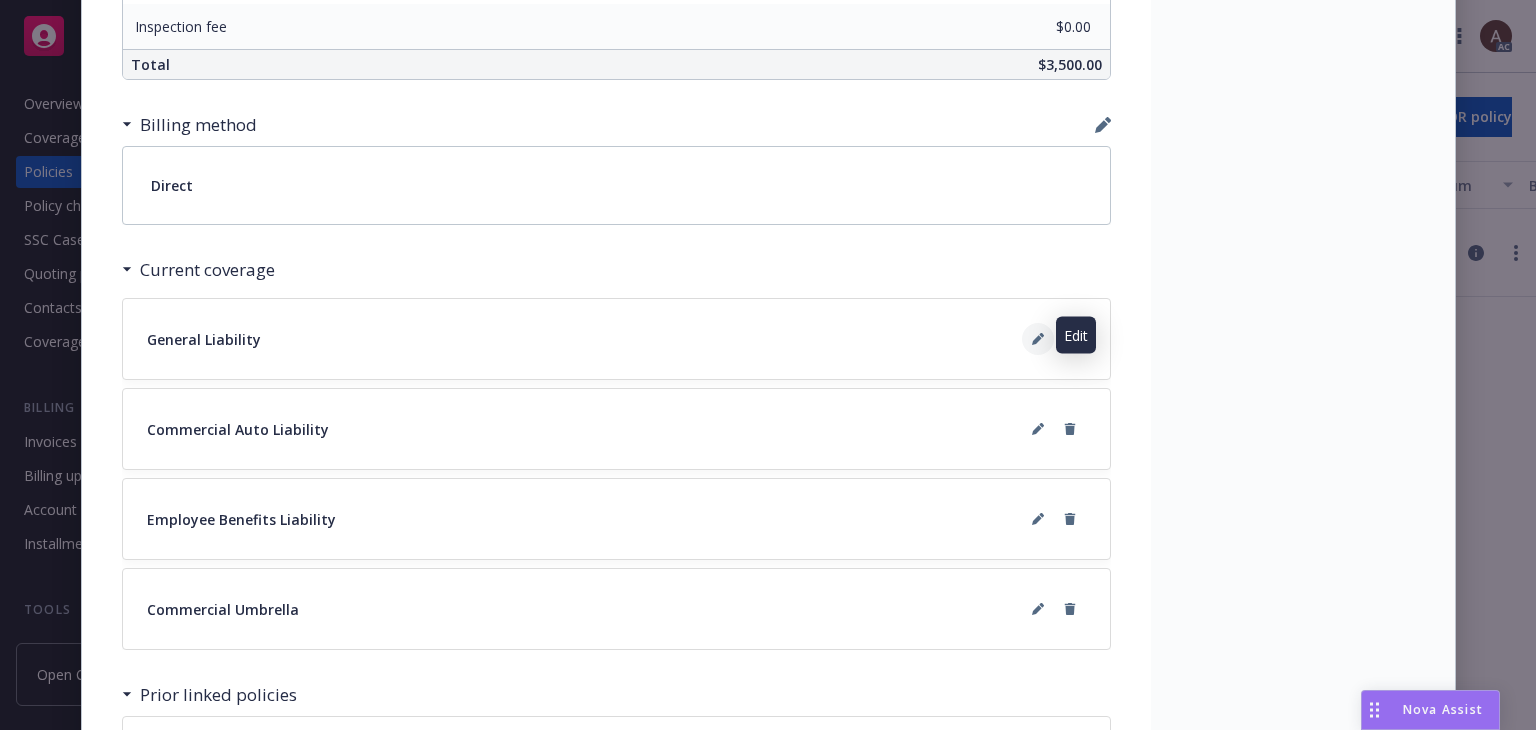 click 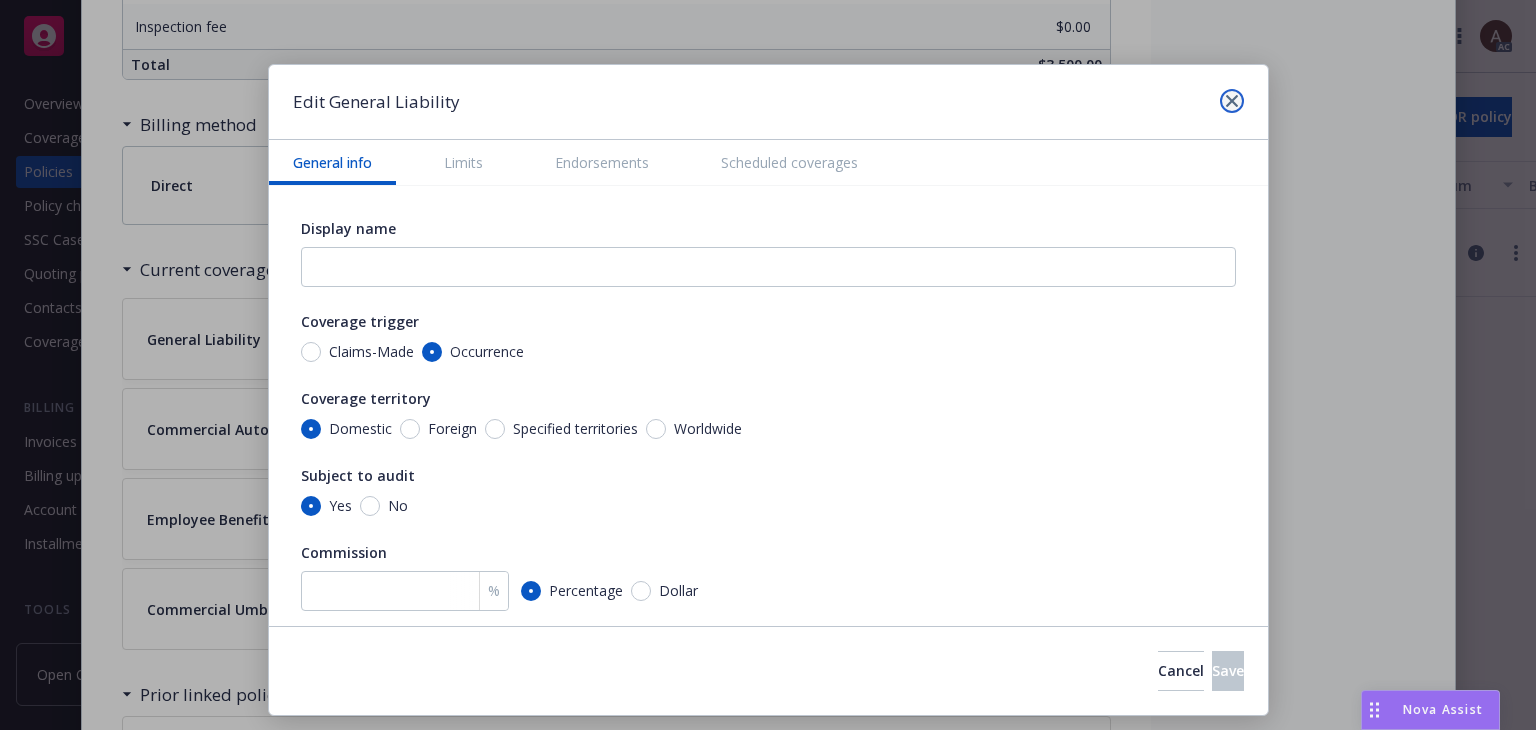 click 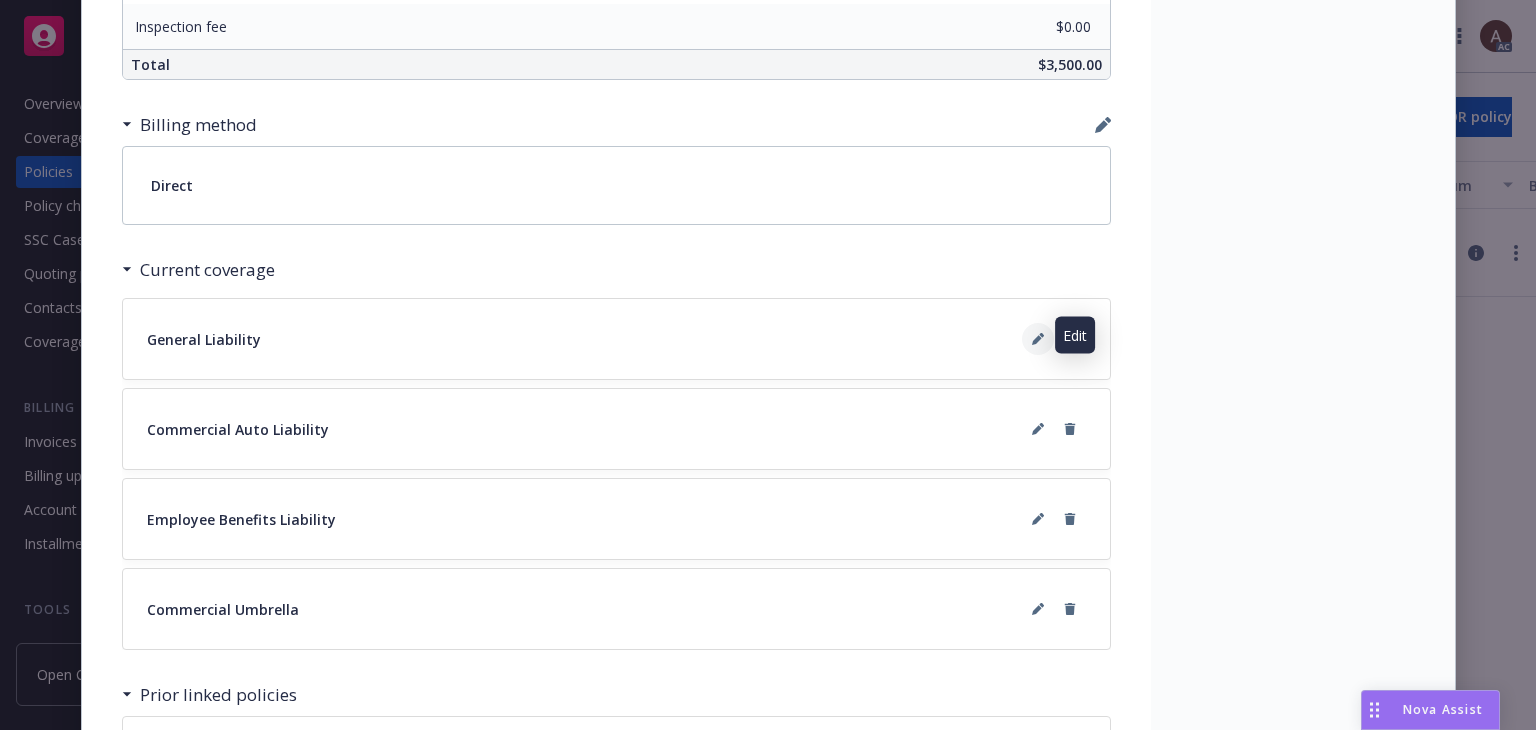 click 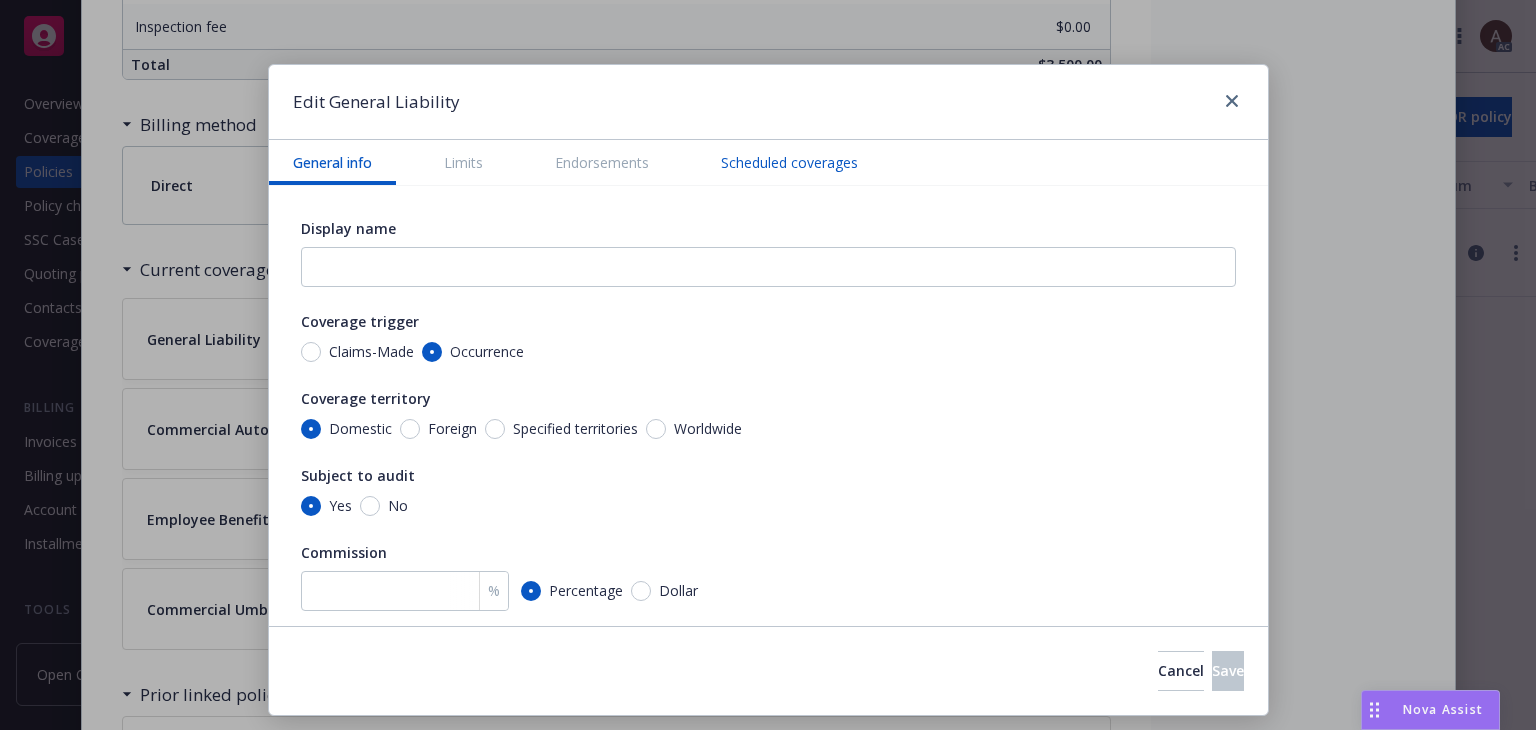 click on "Scheduled coverages" at bounding box center [789, 162] 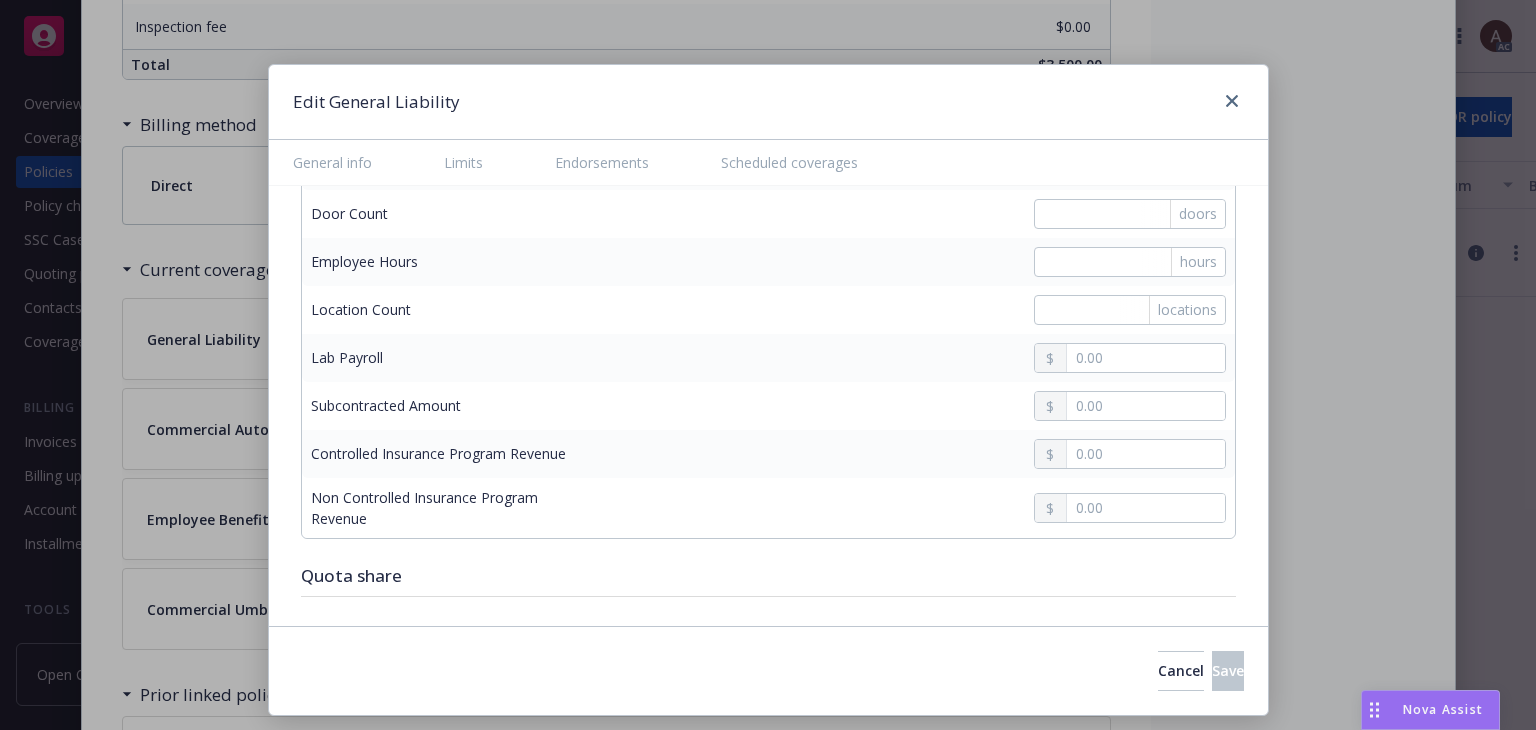 scroll, scrollTop: 2648, scrollLeft: 0, axis: vertical 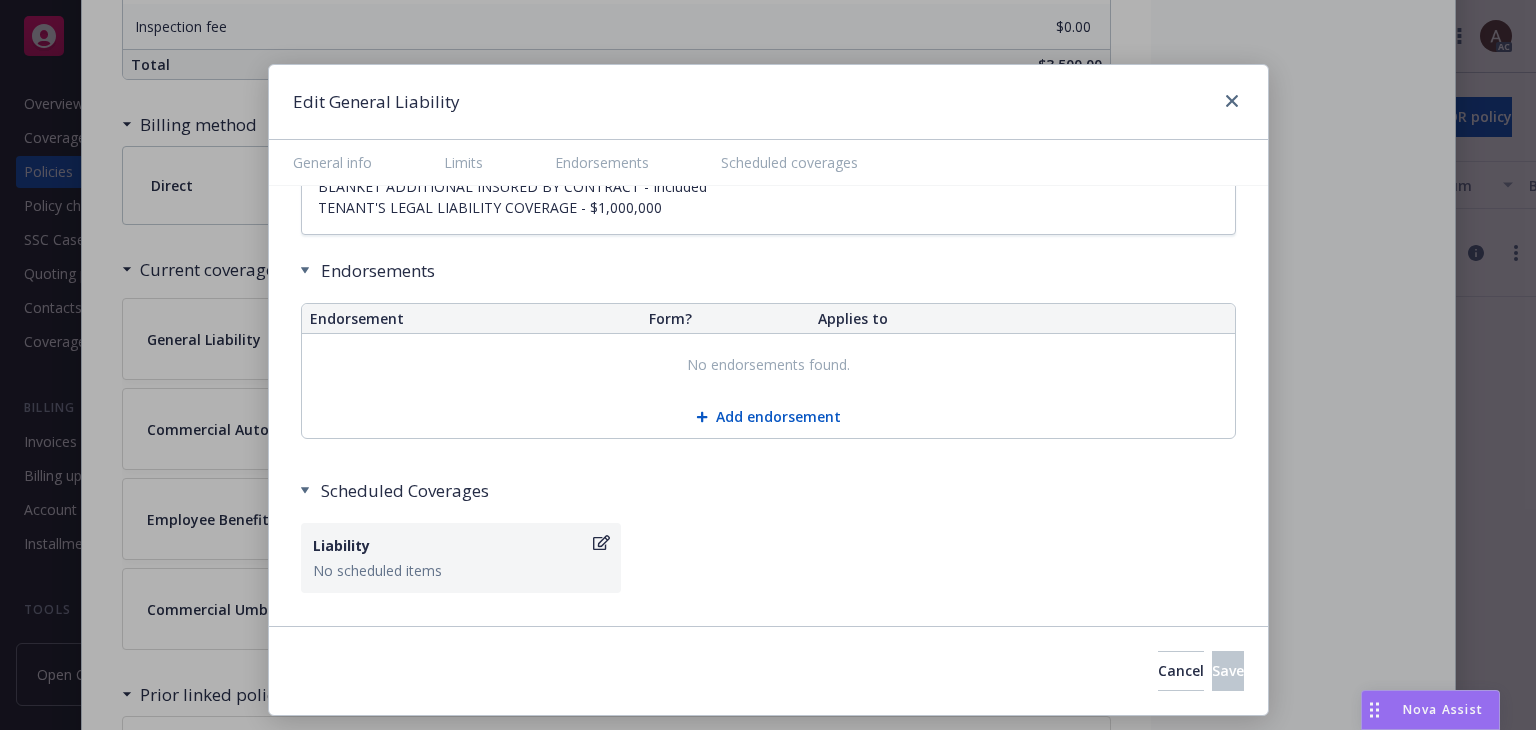 type on "x" 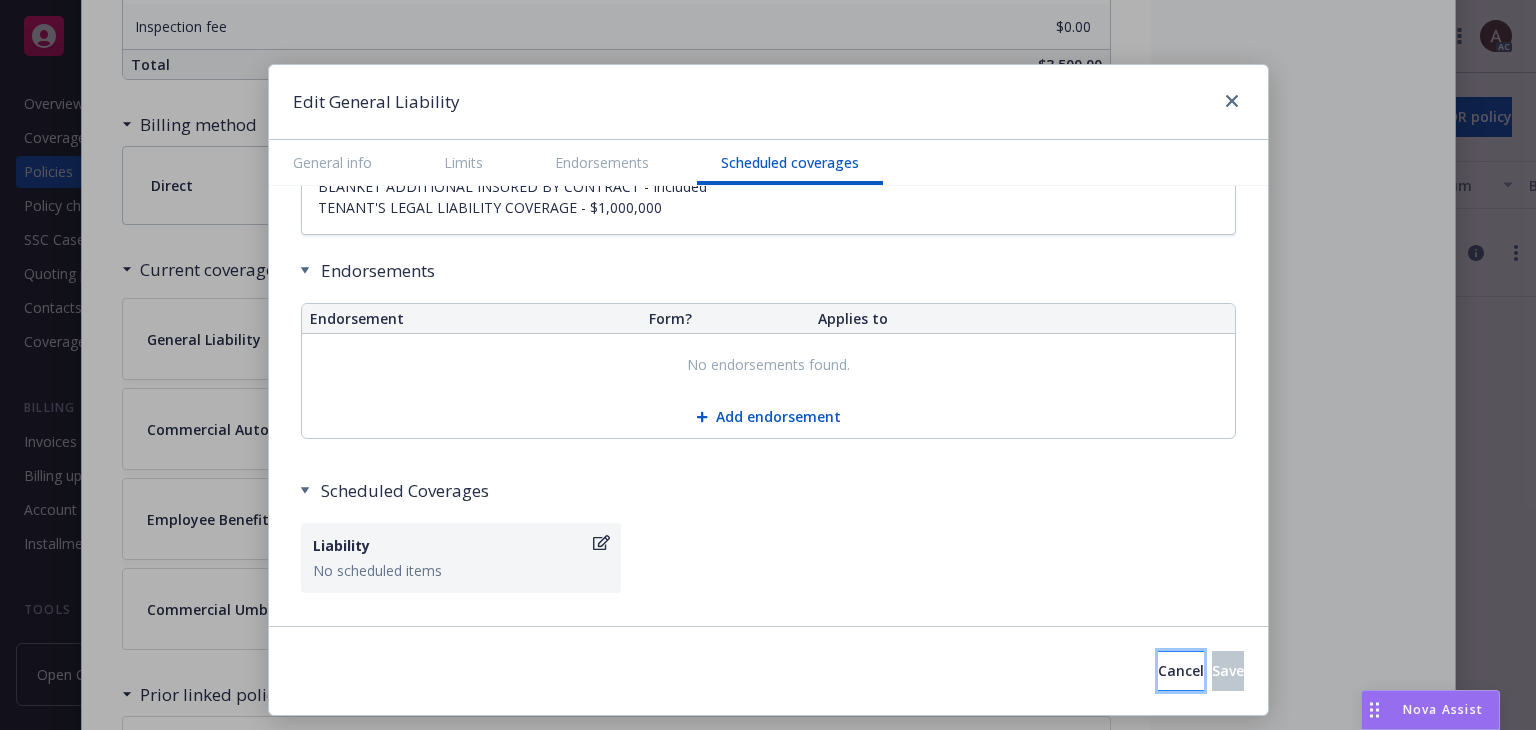 click on "Cancel" at bounding box center (1181, 670) 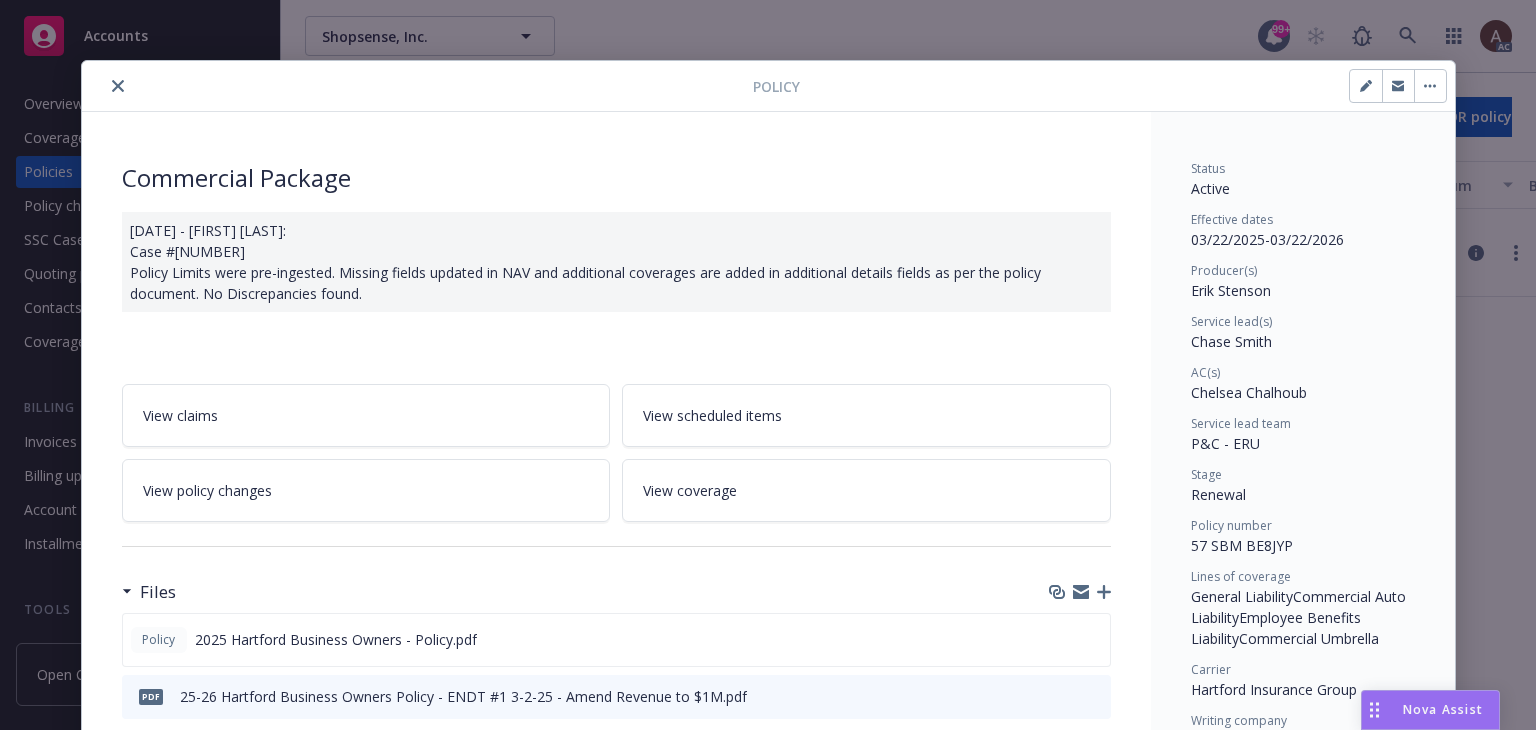 scroll, scrollTop: 0, scrollLeft: 0, axis: both 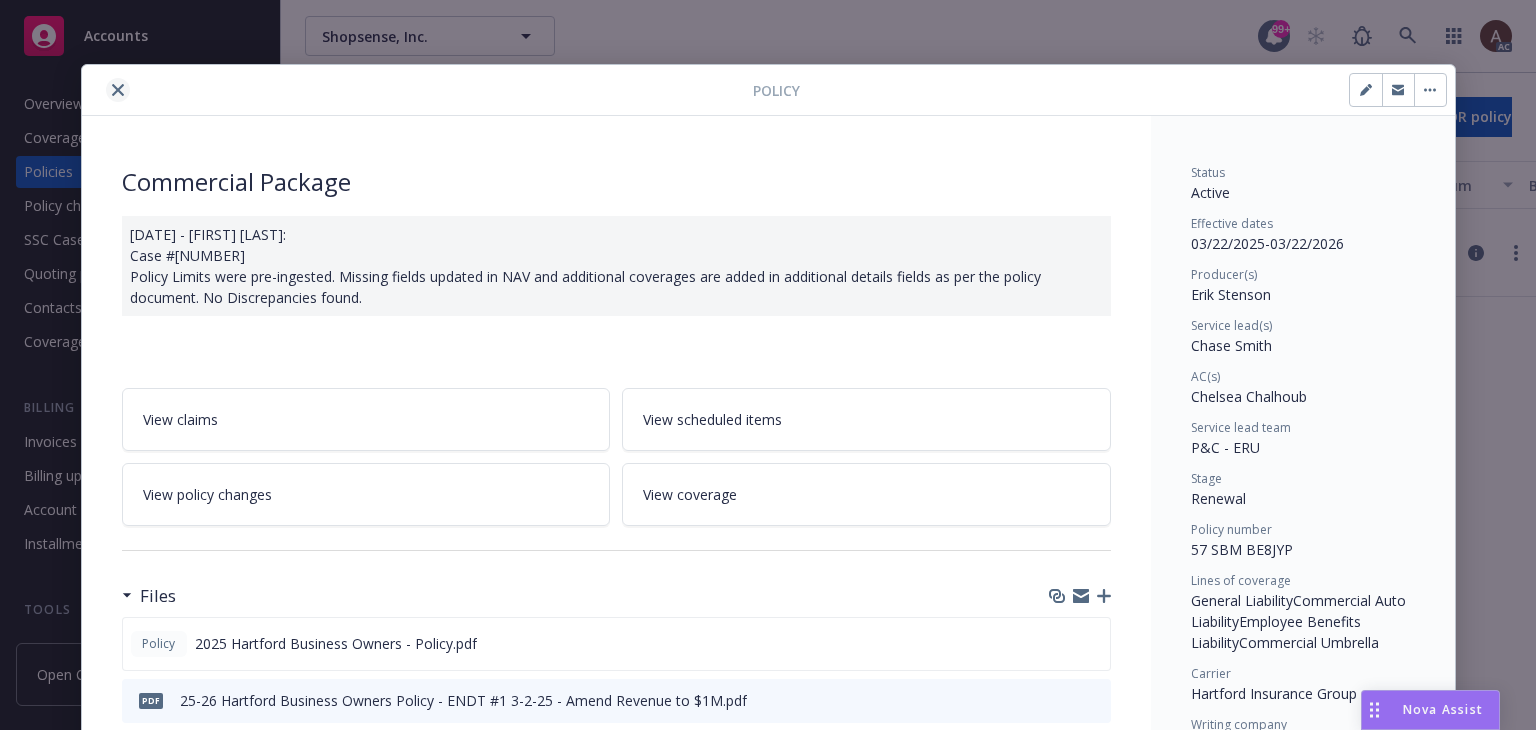 click 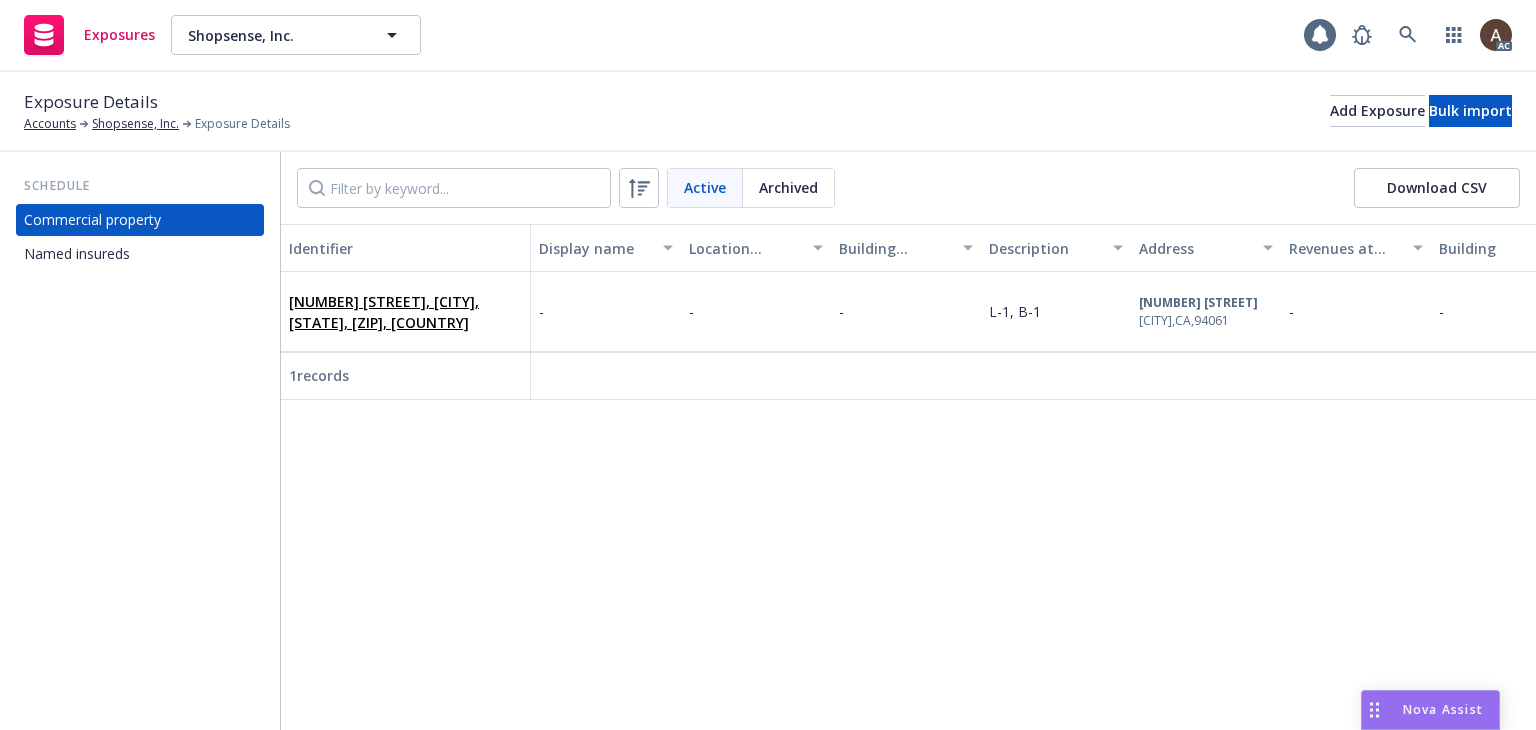 scroll, scrollTop: 0, scrollLeft: 0, axis: both 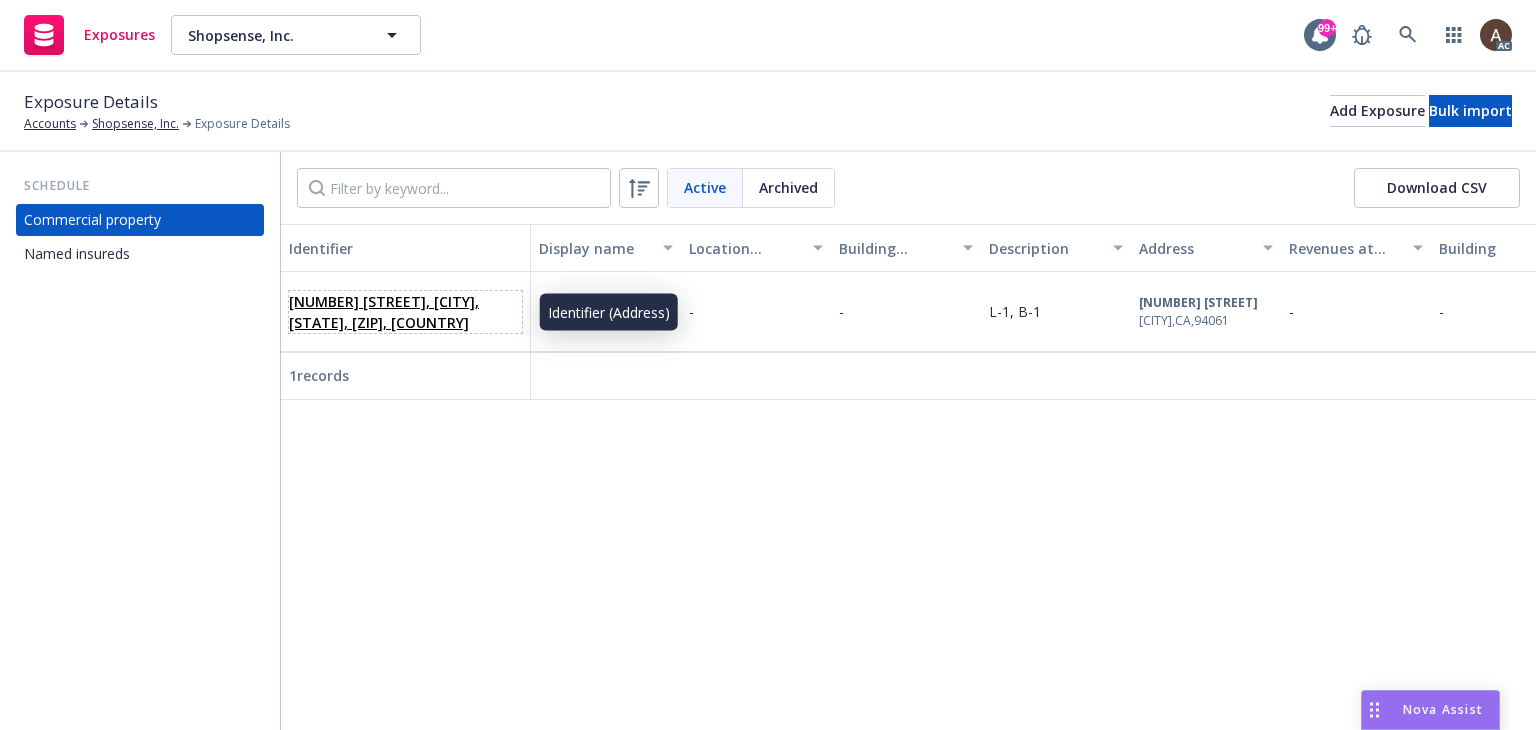 click on "50 Woodside Plz, Redwood City, CA, 94061, USA" at bounding box center (384, 312) 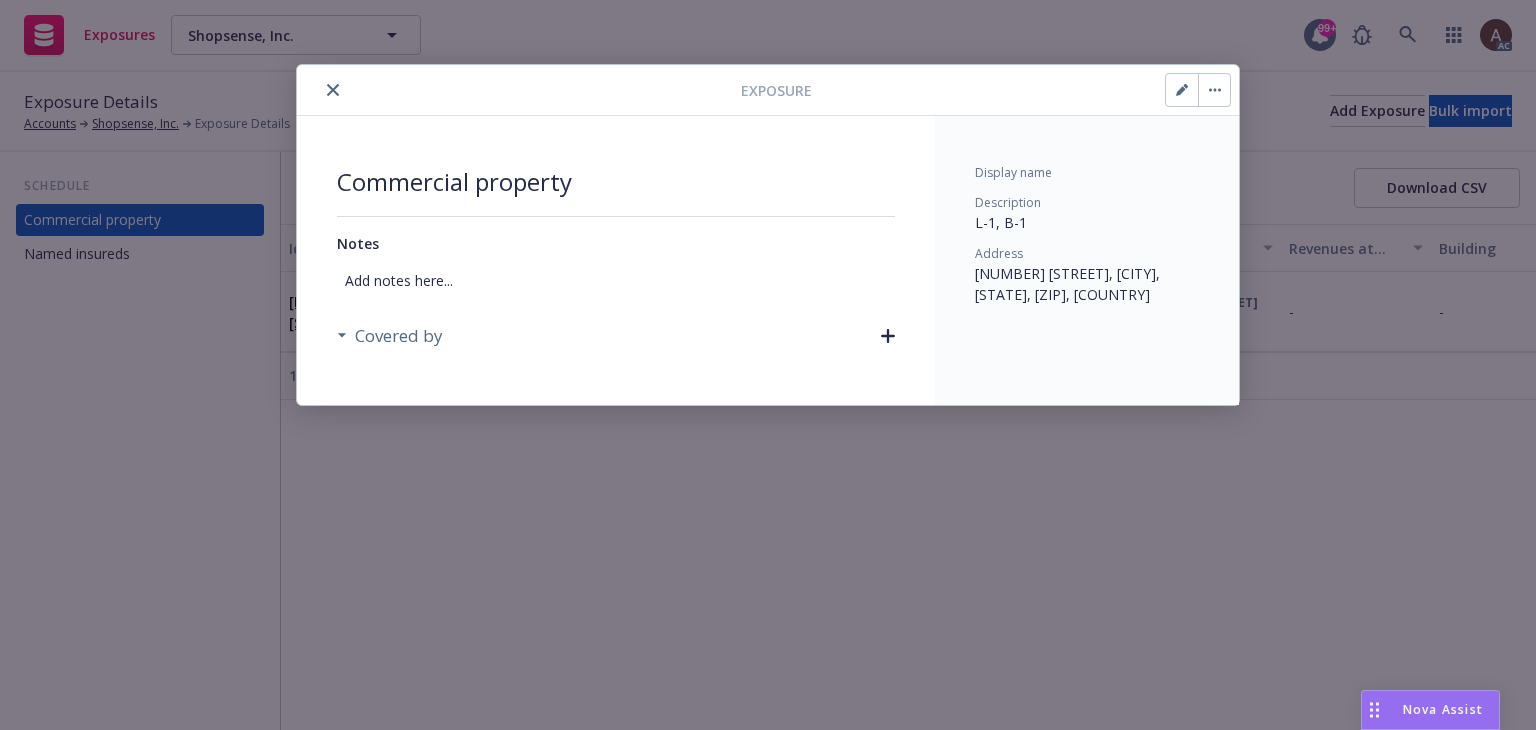 click 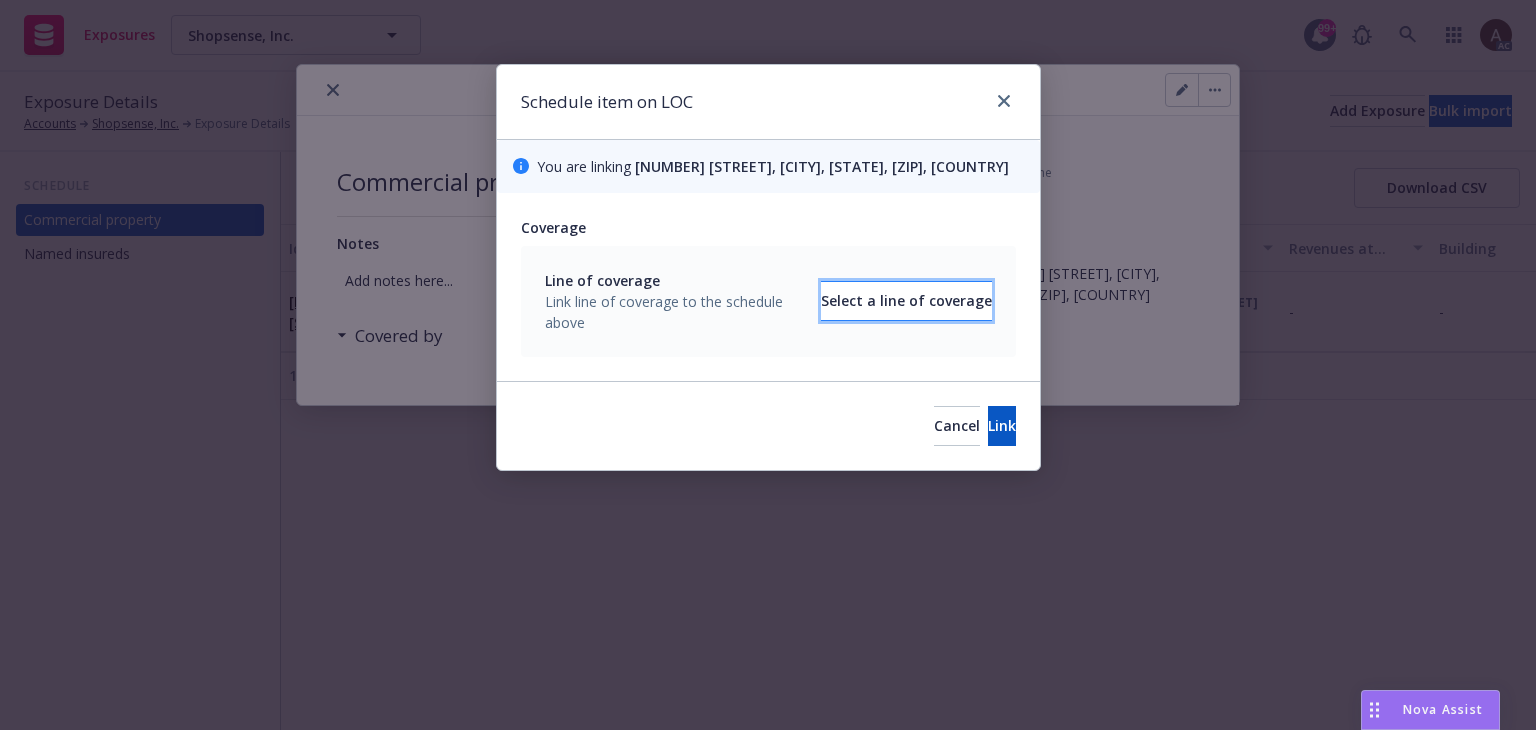 click on "Select a line of coverage" at bounding box center [906, 301] 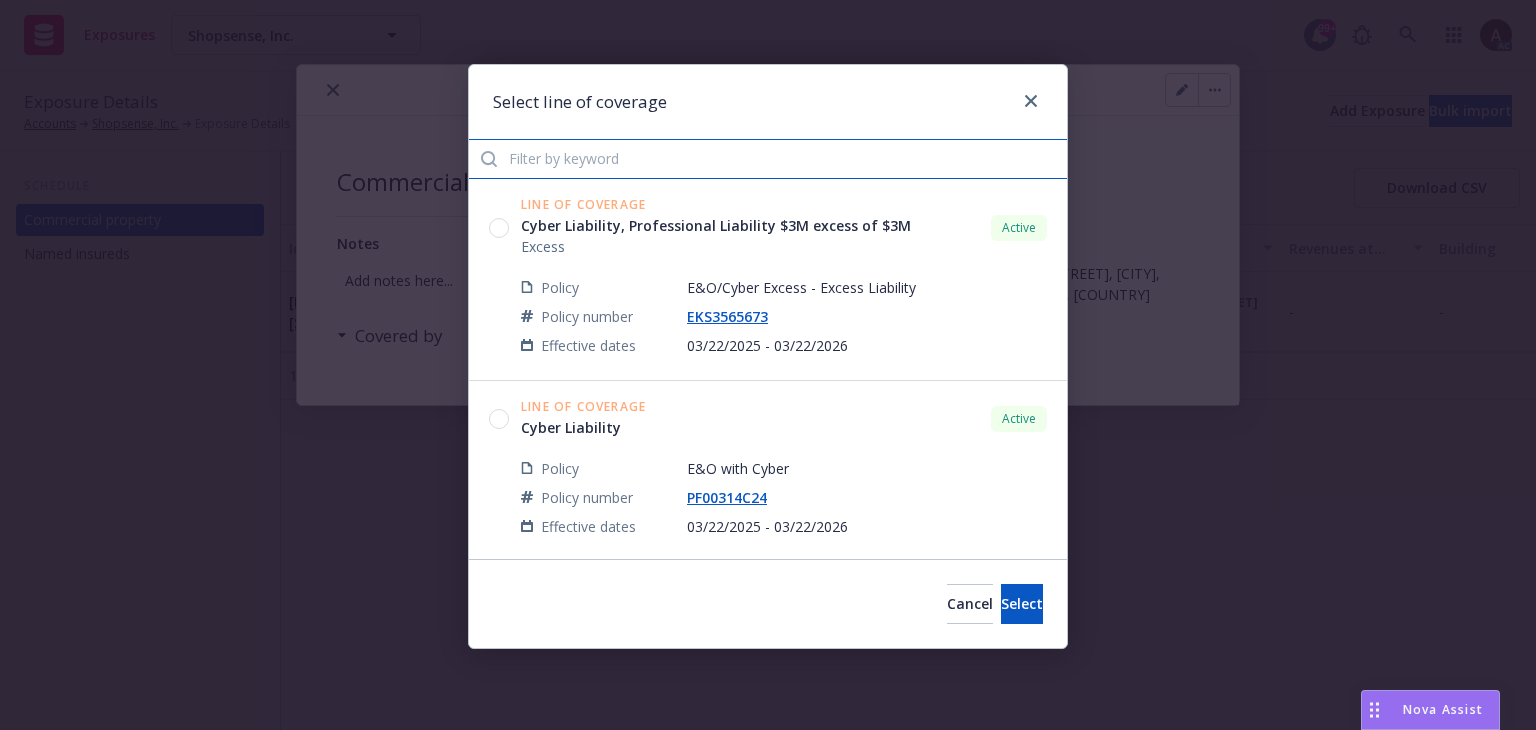 click at bounding box center [768, 159] 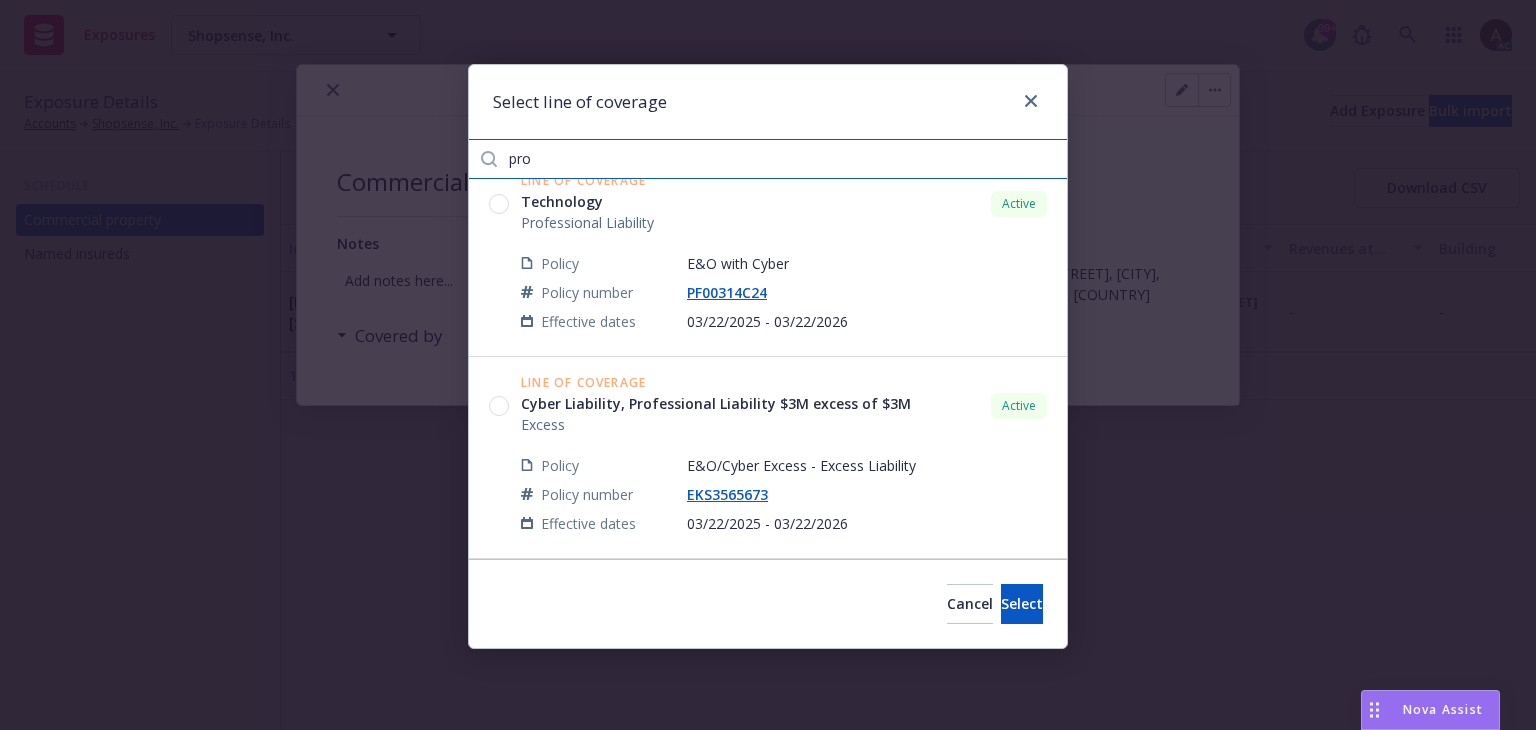 scroll, scrollTop: 0, scrollLeft: 0, axis: both 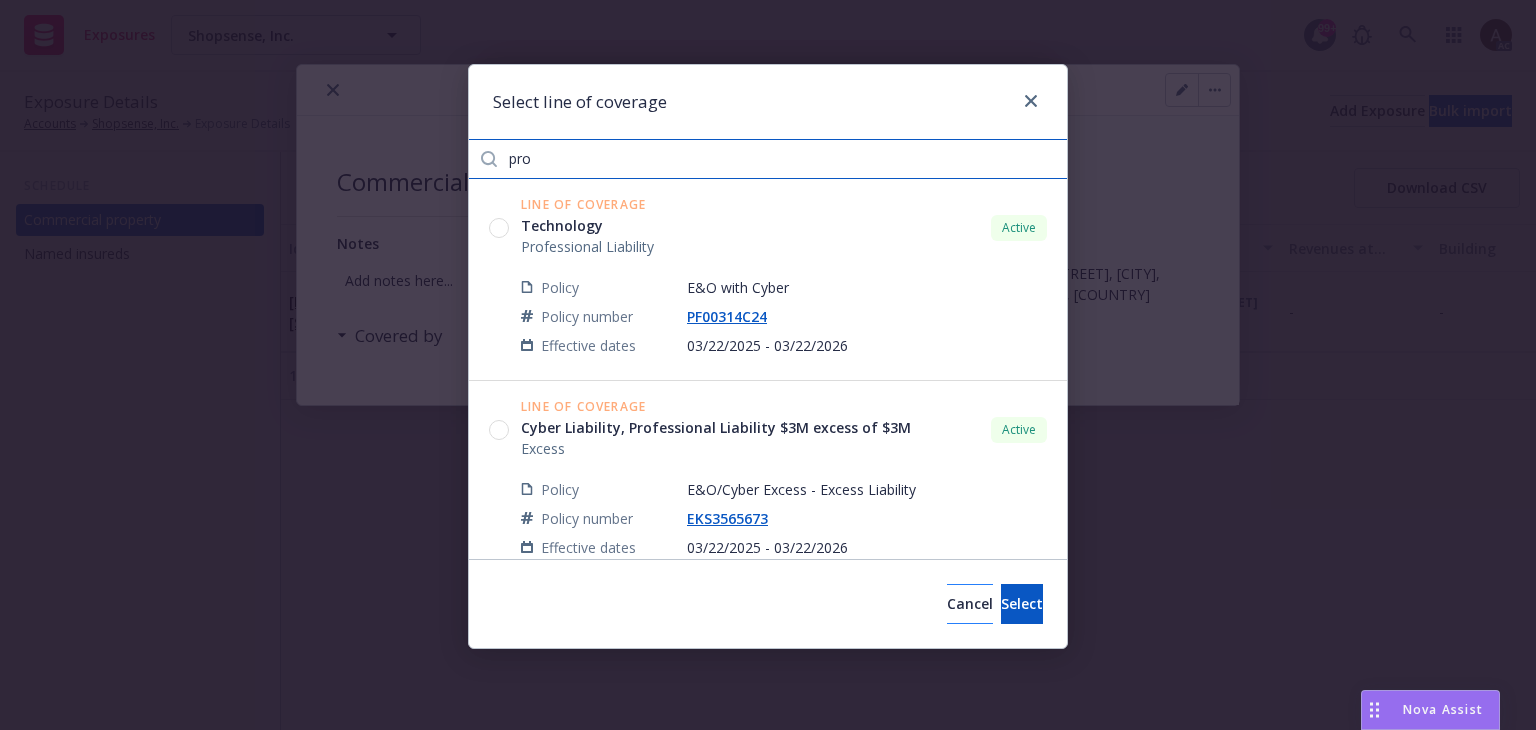 type on "pro" 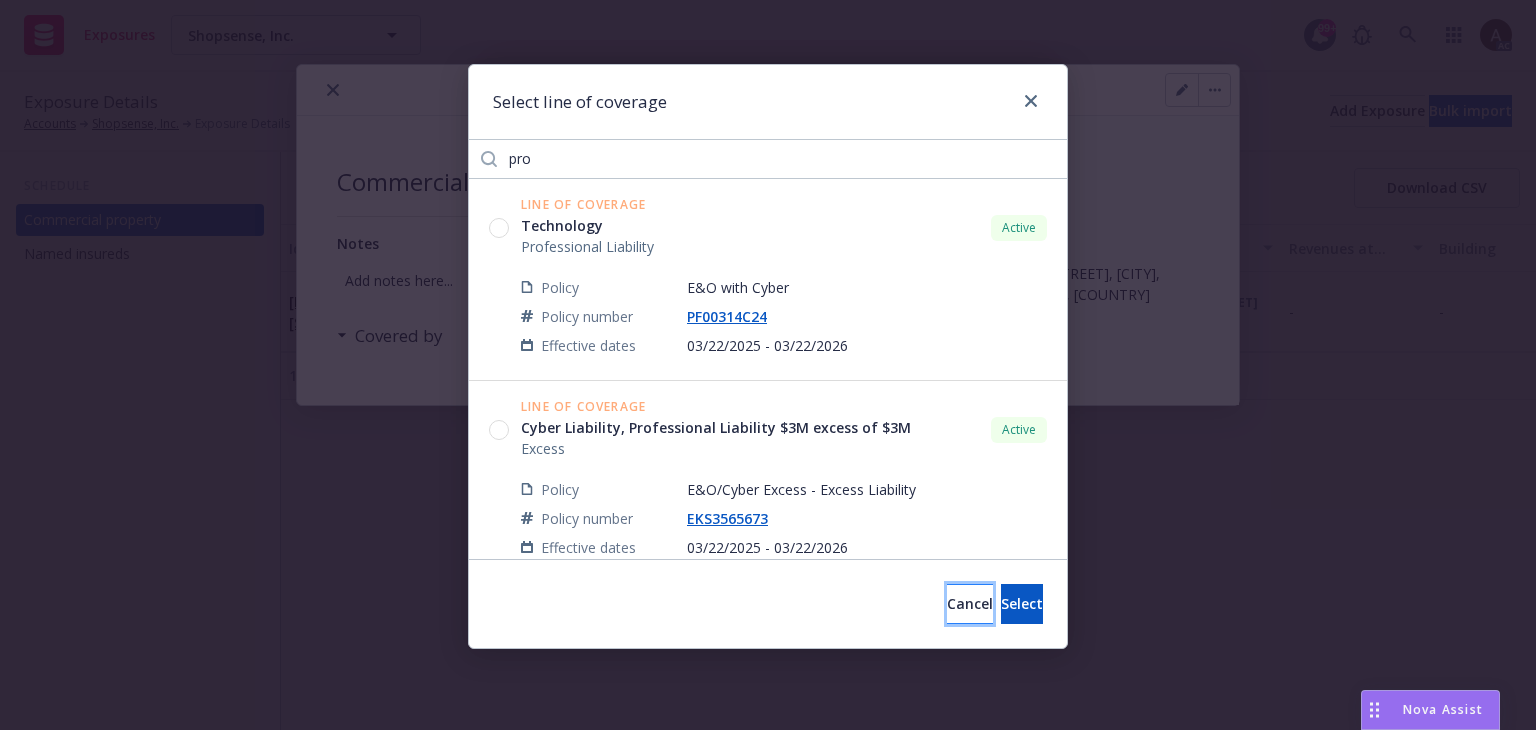click on "Cancel" at bounding box center (970, 603) 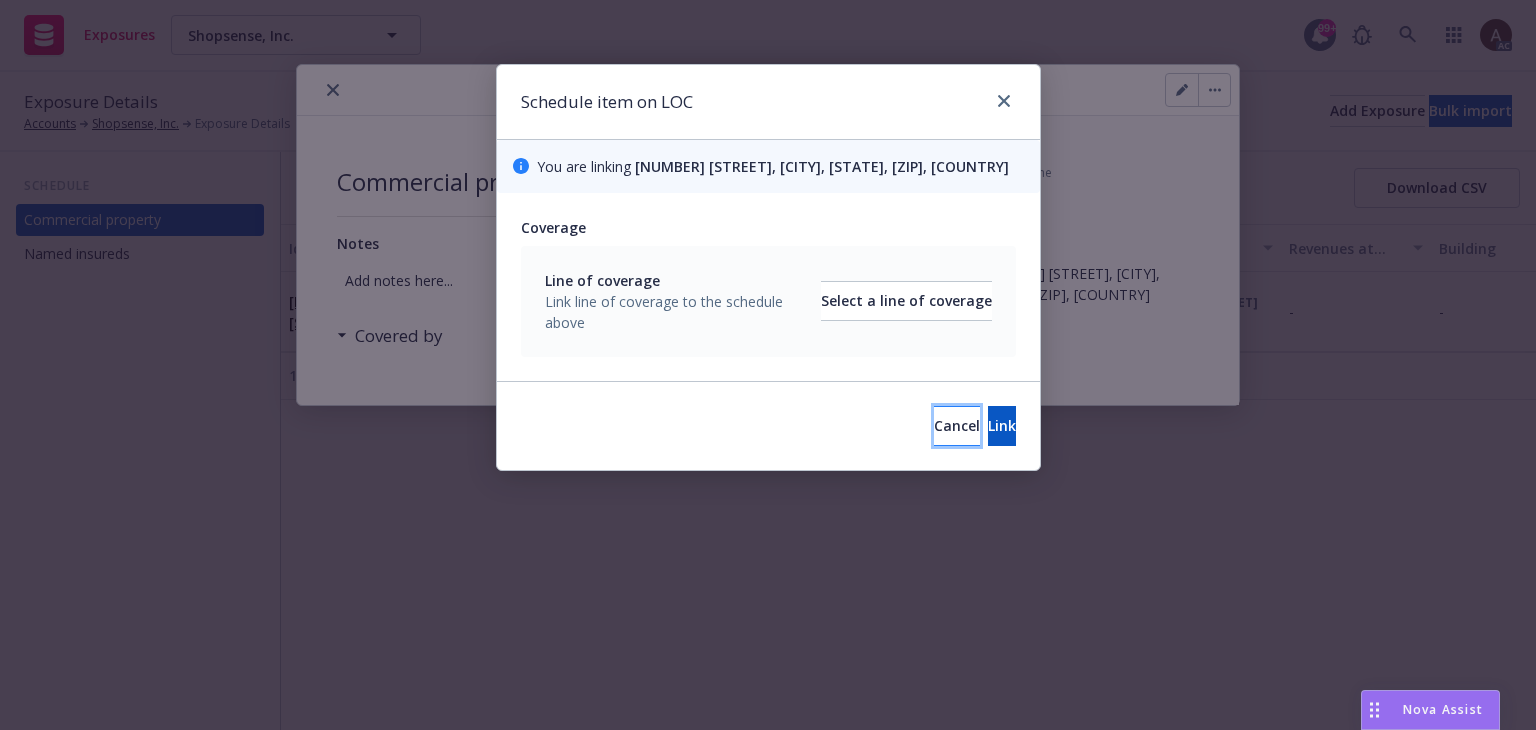 click on "Cancel" at bounding box center [957, 425] 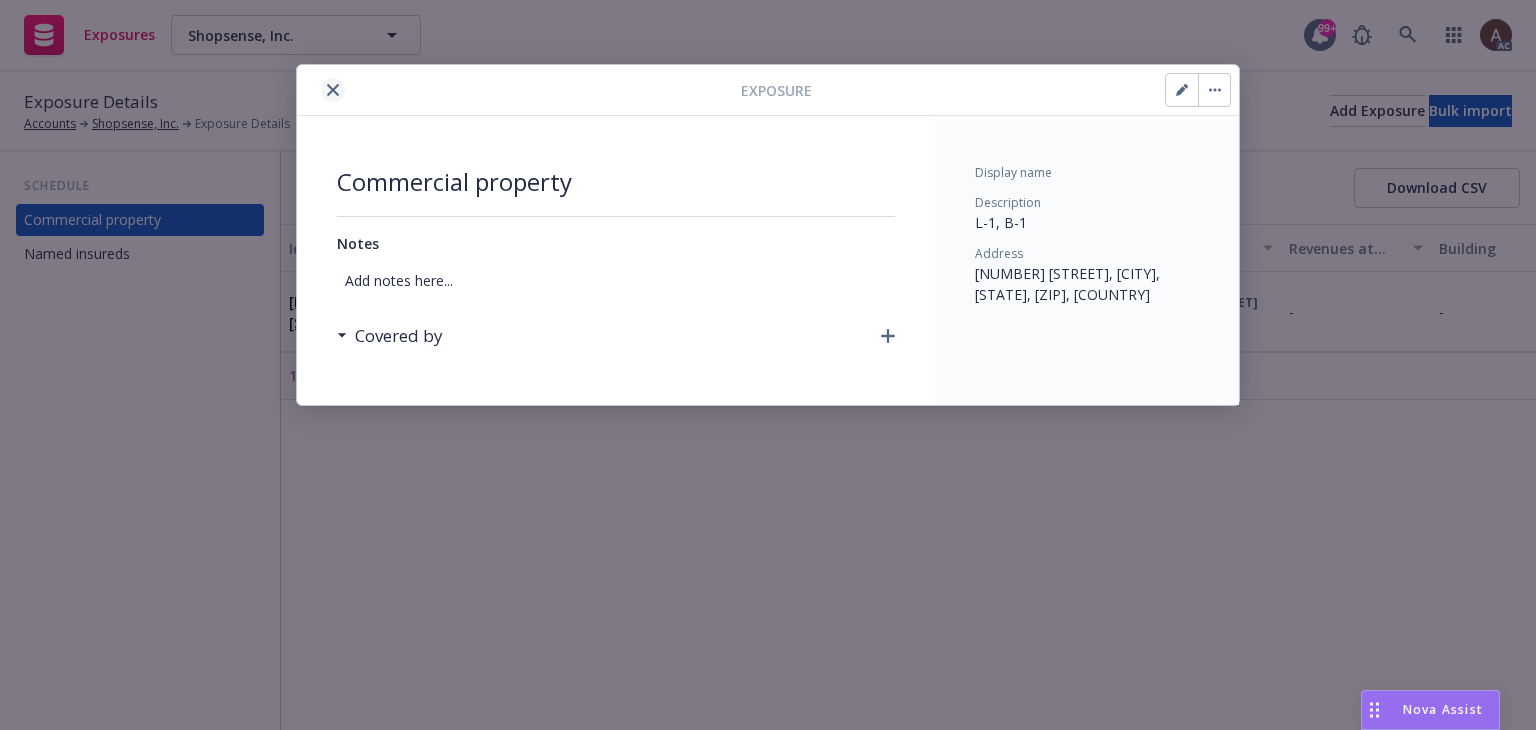 click 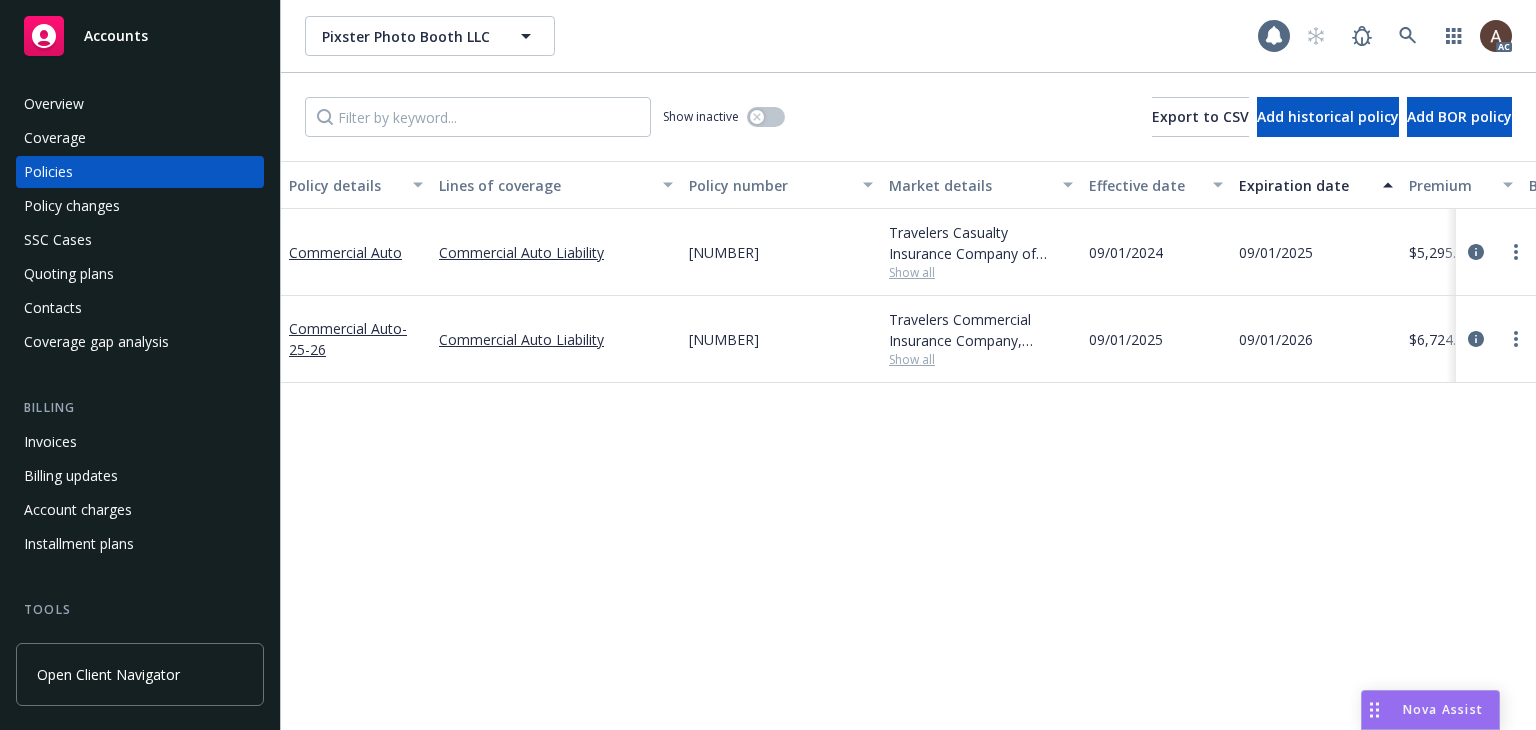 scroll, scrollTop: 0, scrollLeft: 0, axis: both 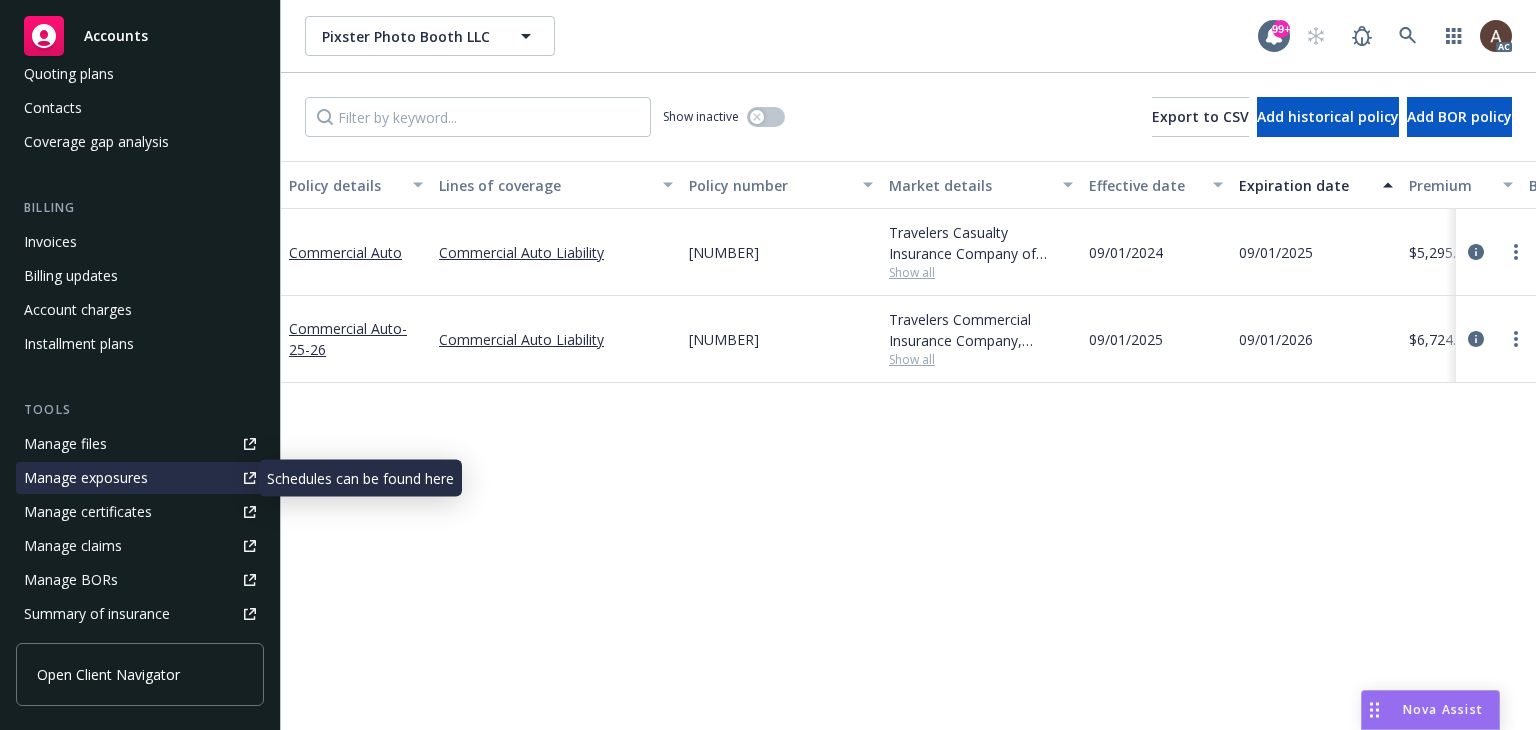 click on "Manage exposures" at bounding box center [86, 478] 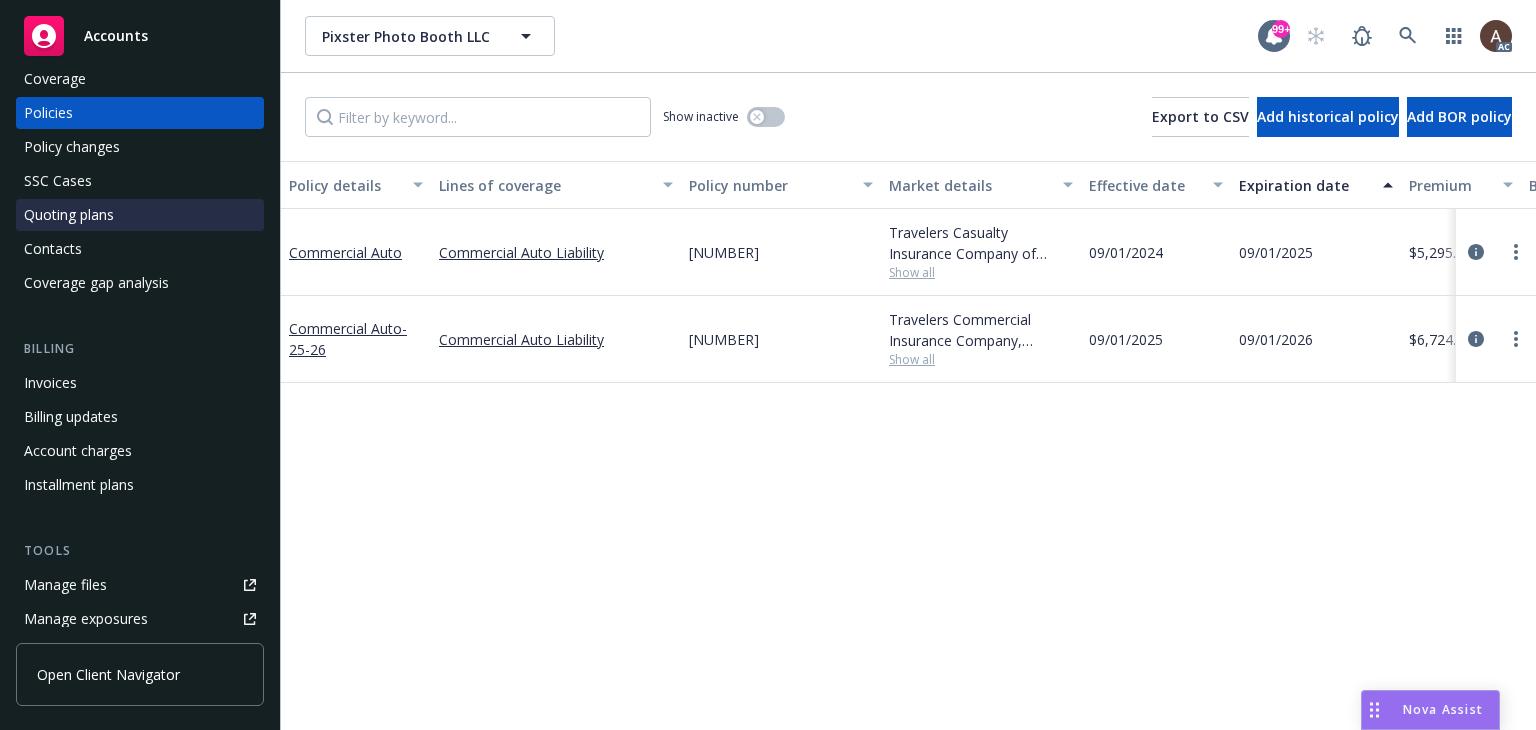 scroll, scrollTop: 0, scrollLeft: 0, axis: both 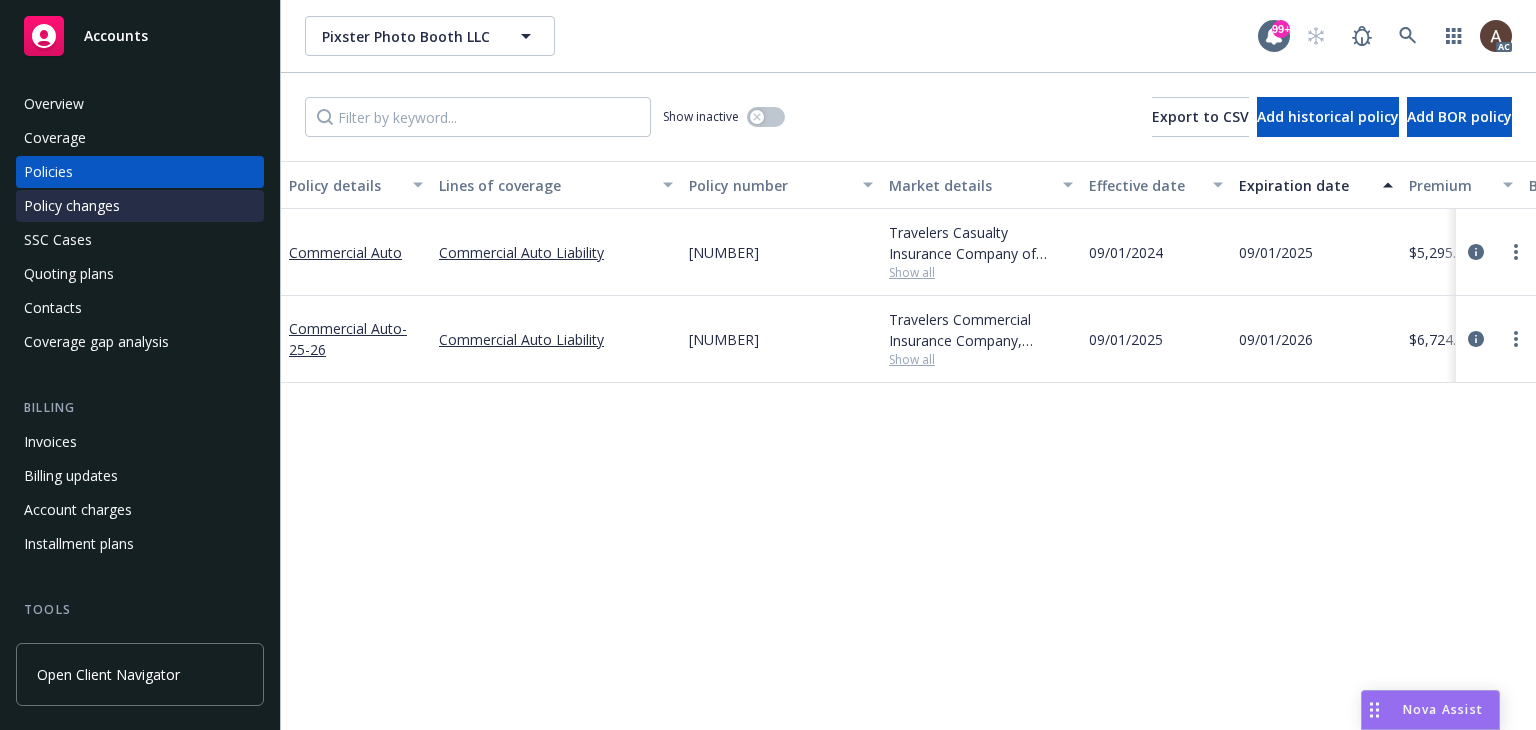 click on "Policy changes" at bounding box center (72, 206) 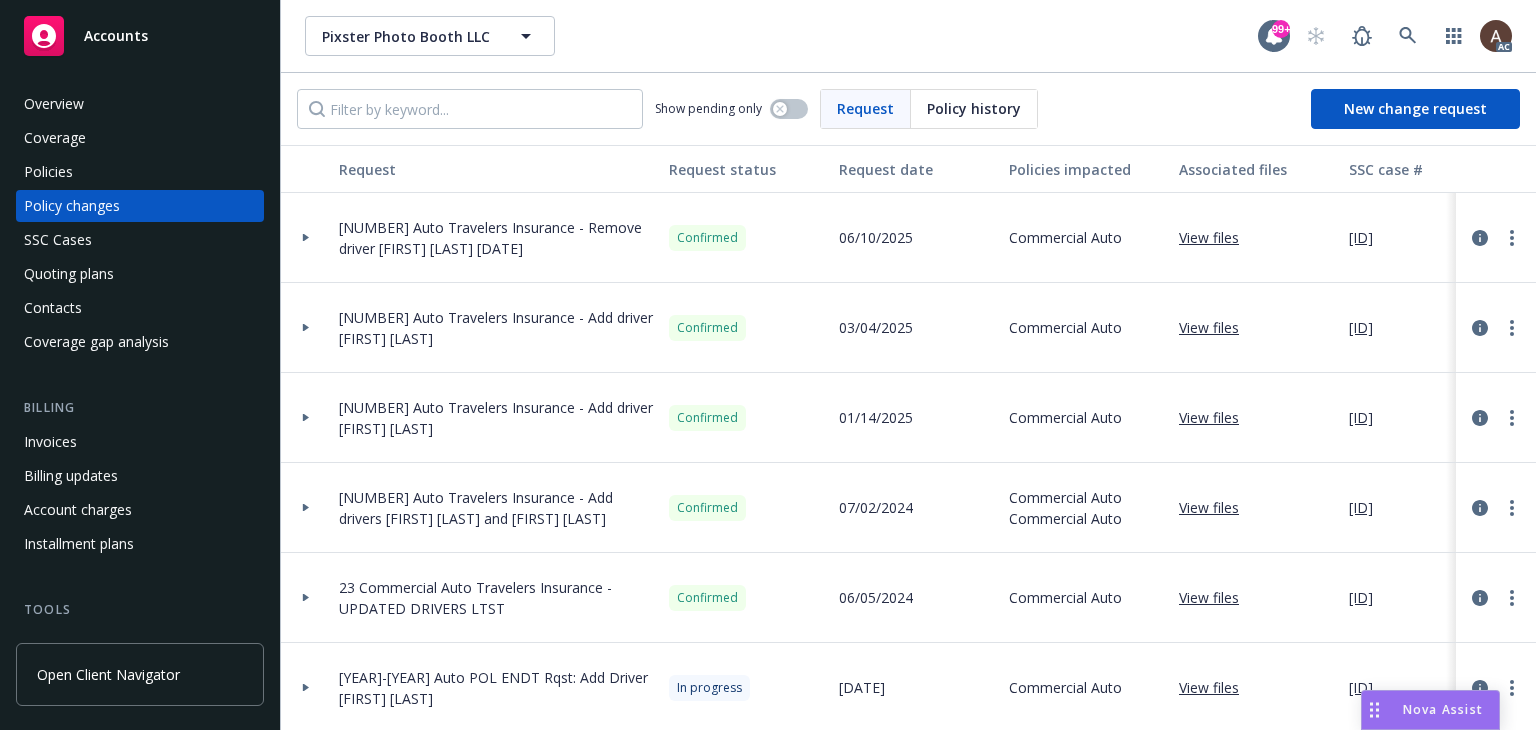click 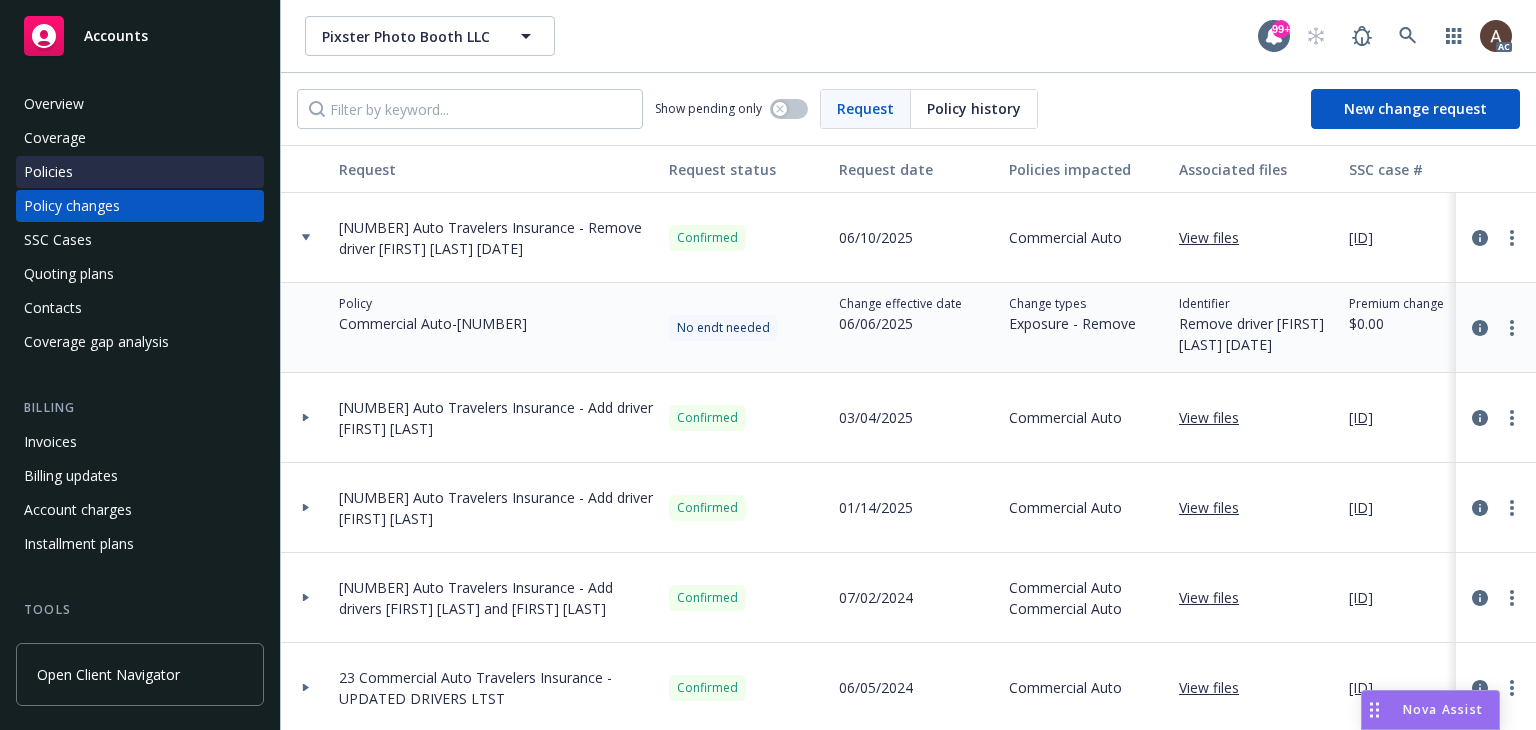 click on "Policies" at bounding box center [140, 172] 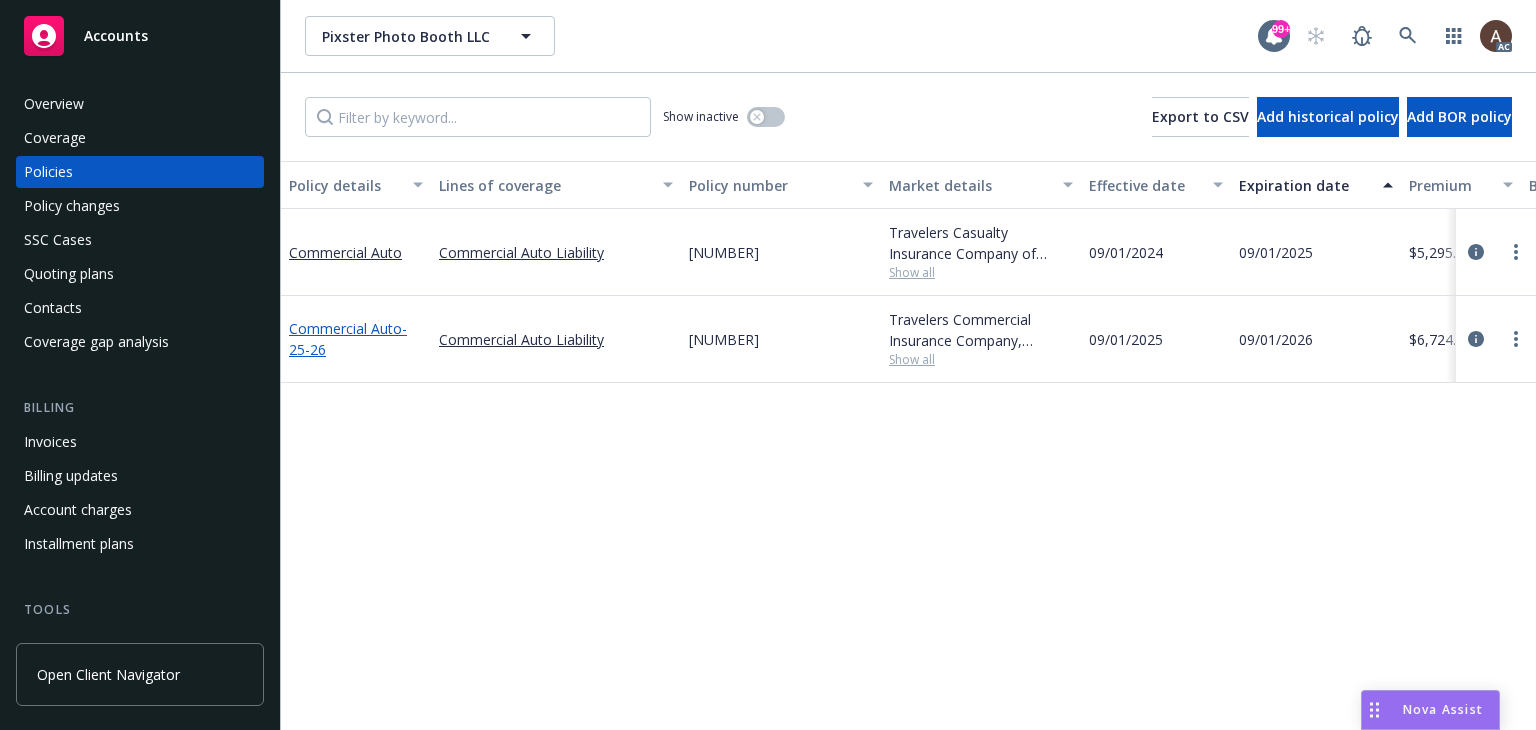 click on "Commercial Auto  -  25-26" at bounding box center (348, 339) 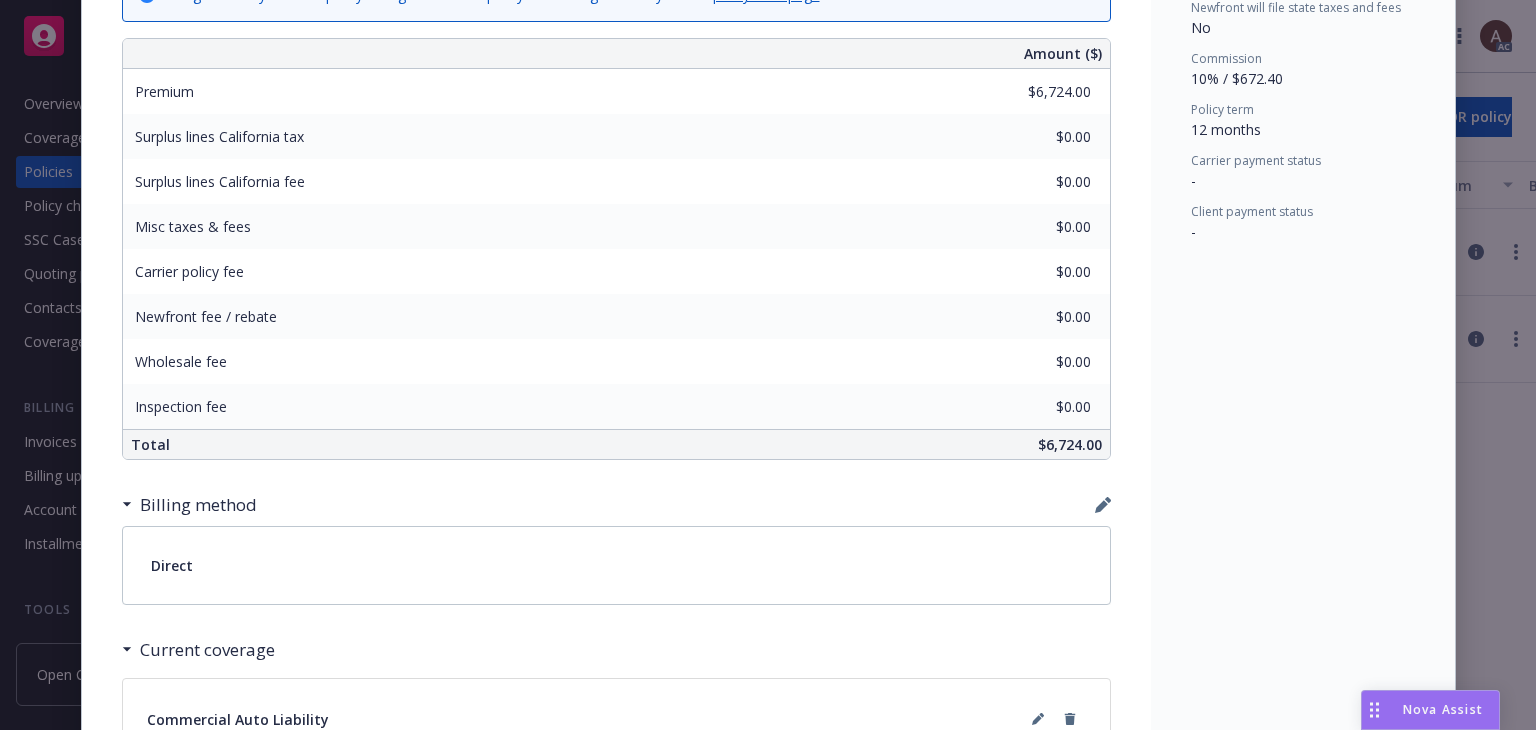 scroll, scrollTop: 1200, scrollLeft: 0, axis: vertical 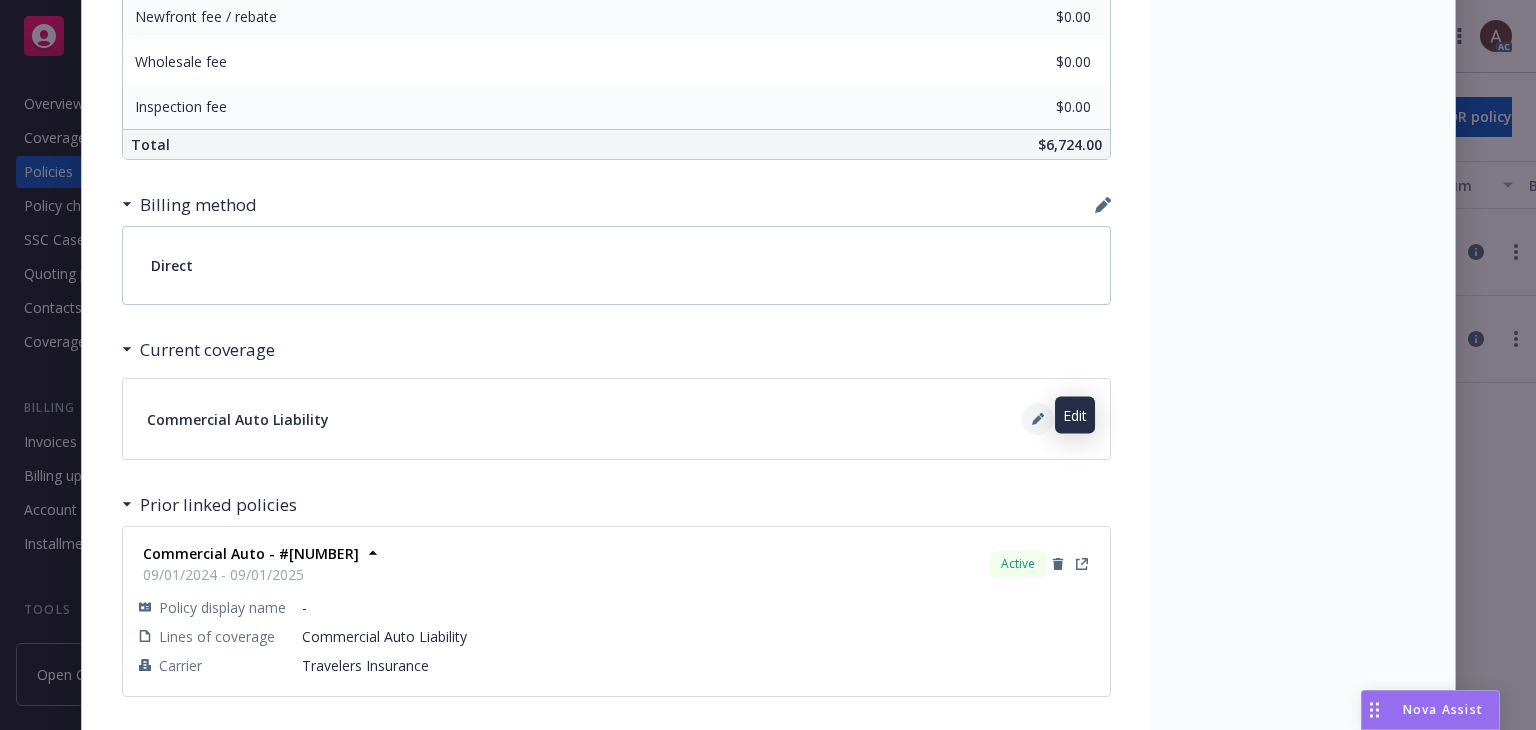 click at bounding box center (1038, 419) 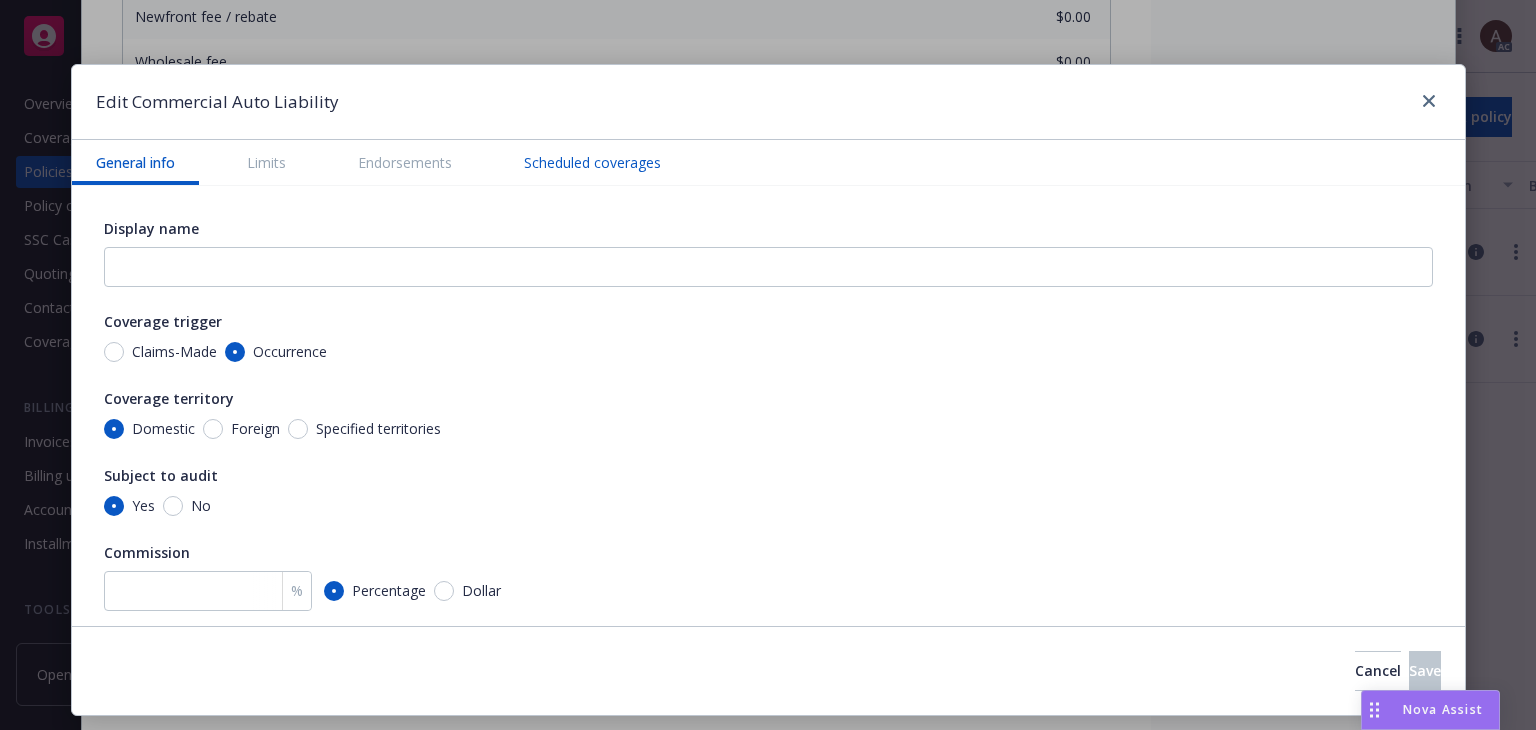 click on "Scheduled coverages" at bounding box center (592, 162) 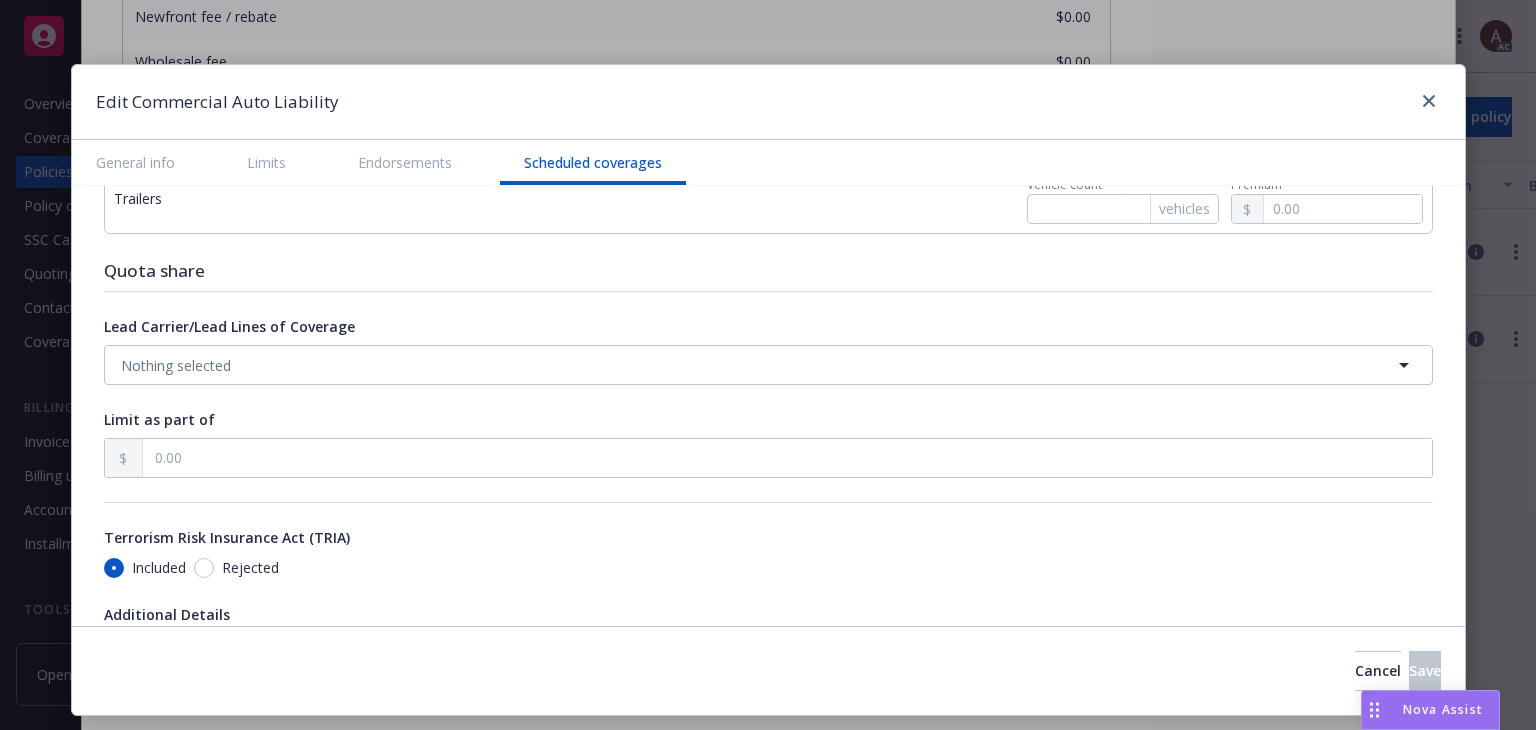 type on "x" 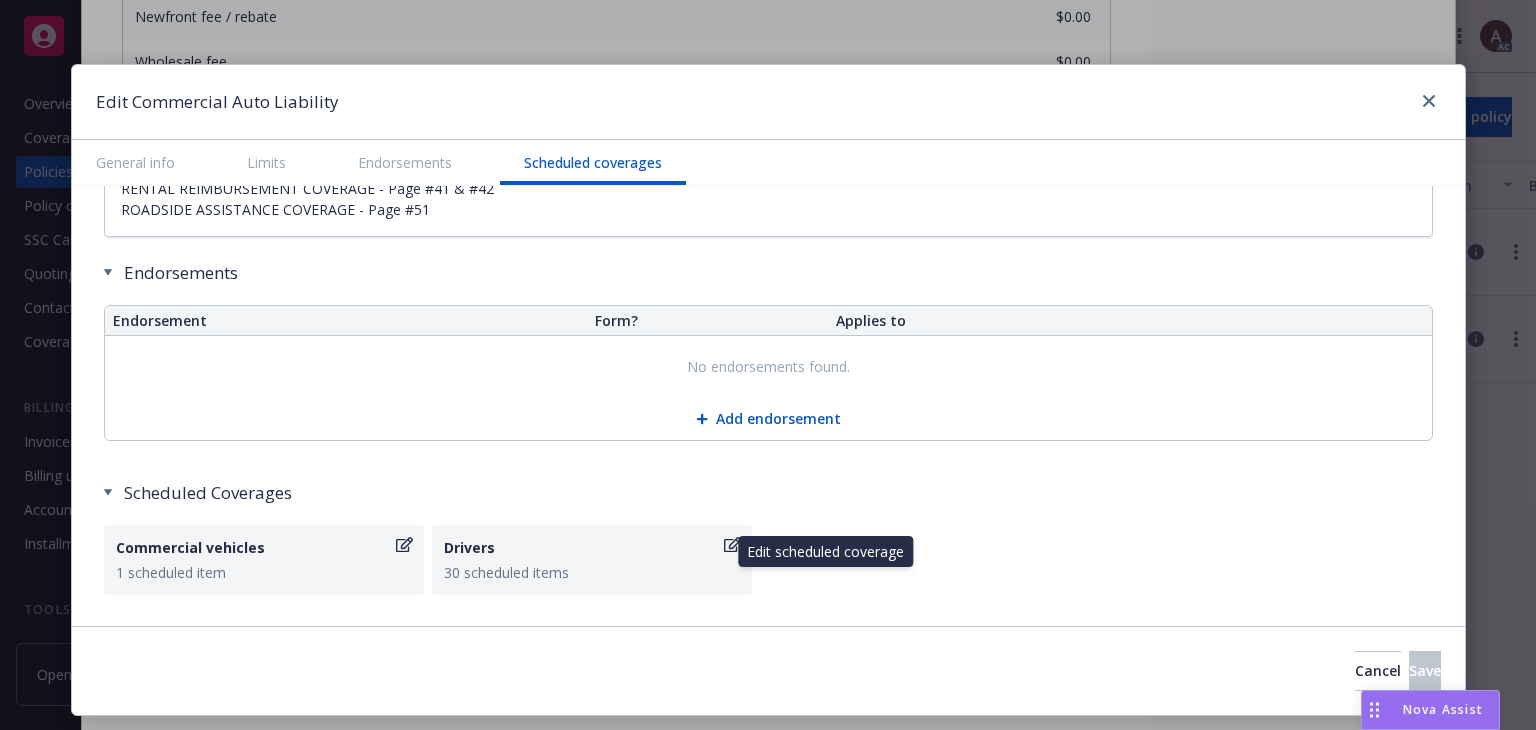 click on "Drivers 30 scheduled items" at bounding box center (592, 560) 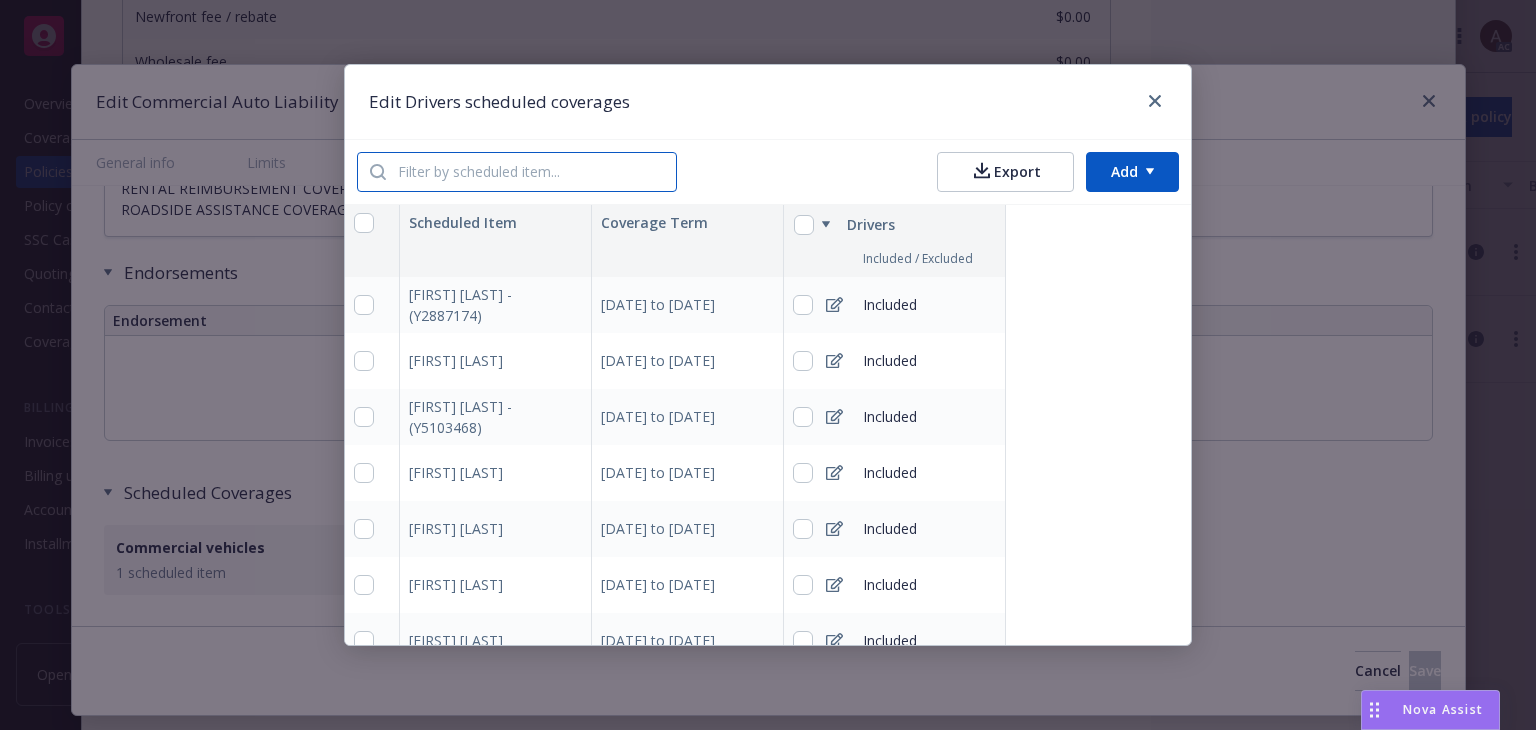 click at bounding box center (531, 172) 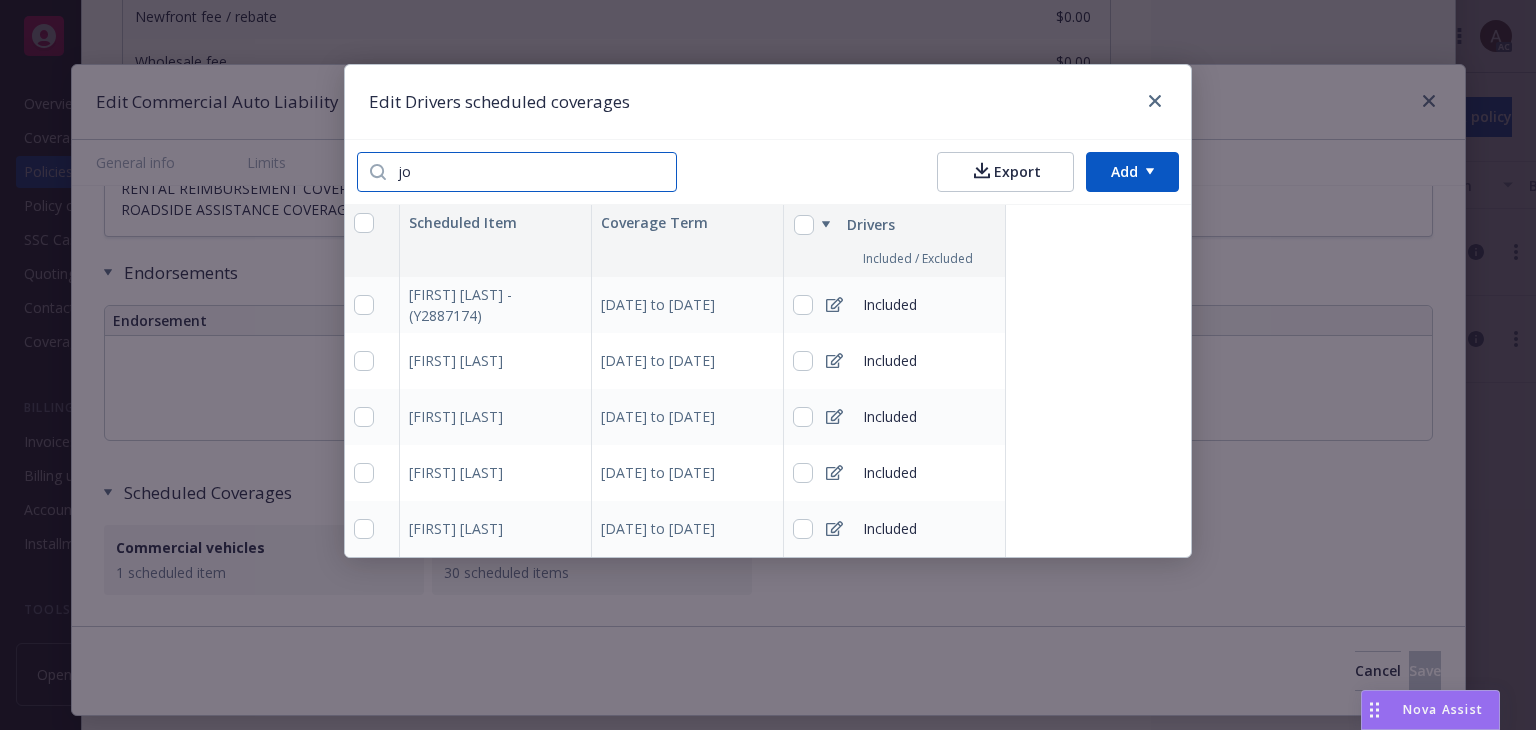type on "jo" 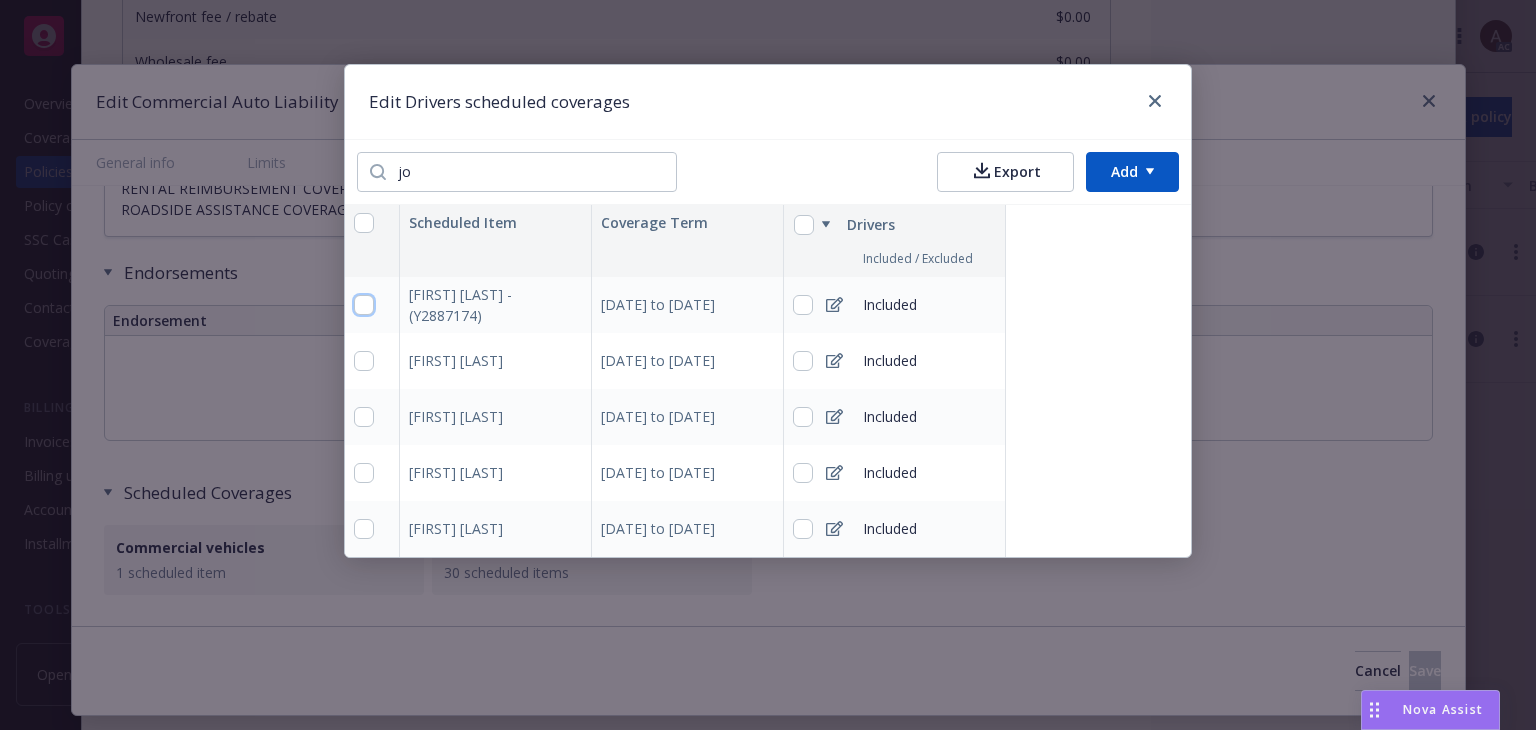 click at bounding box center (364, 305) 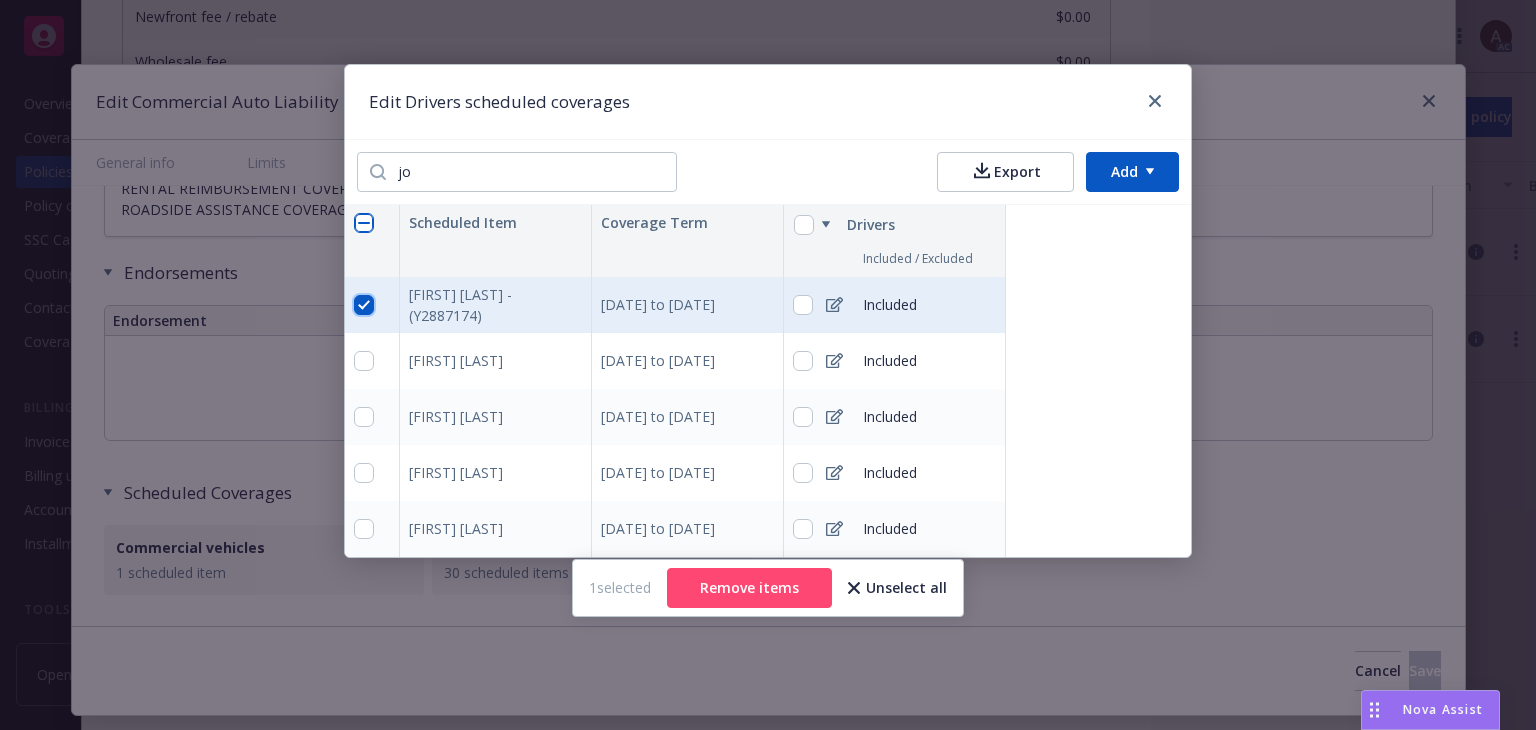 click at bounding box center [364, 305] 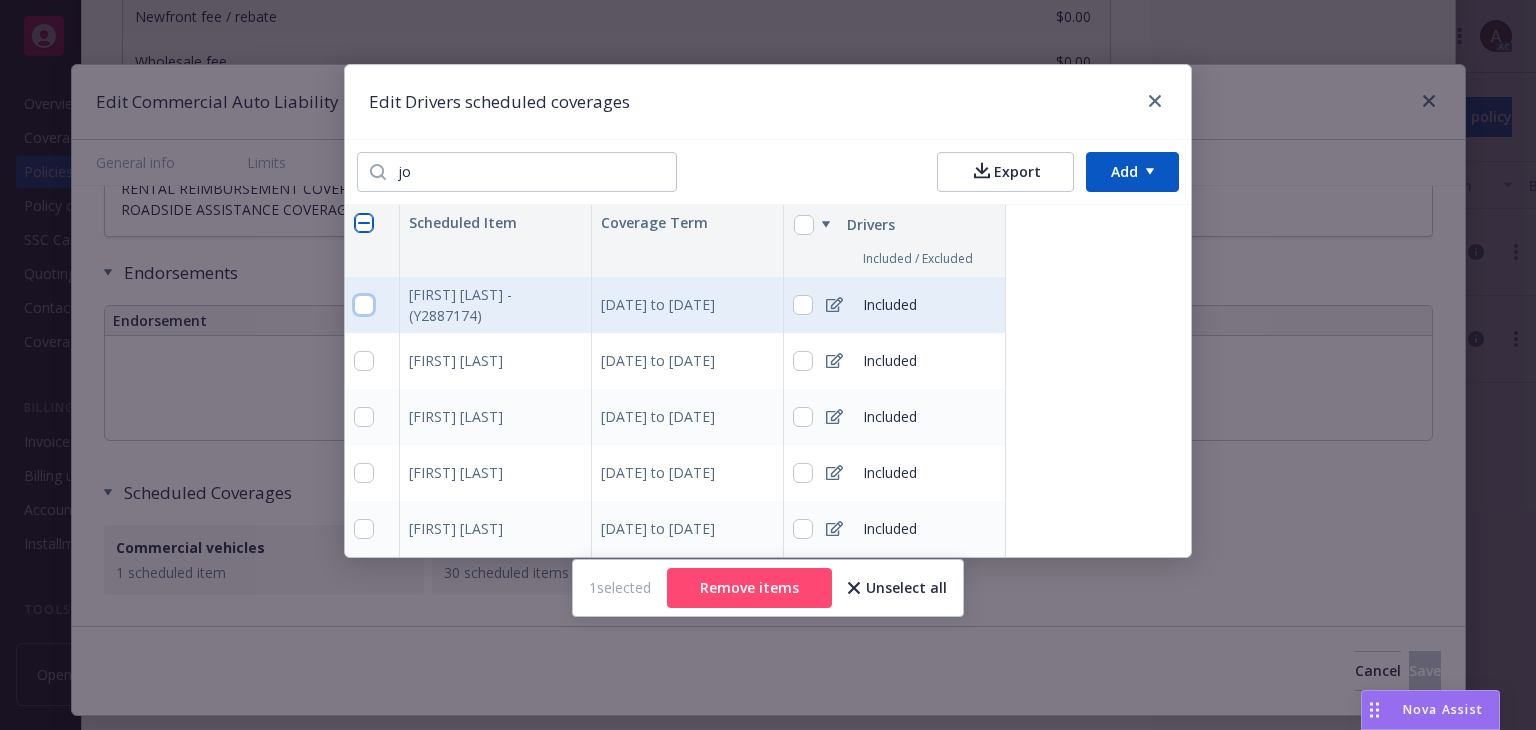 checkbox on "false" 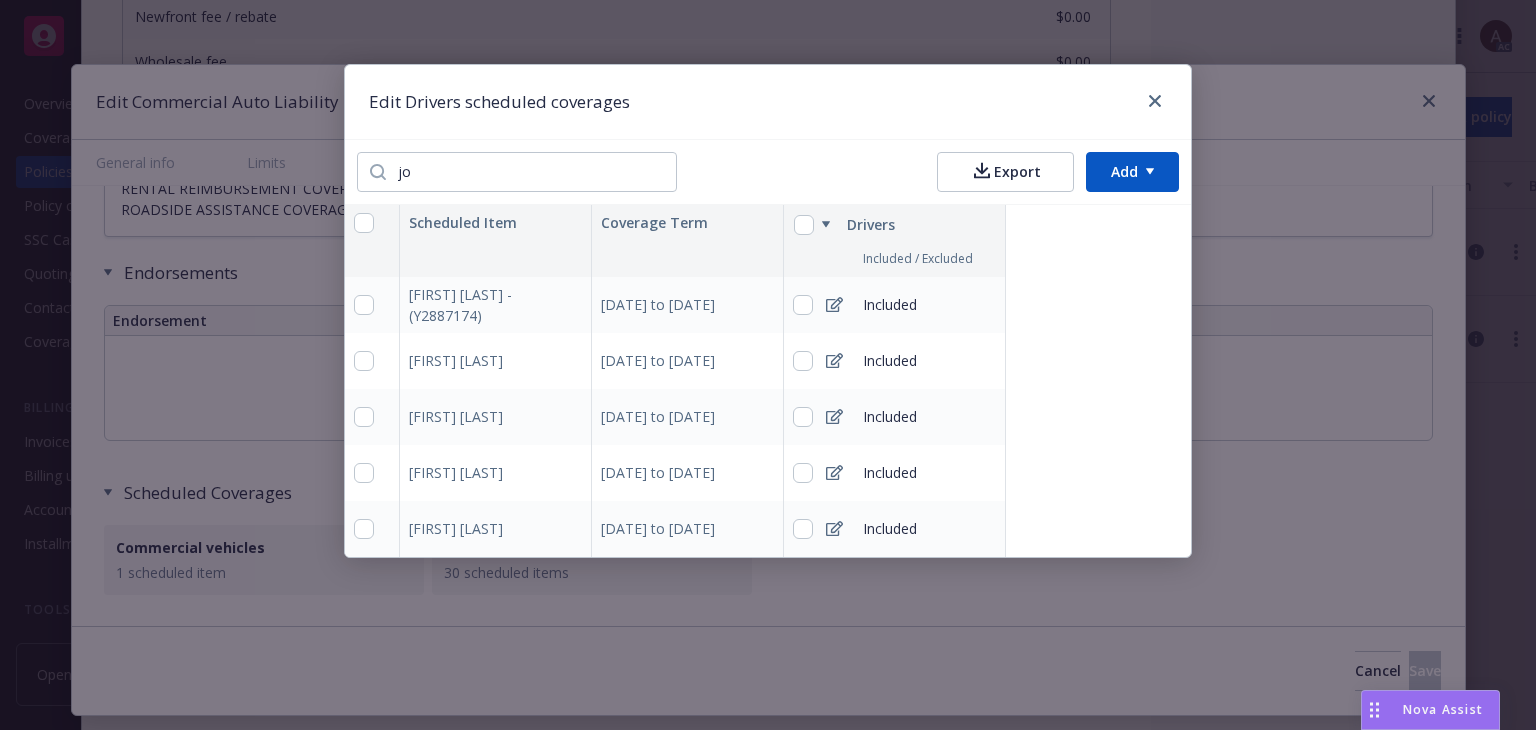 click on "09/01/2025 to 09/01/2026" at bounding box center (688, 305) 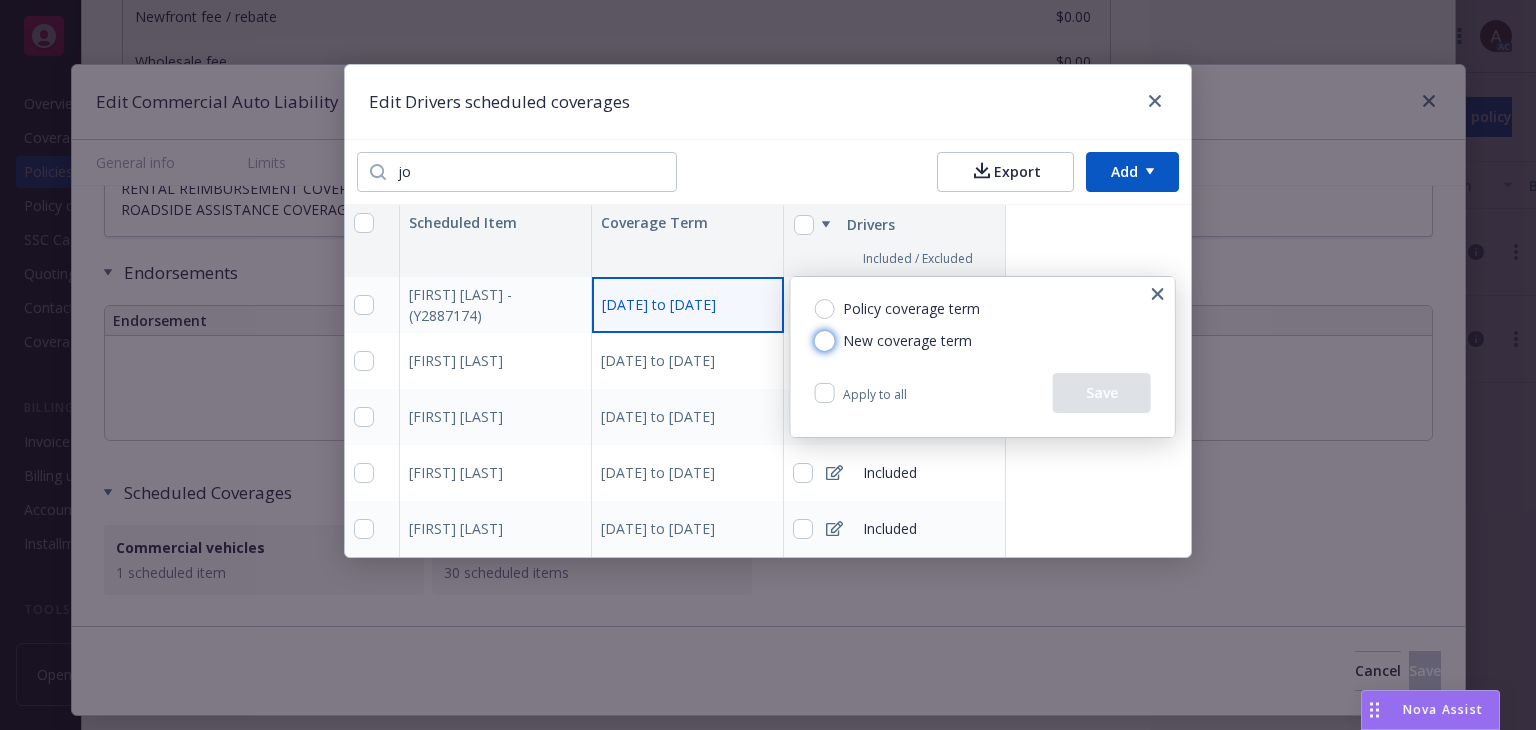click on "New coverage term" at bounding box center [825, 341] 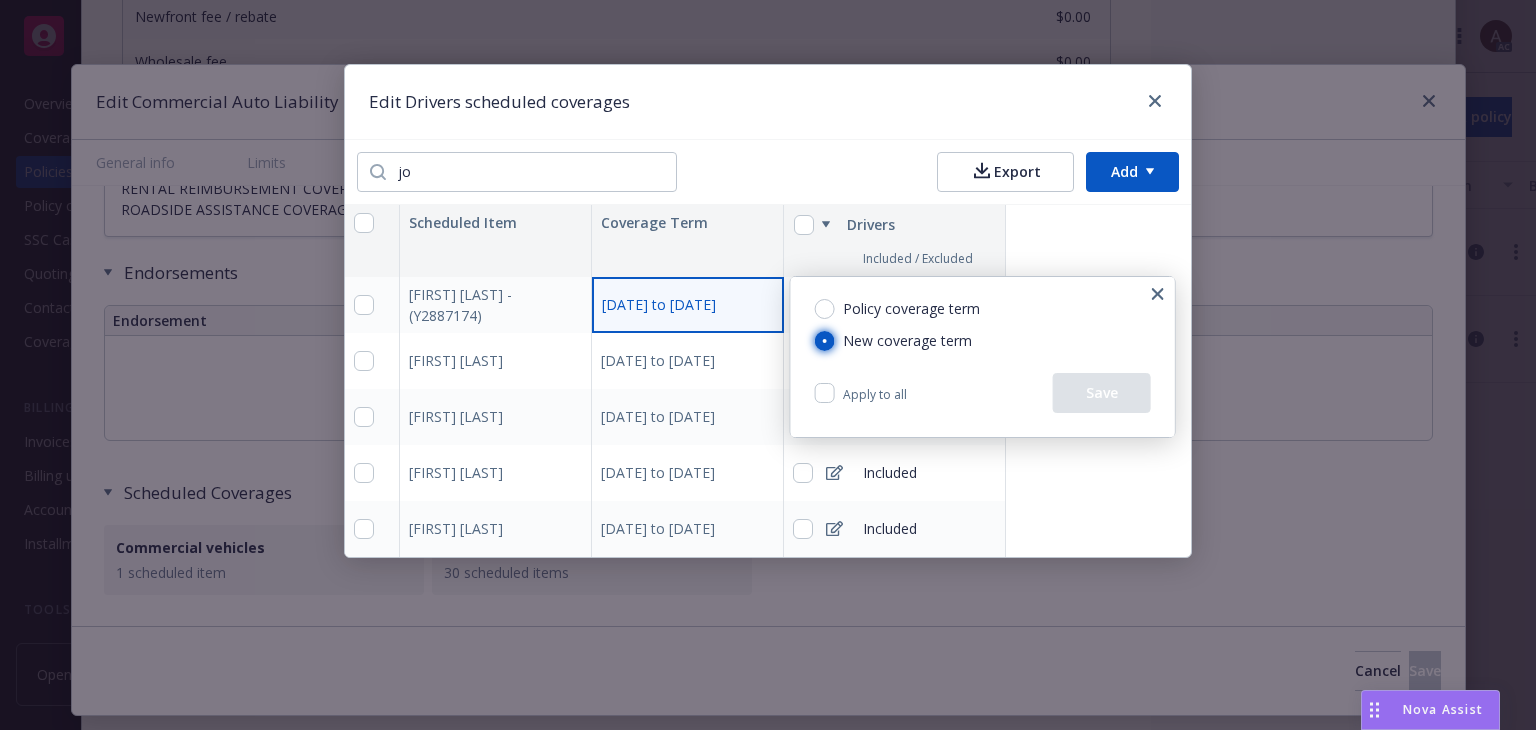 radio on "true" 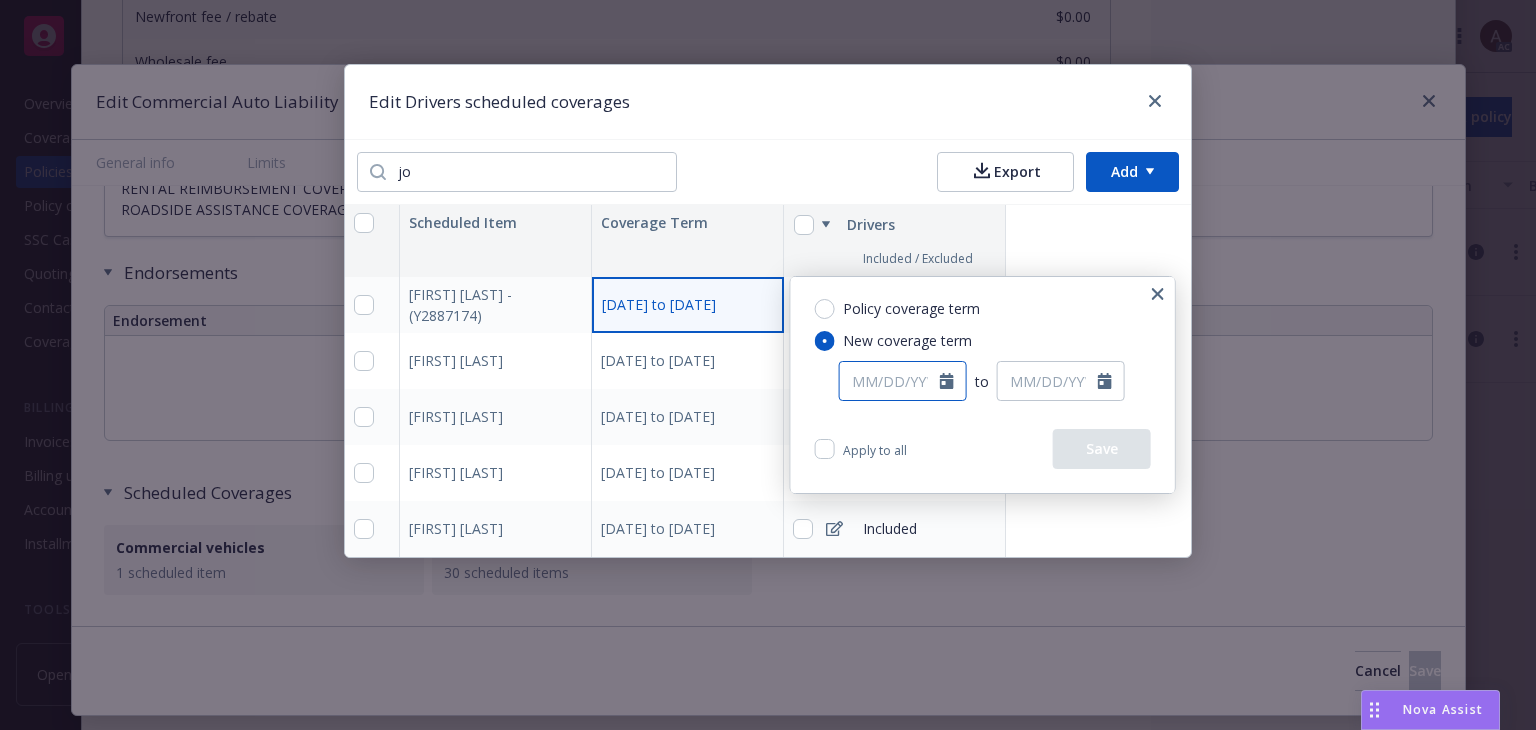 click at bounding box center (890, 381) 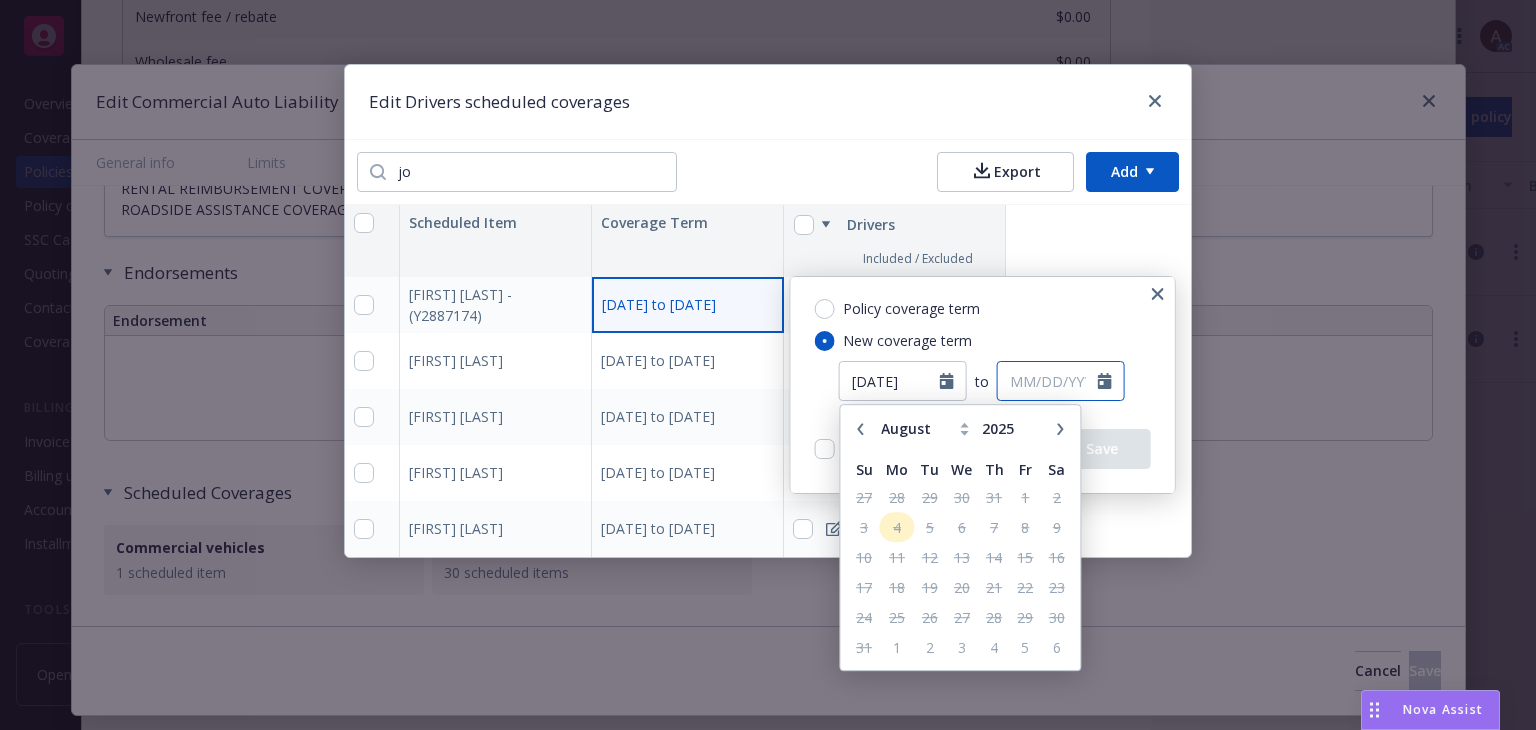 click at bounding box center (1048, 381) 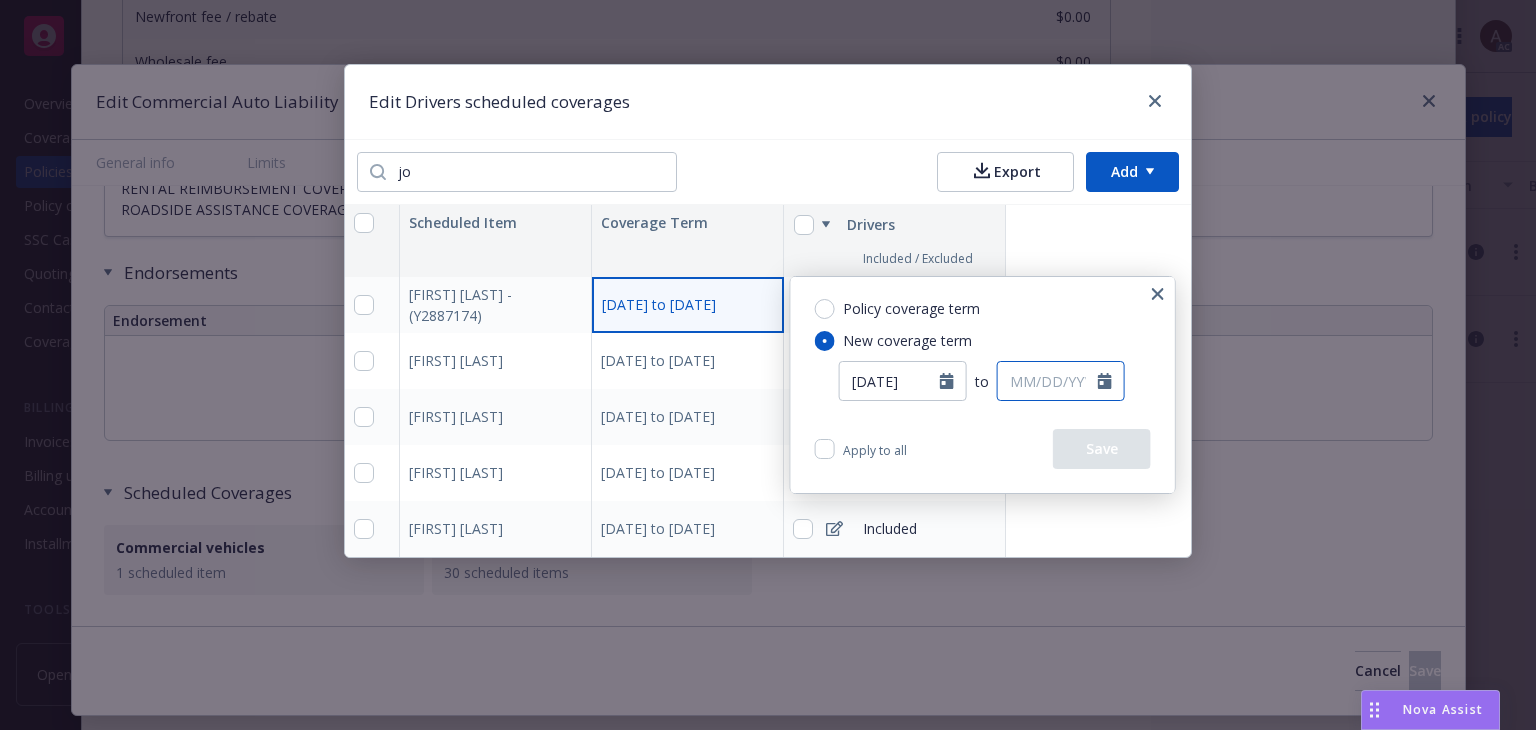 type on "09/01/2025" 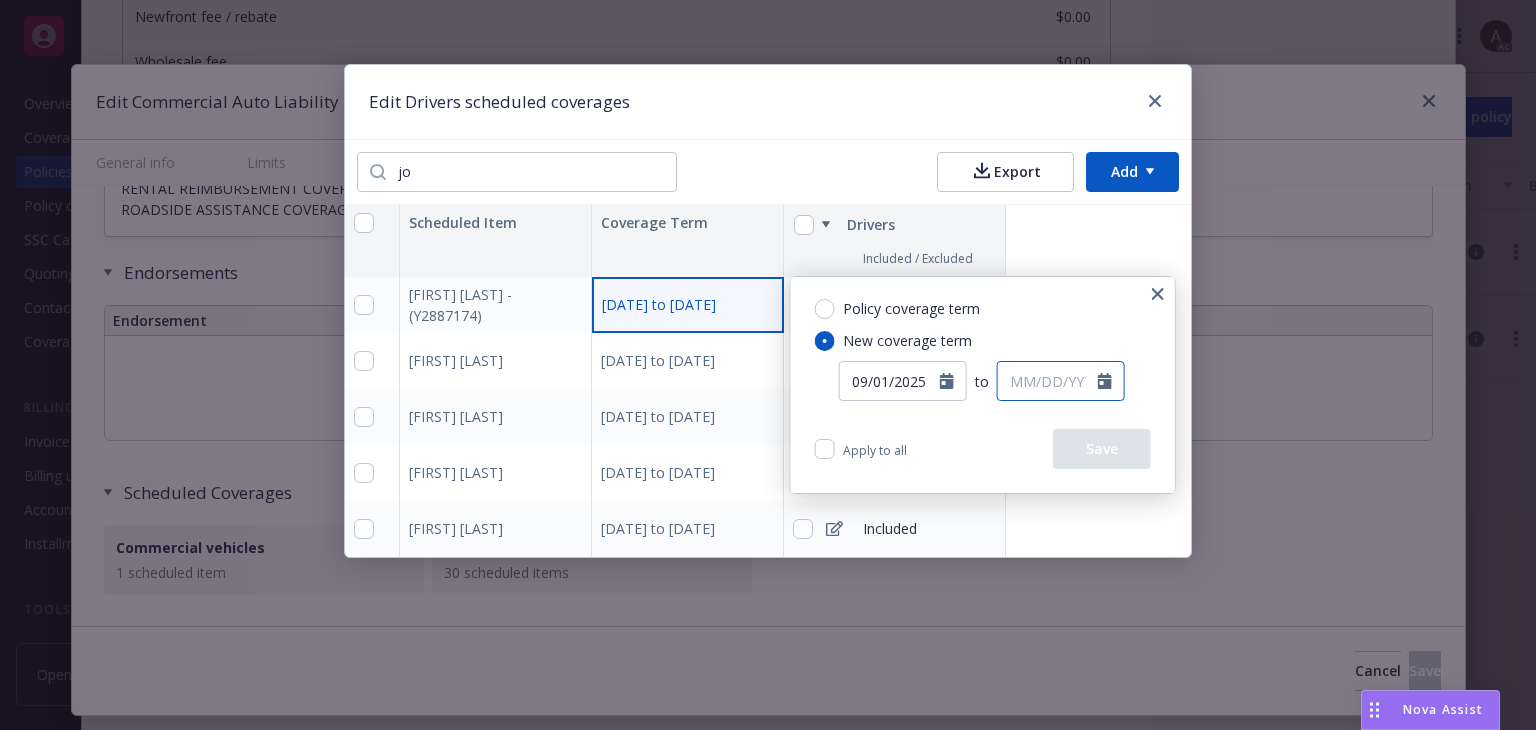 select on "8" 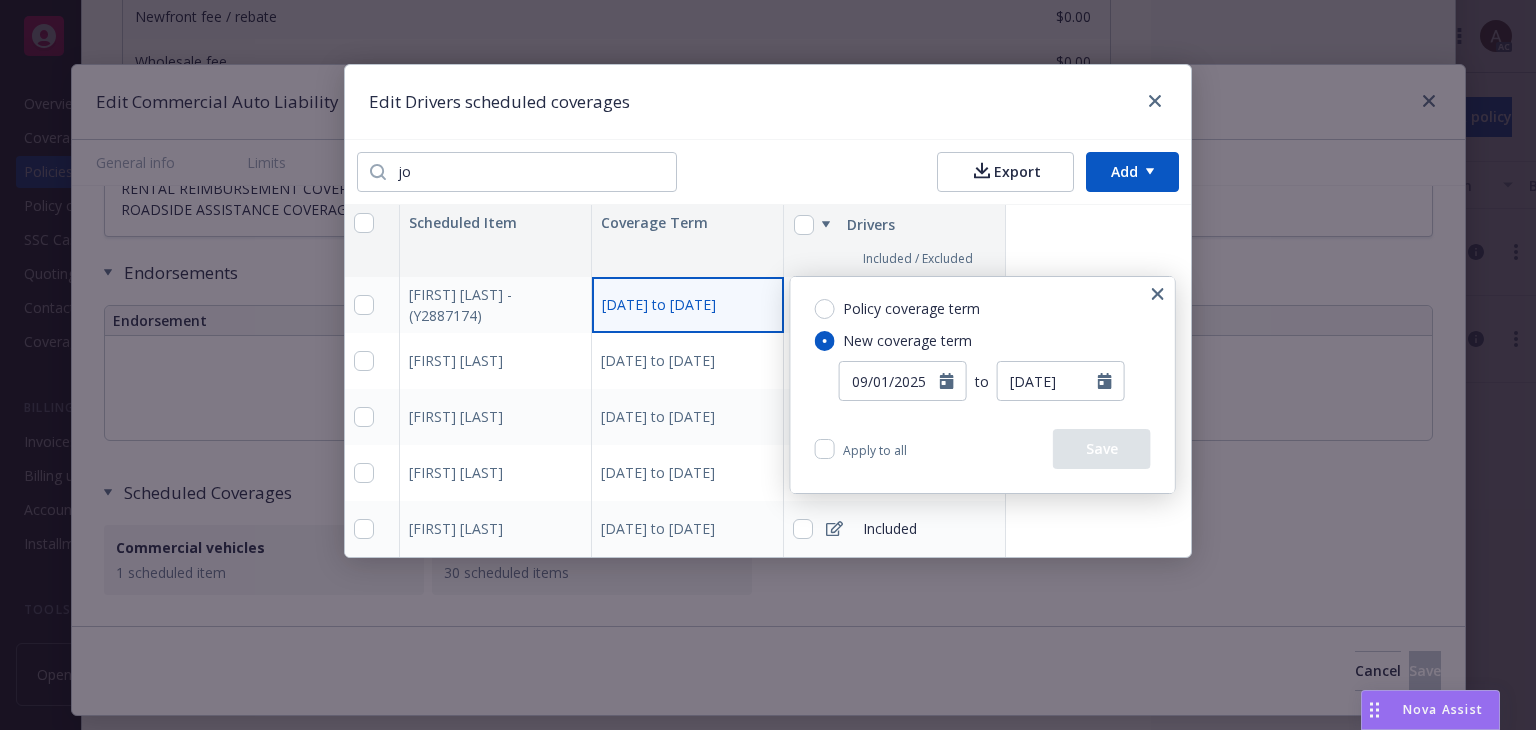 type on "09/05/2025" 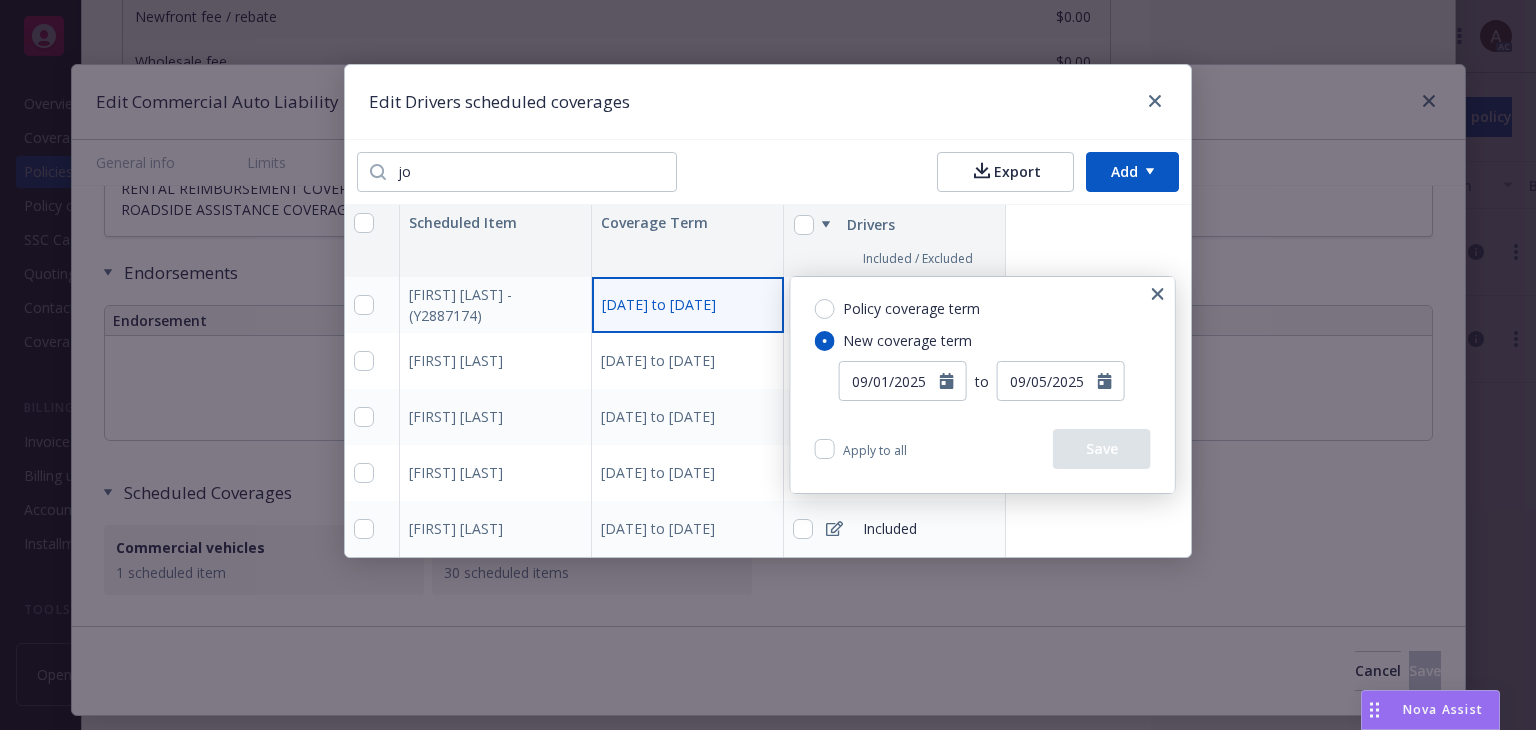 click on "Policy coverage term New coverage term 09/01/2025 to 09/05/2025 January February March April May June July August September October November December 2025 Su Mo Tu We Th Fr Sa 27 28 29 30 31 1 2 3 4 5 6 7 8 9 10 11 12 13 14 15 16 17 18 19 20 21 22 23 24 25 26 27 28 29 30 31 1 2 3 4 5 6" at bounding box center (983, 353) 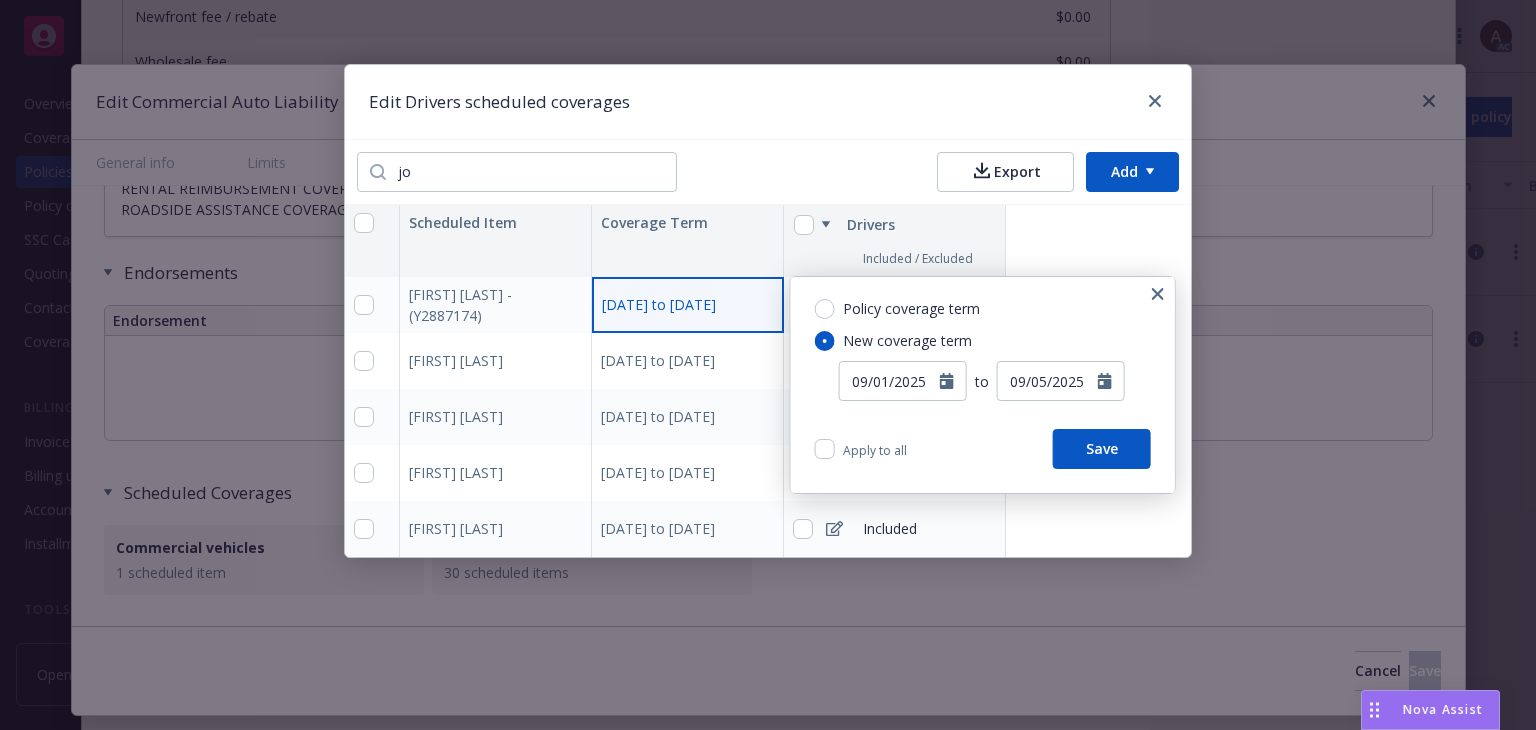 click on "Apply to all" at bounding box center (934, 449) 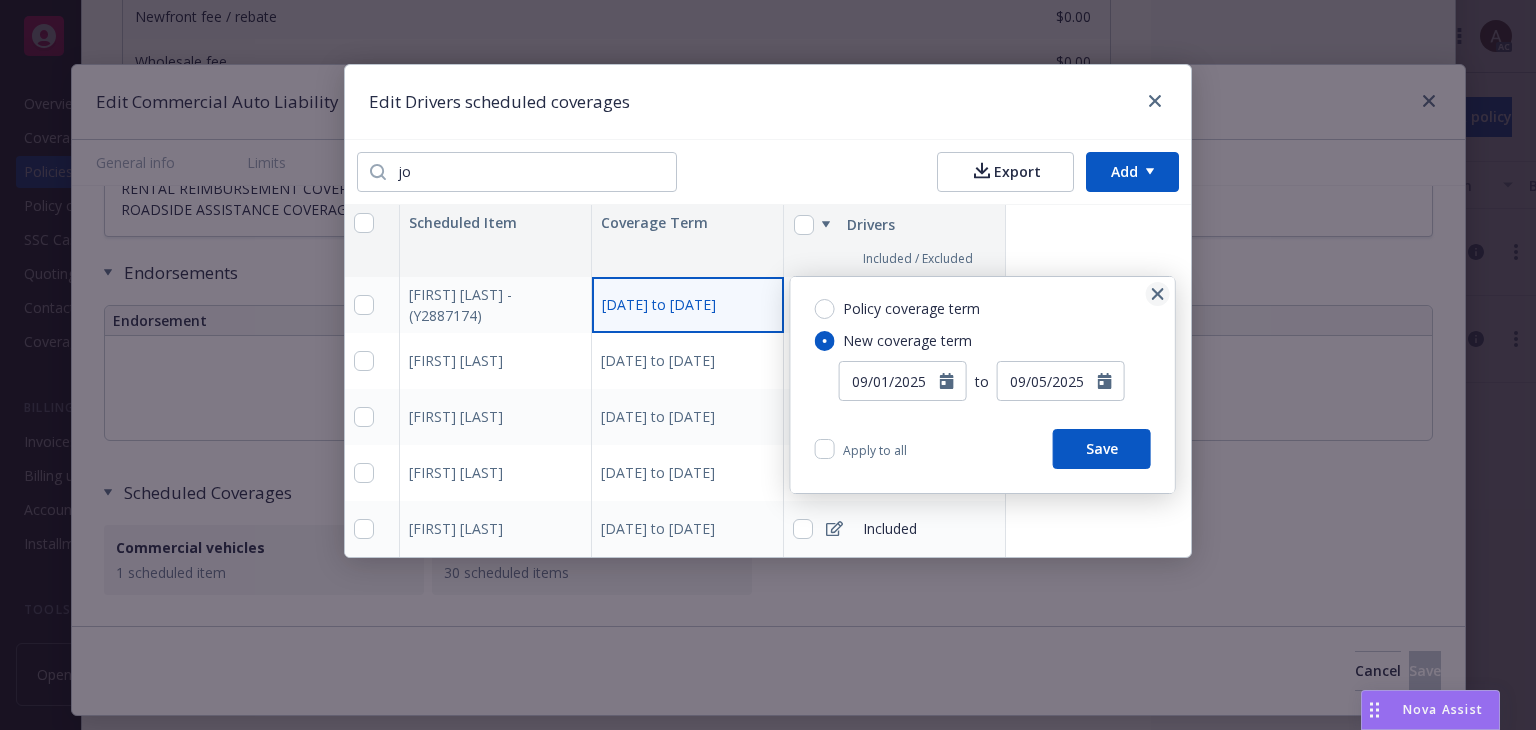click 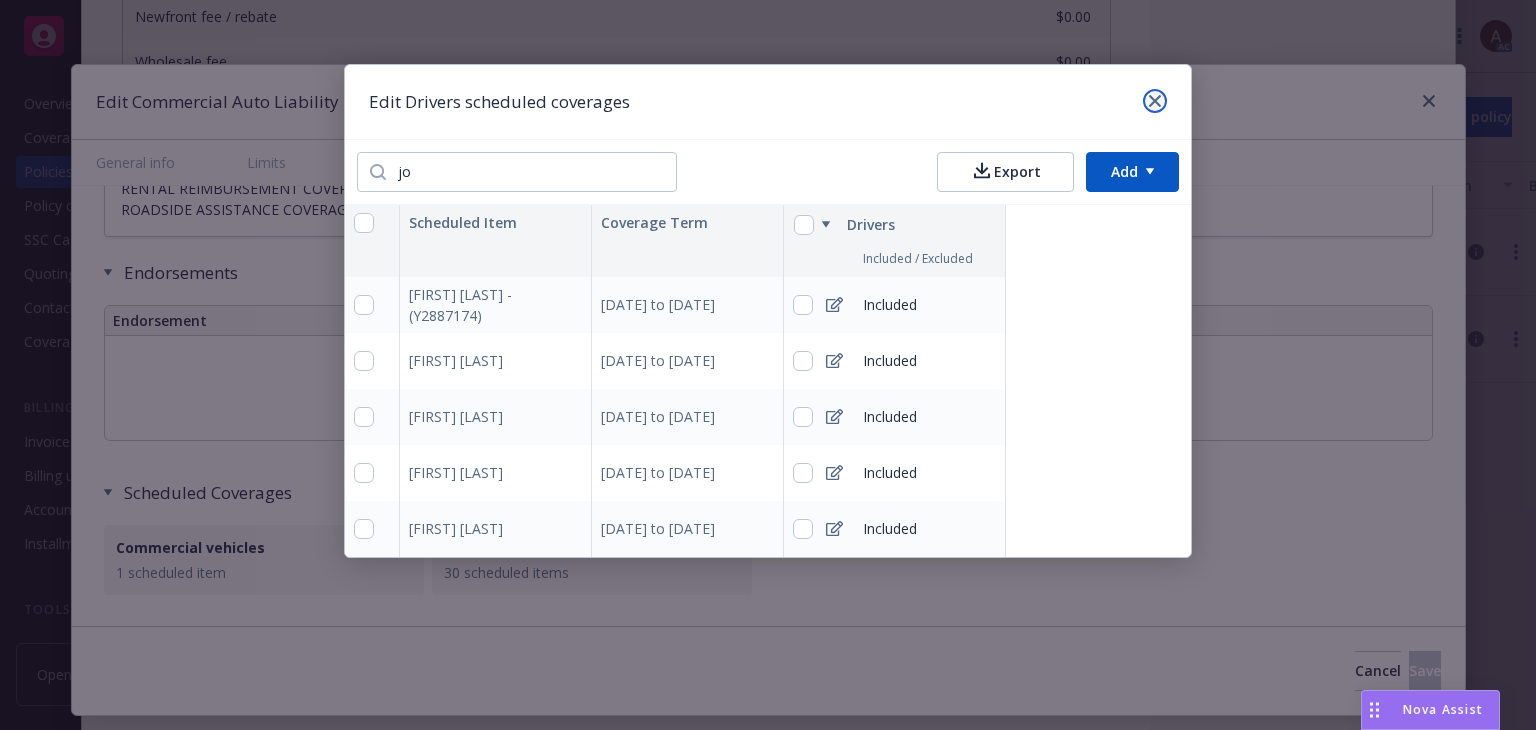 click 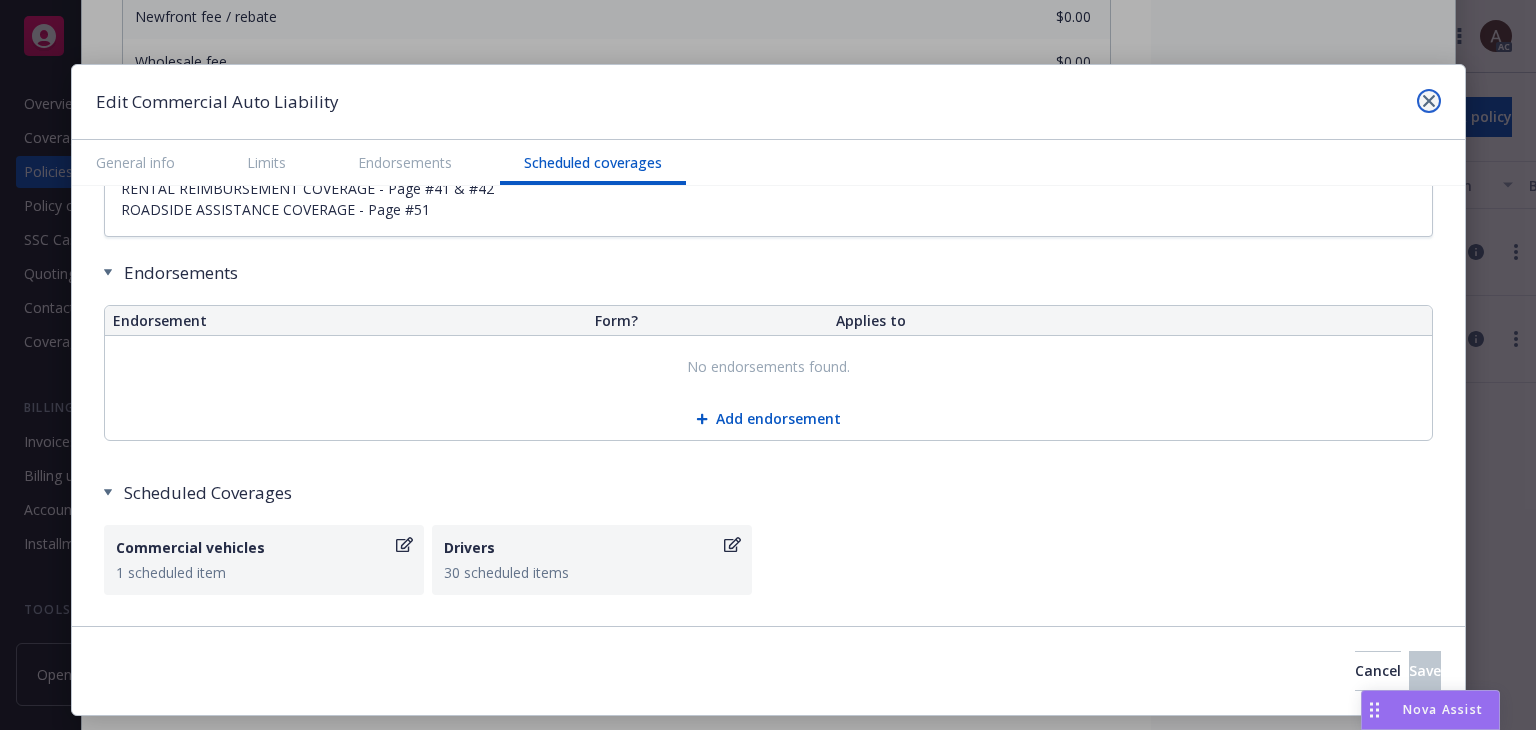 click 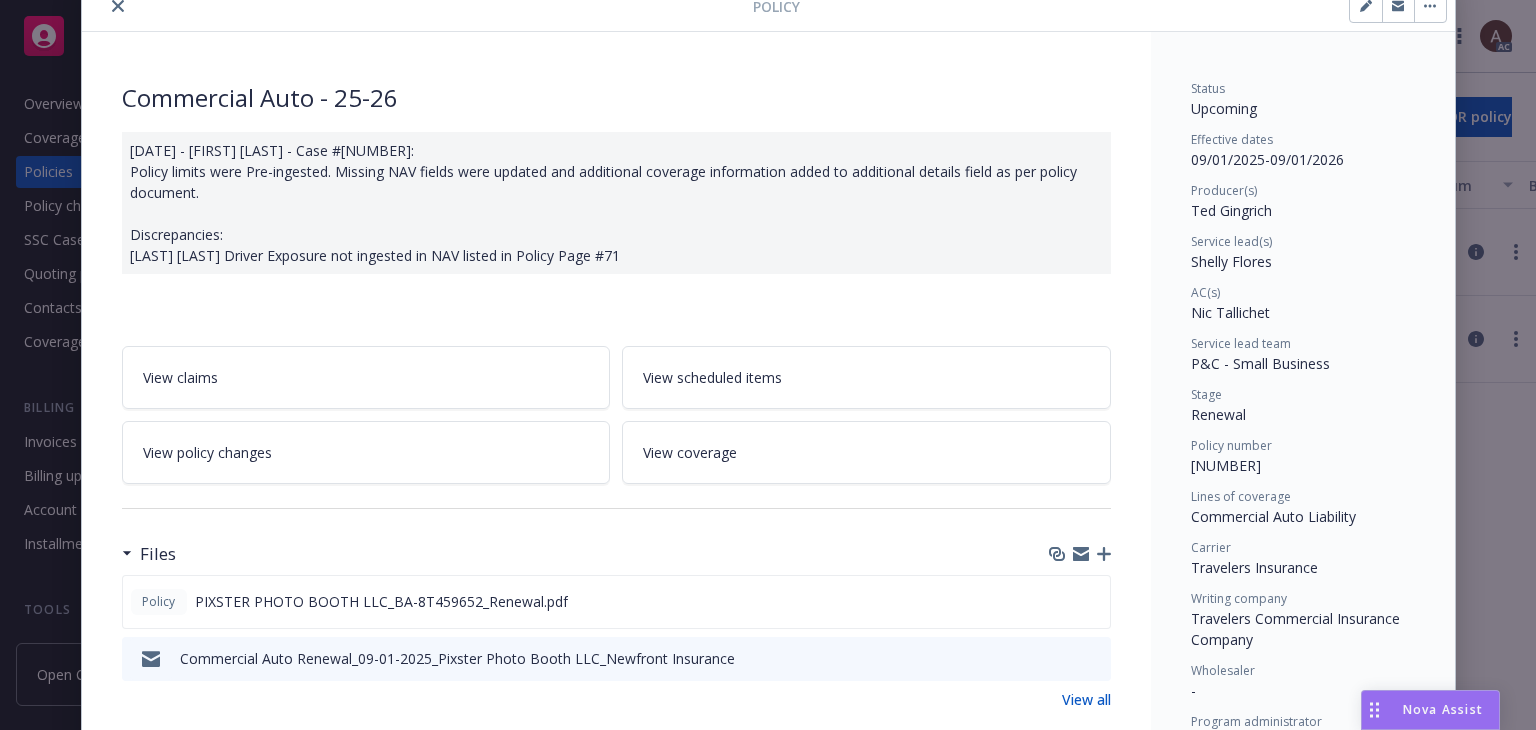 scroll, scrollTop: 0, scrollLeft: 0, axis: both 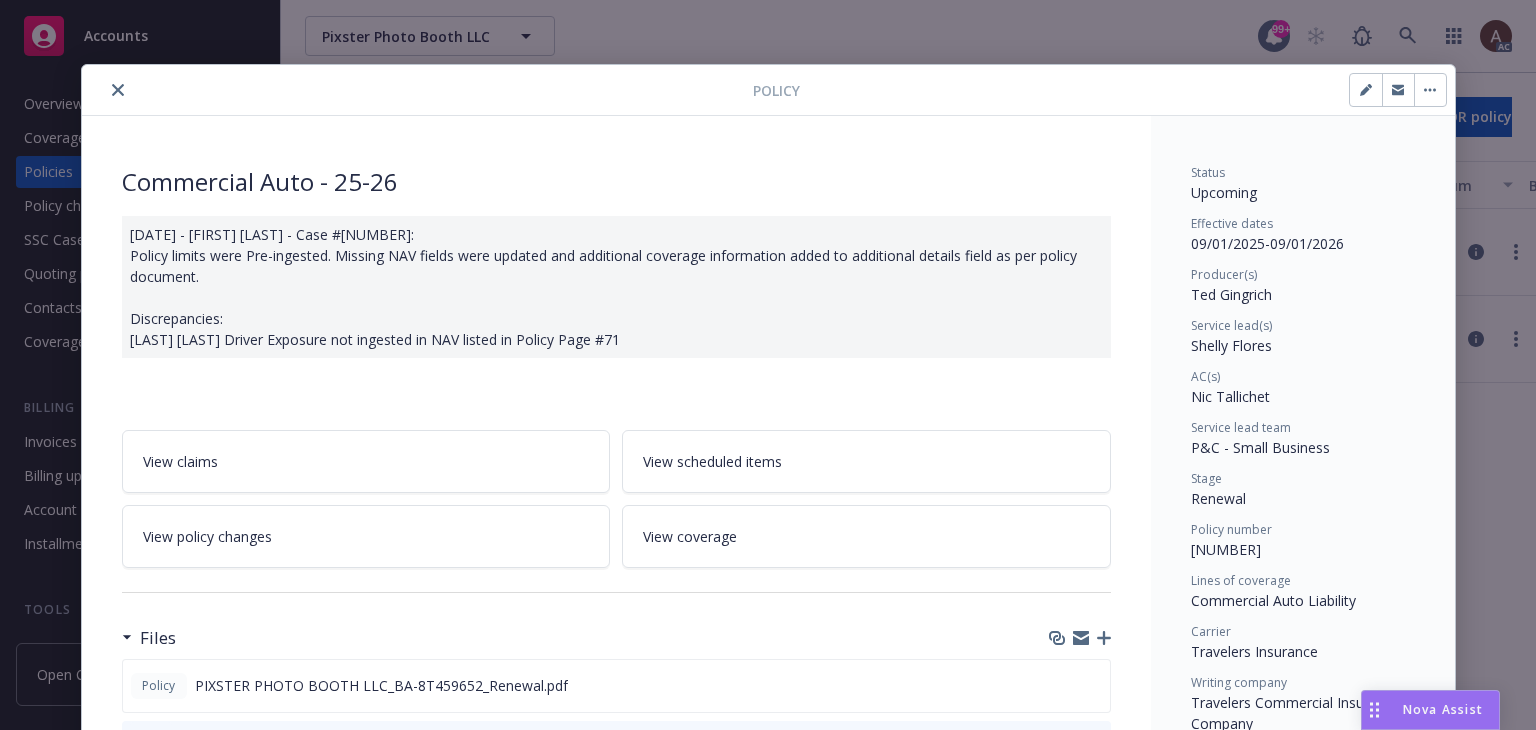 drag, startPoint x: 110, startPoint y: 84, endPoint x: 171, endPoint y: 166, distance: 102.20078 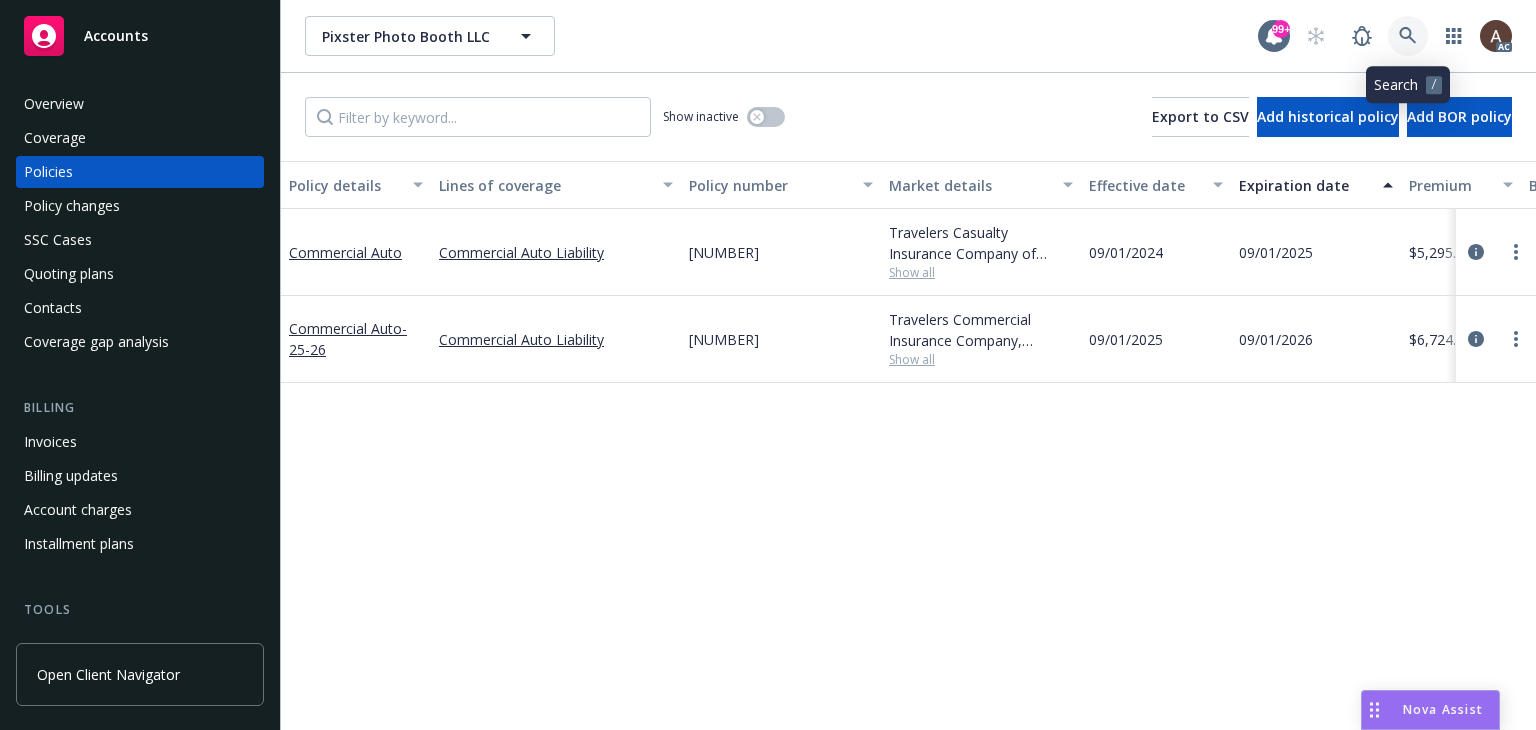 click 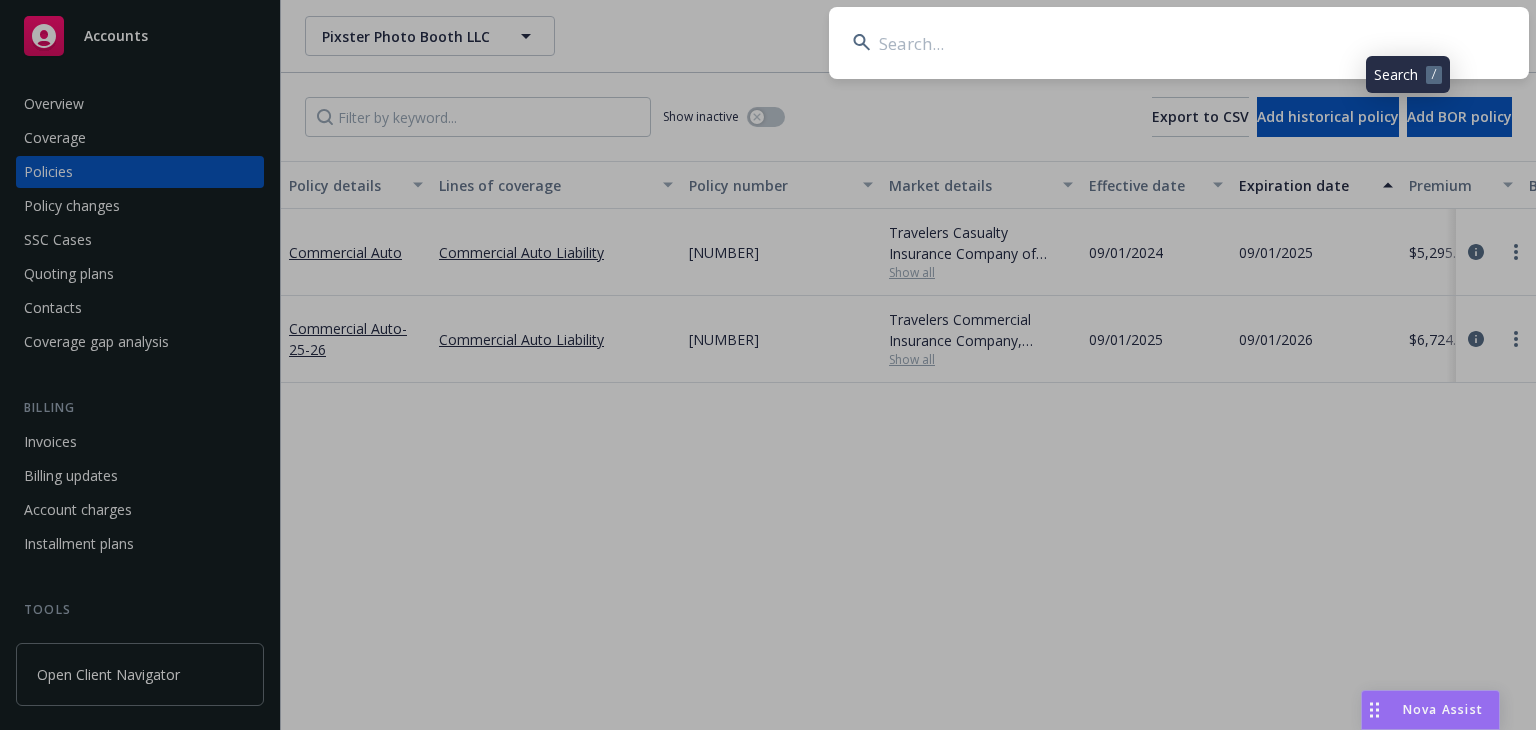 click at bounding box center (1179, 43) 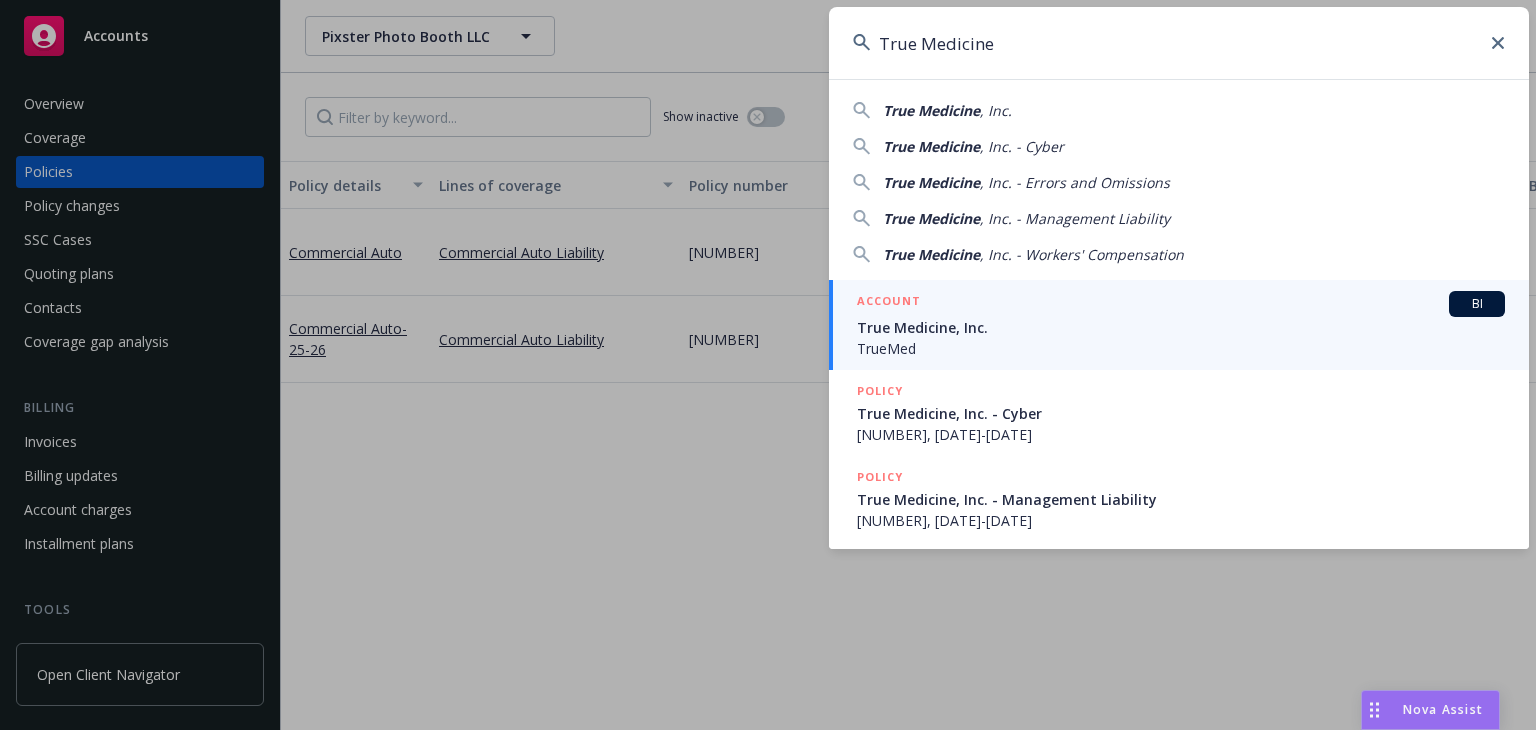 type on "True Medicine" 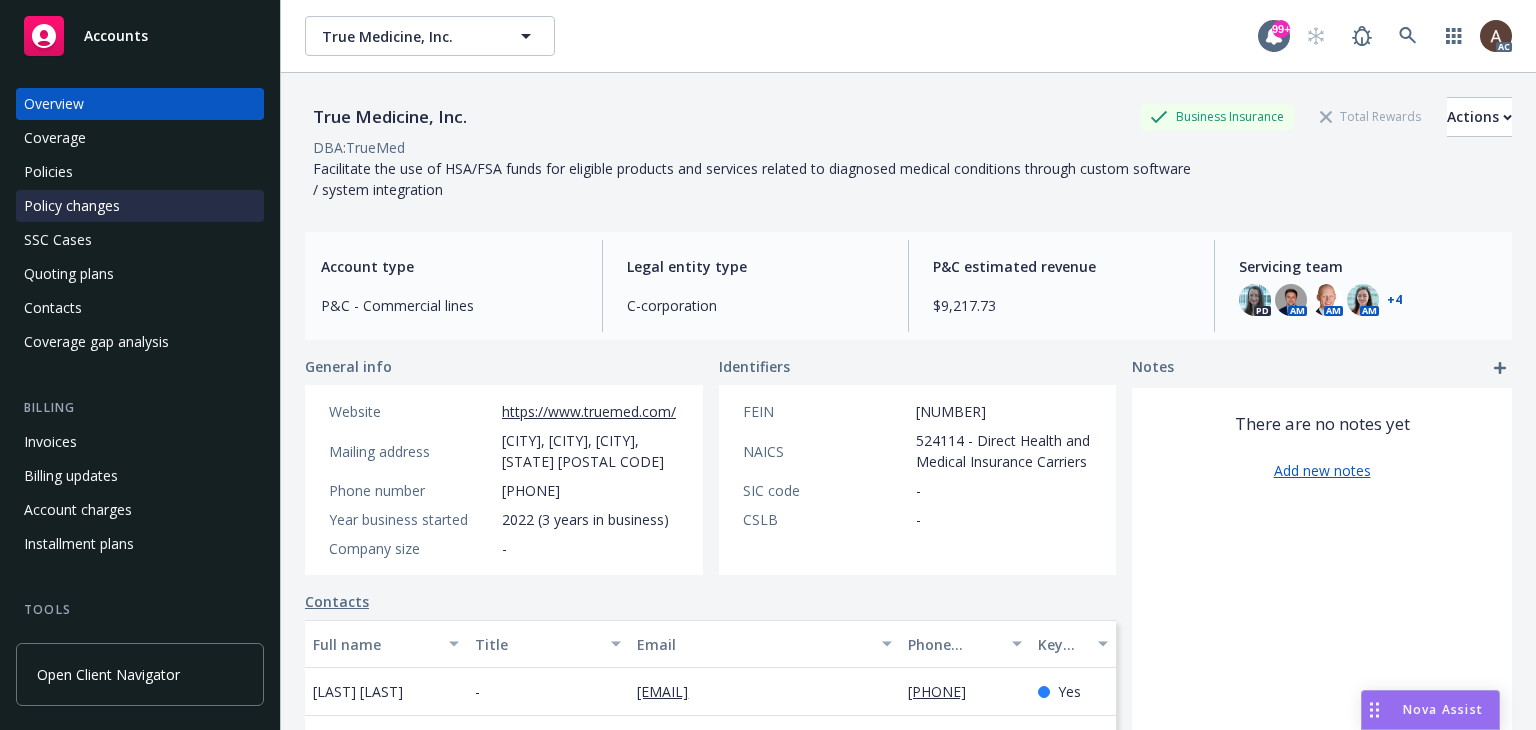 click on "Policy changes" at bounding box center (72, 206) 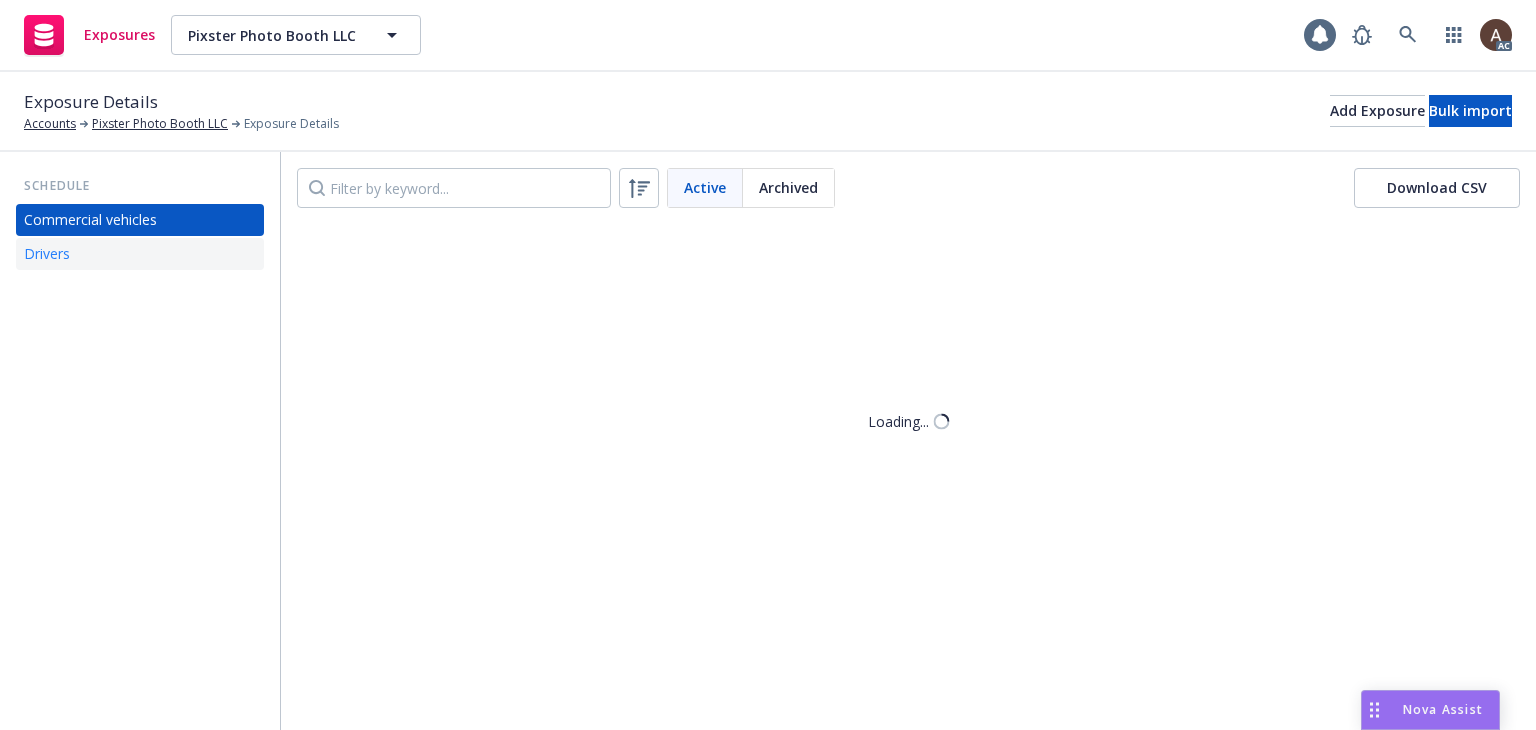 scroll, scrollTop: 0, scrollLeft: 0, axis: both 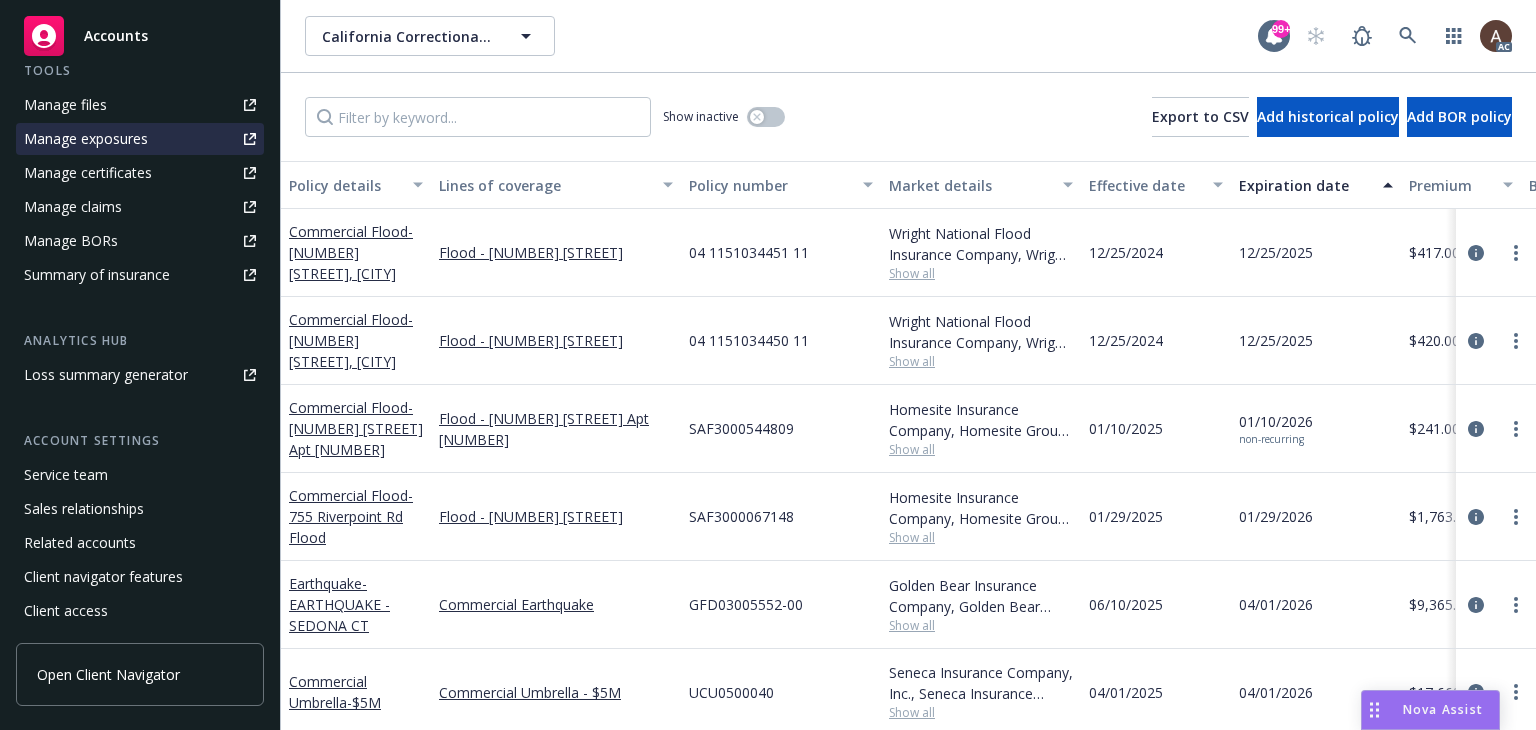click on "Manage exposures" at bounding box center (86, 139) 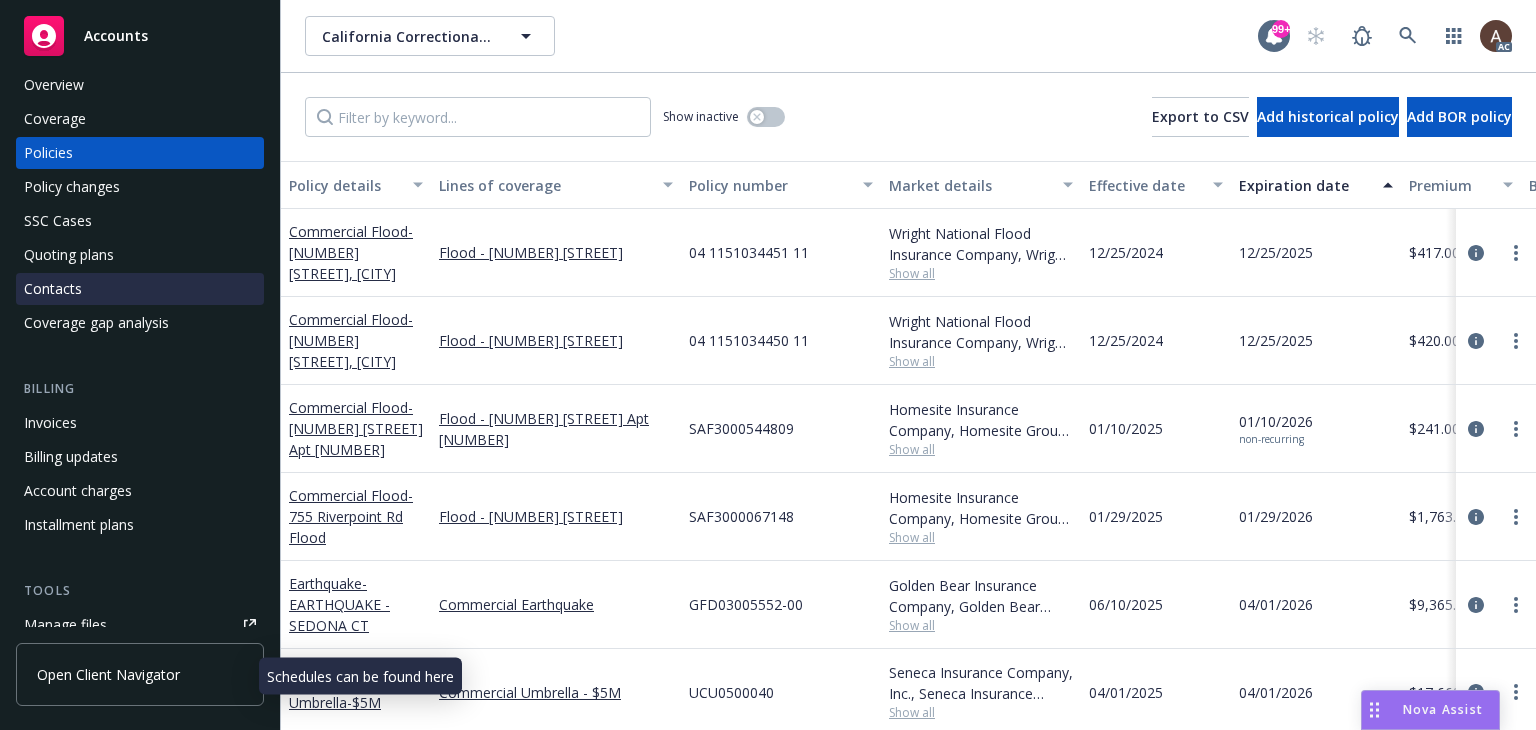 scroll, scrollTop: 0, scrollLeft: 0, axis: both 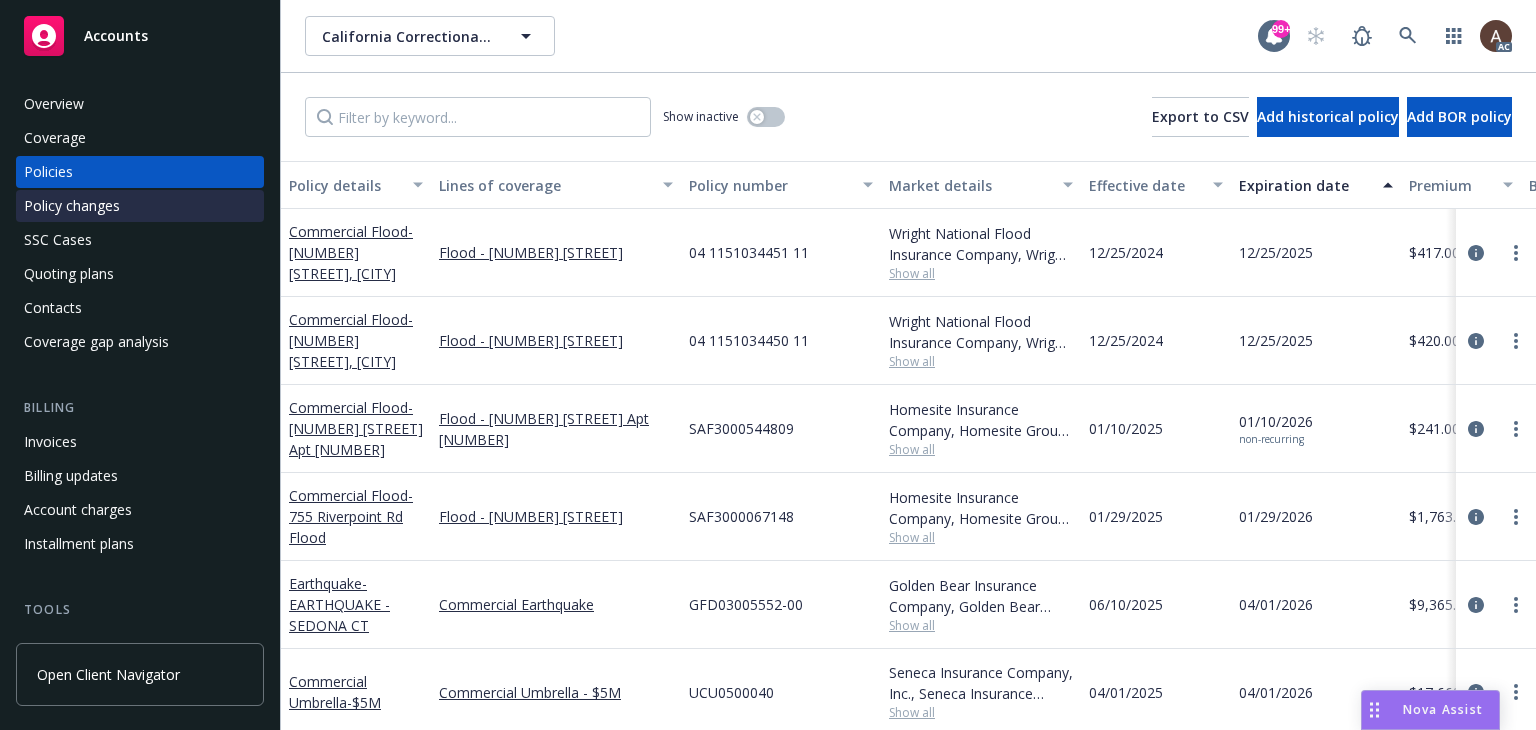 click on "Policy changes" at bounding box center [140, 206] 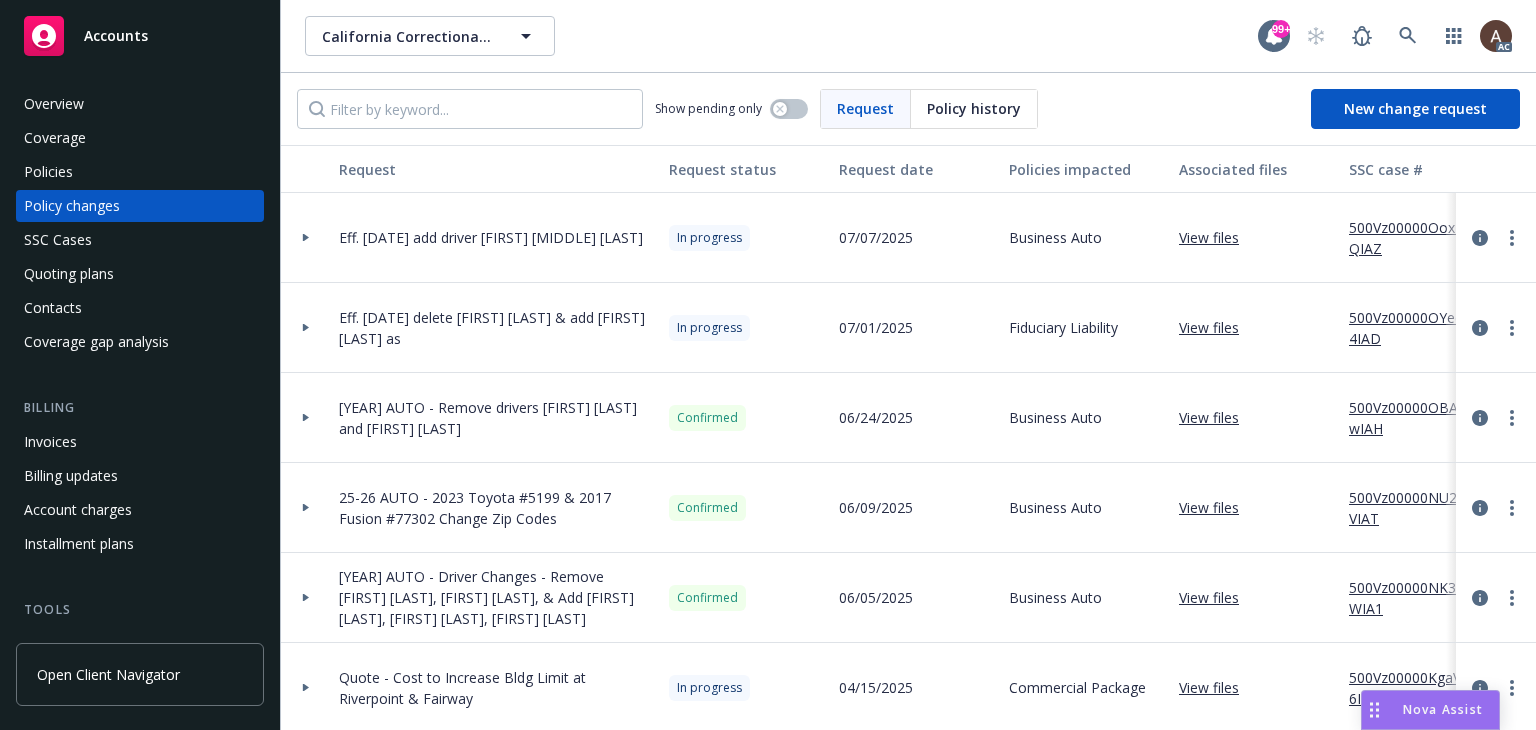 click at bounding box center (306, 418) 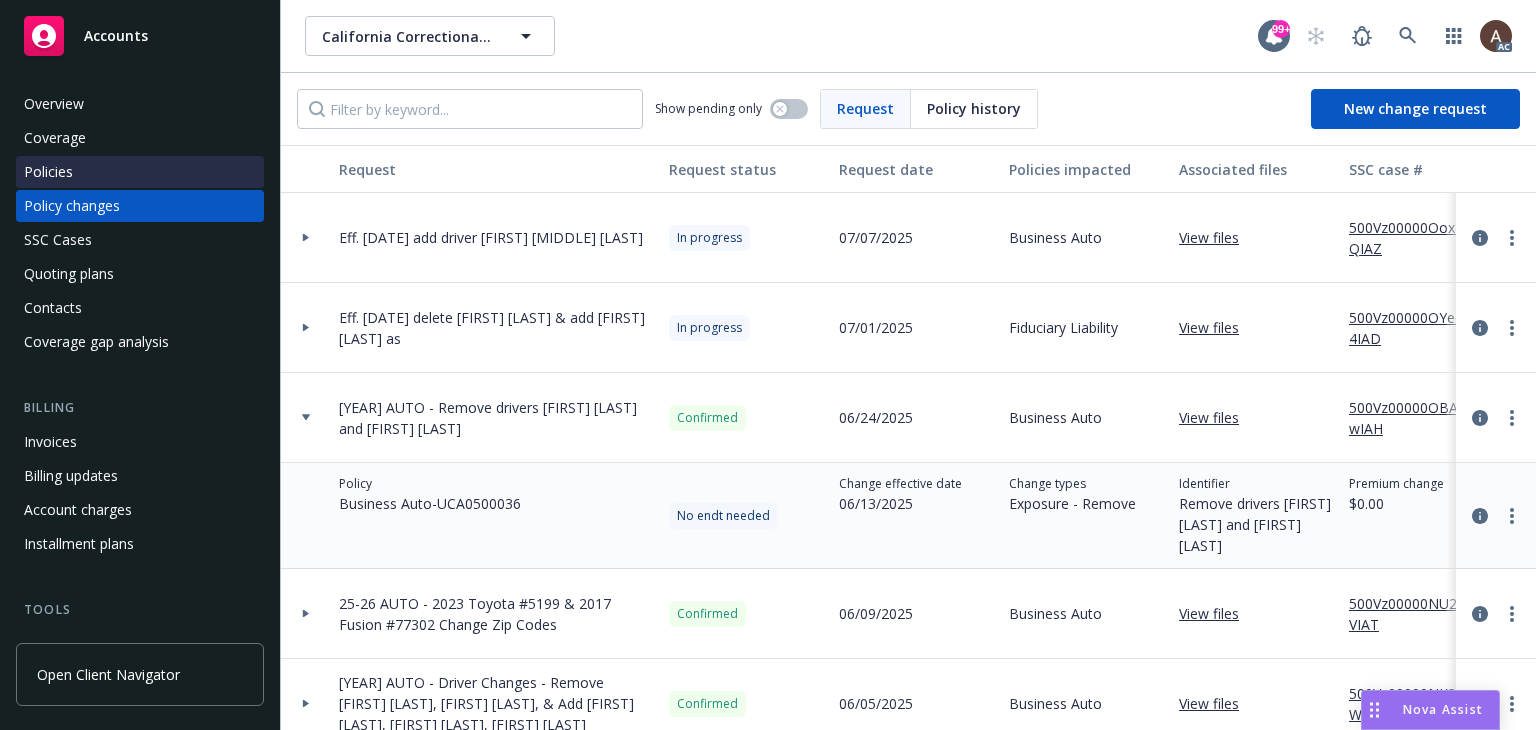 click on "Policies" at bounding box center (140, 172) 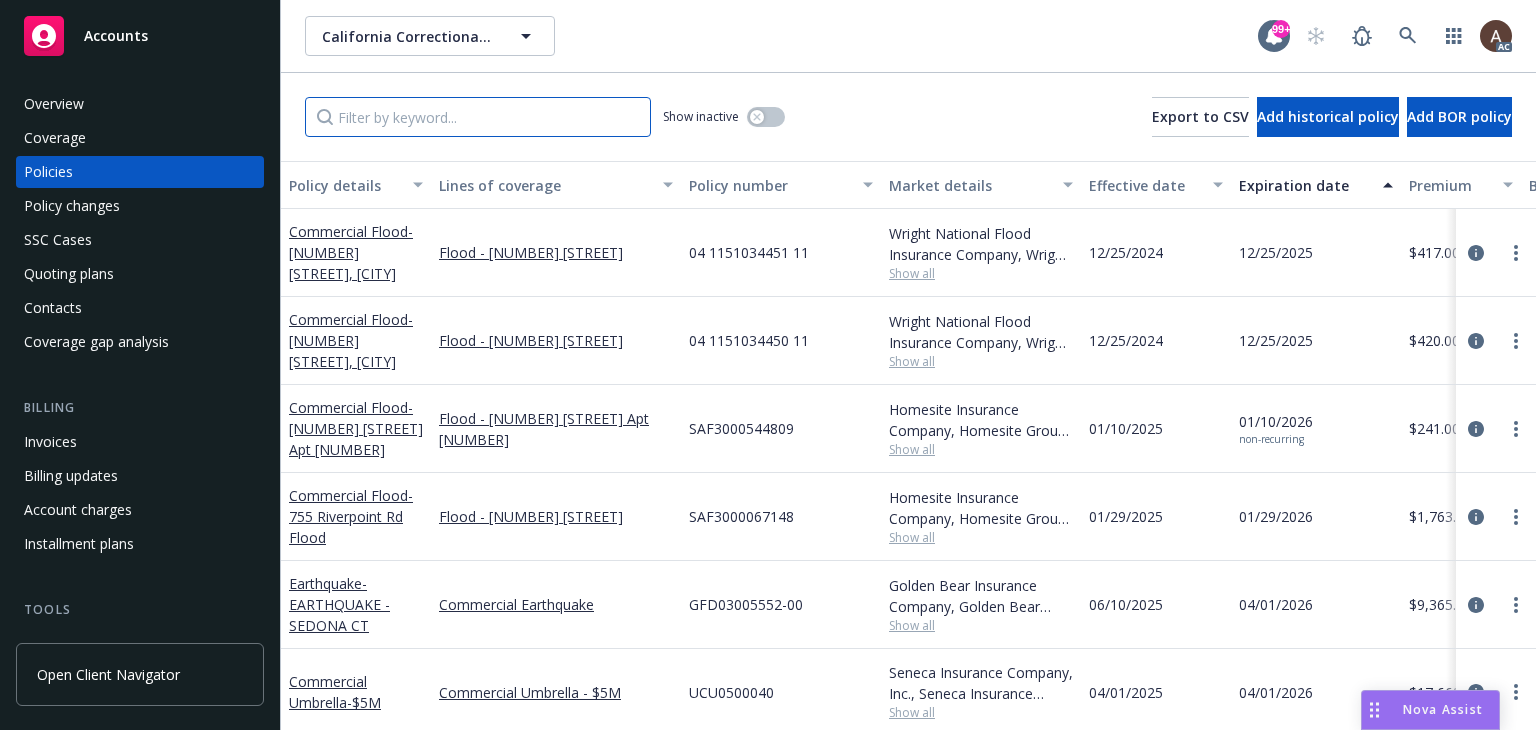 click at bounding box center [478, 117] 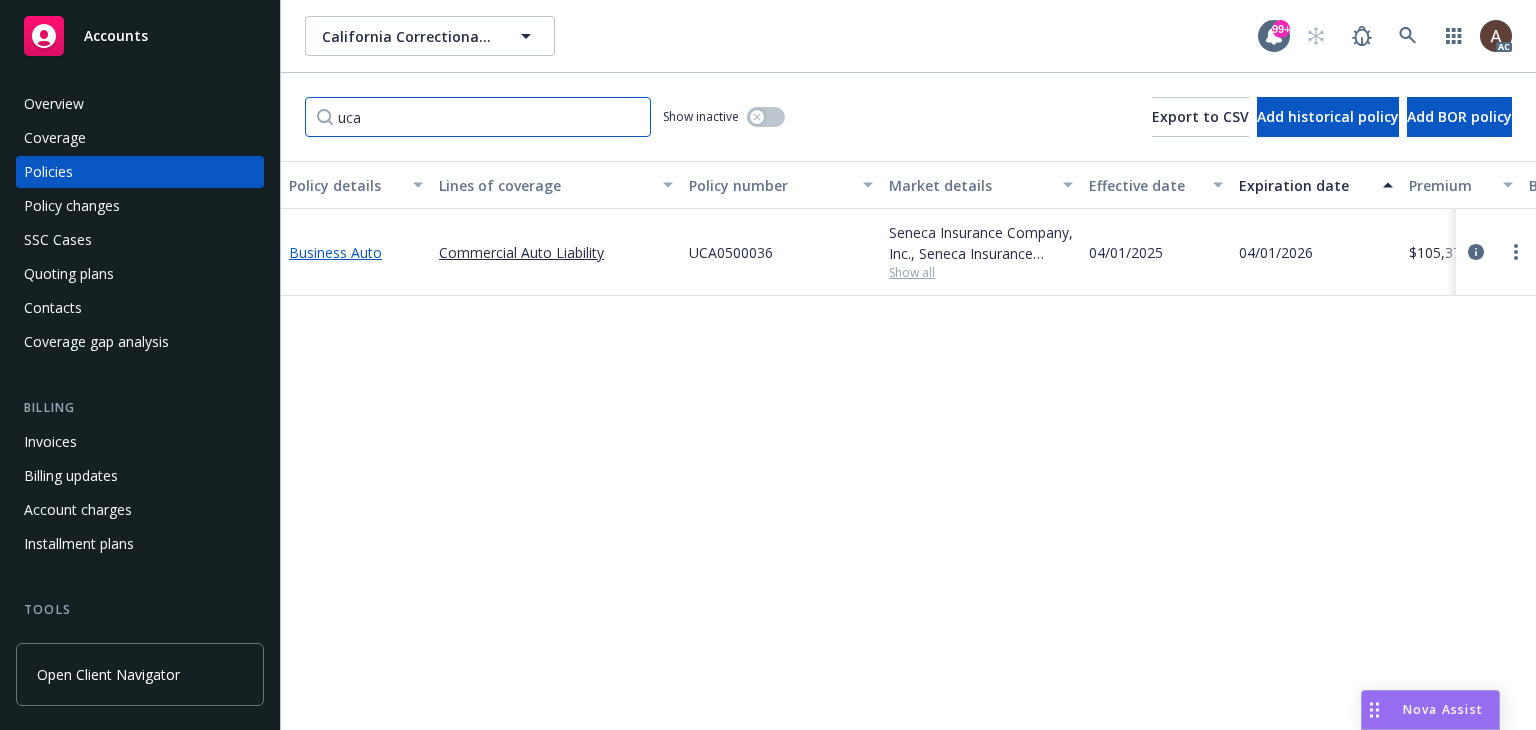 type on "uca" 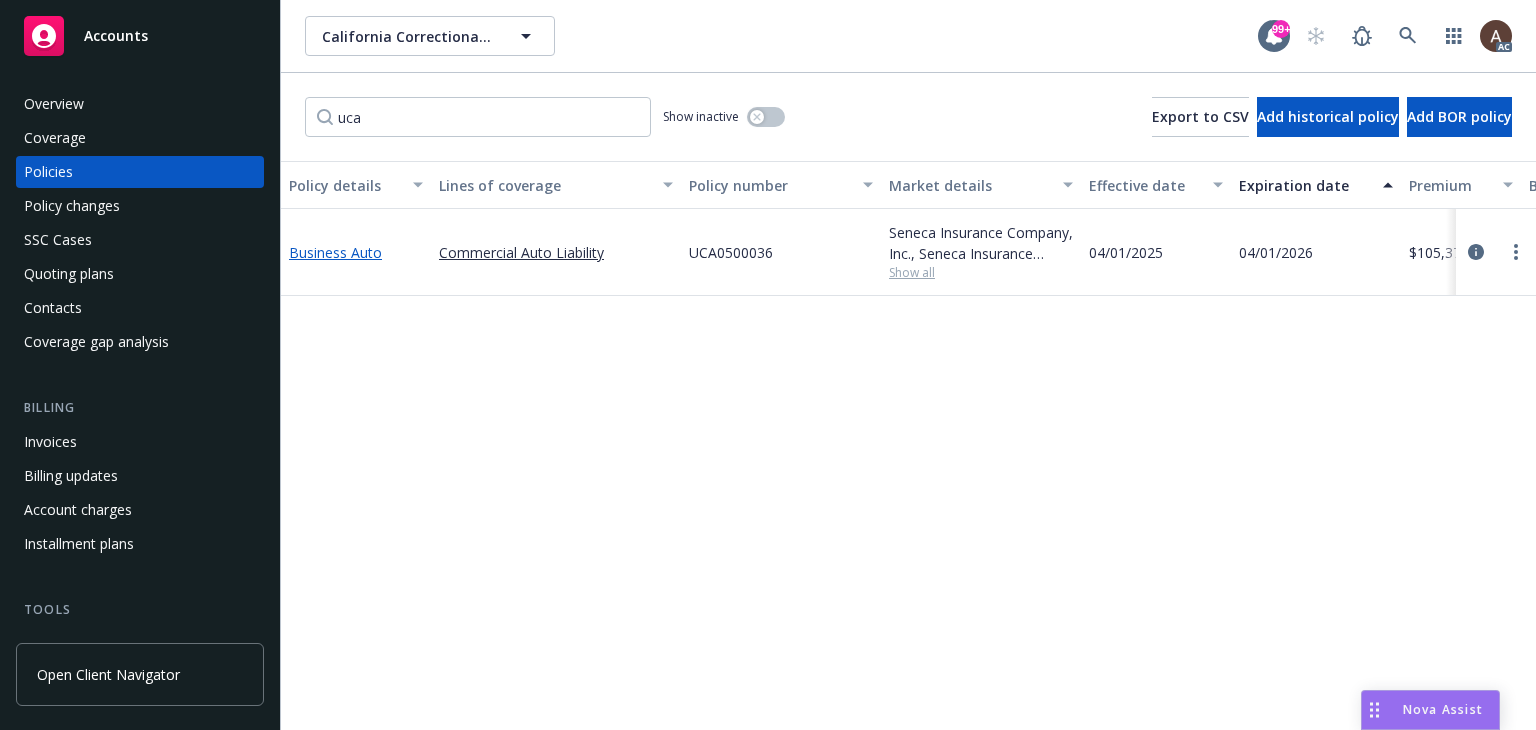 click on "Business Auto" at bounding box center (335, 252) 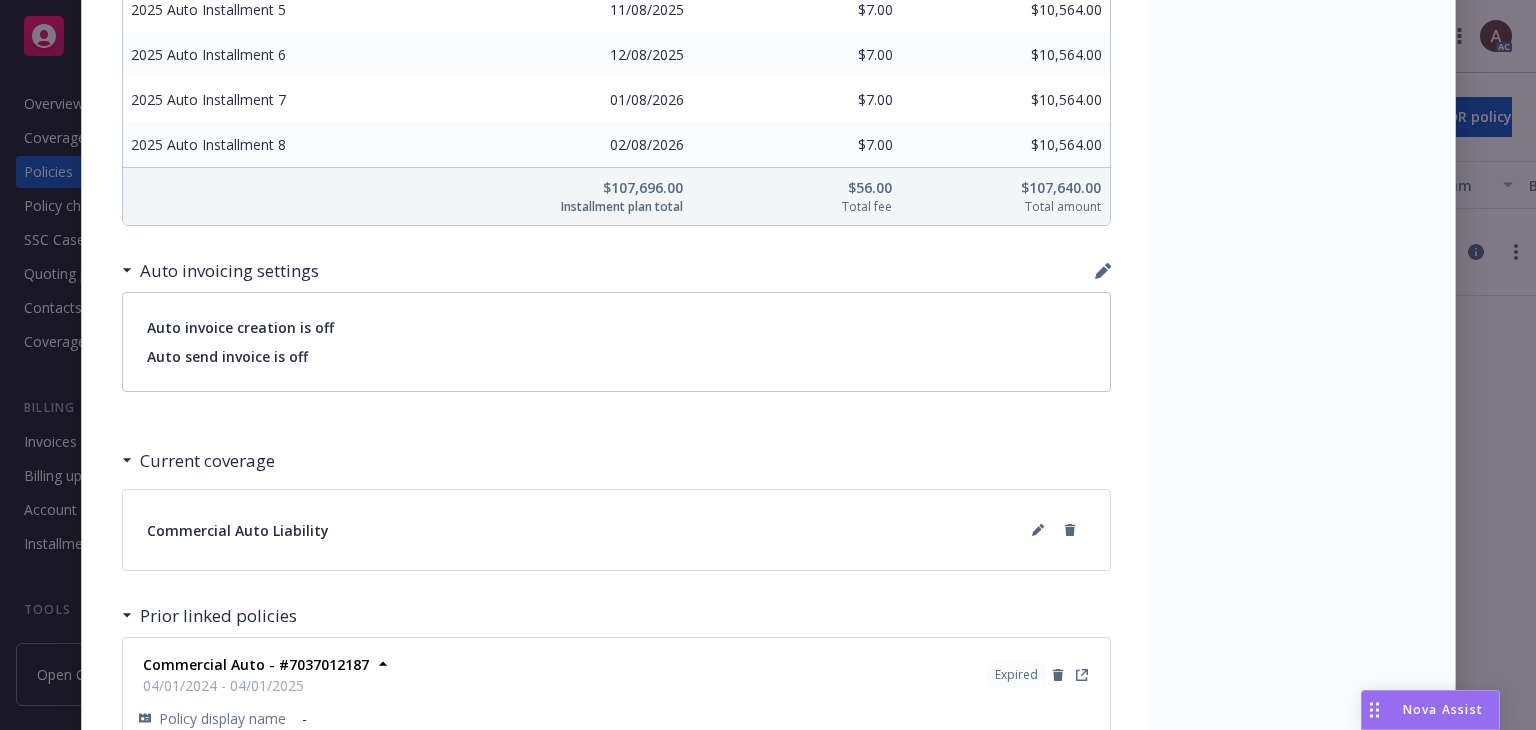 scroll, scrollTop: 2100, scrollLeft: 0, axis: vertical 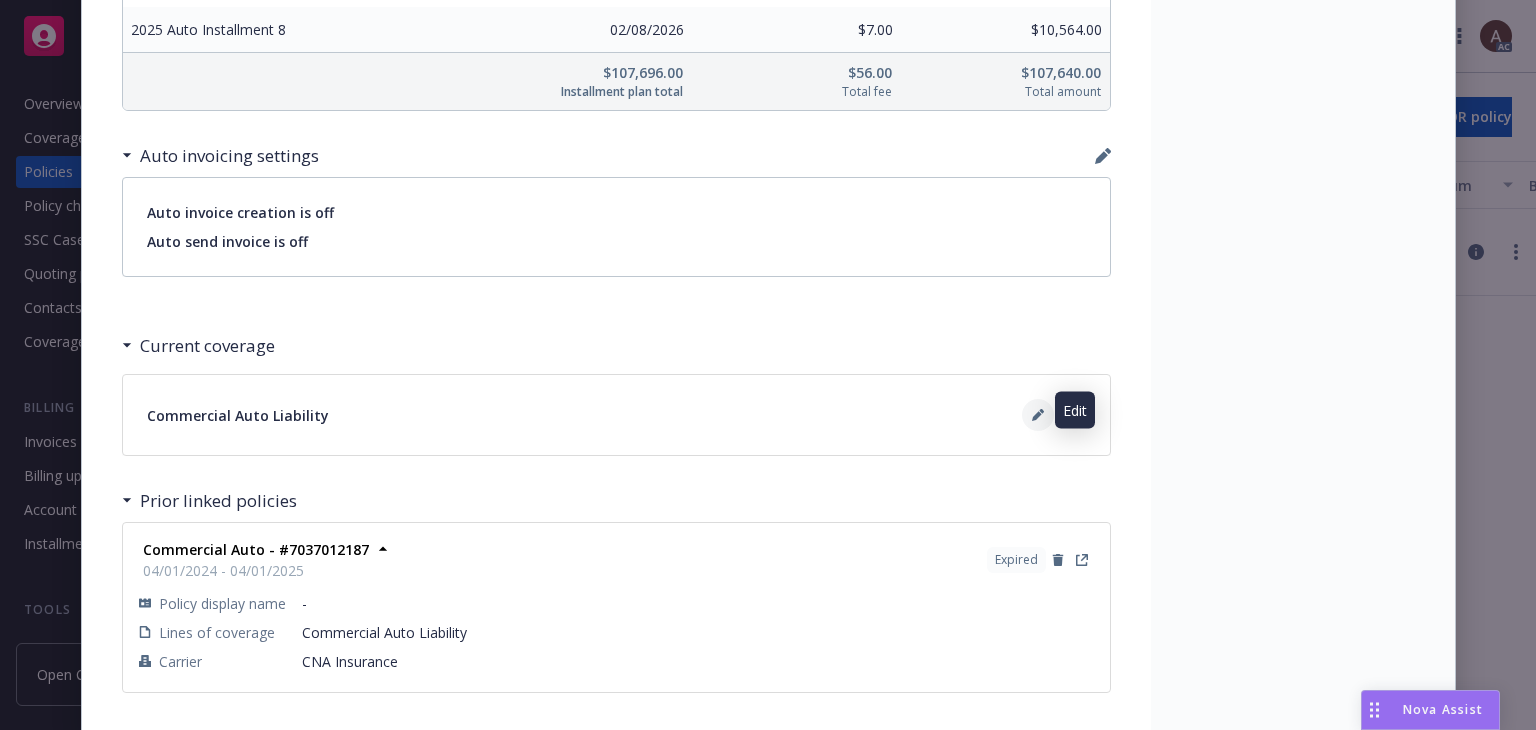 click at bounding box center (1038, 415) 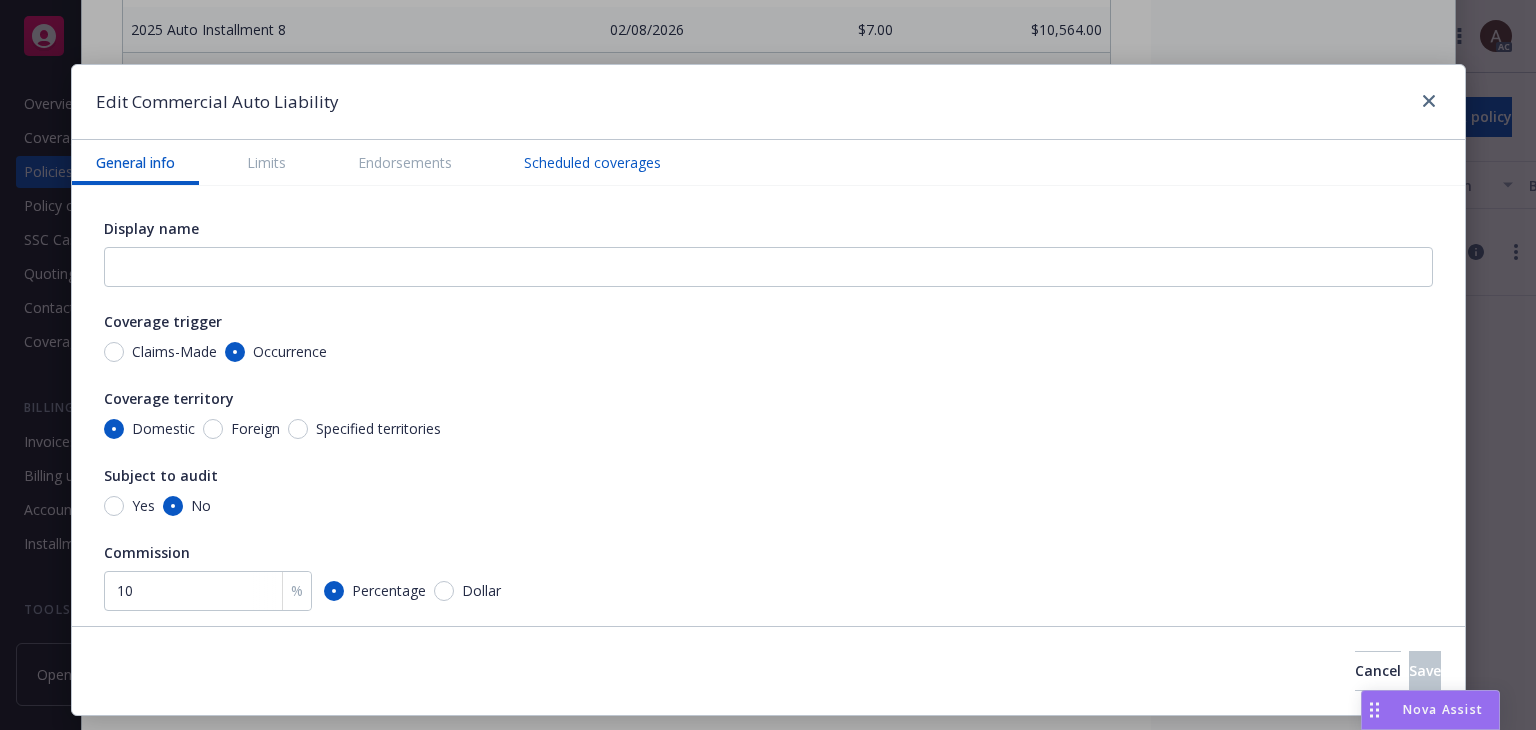 click on "Scheduled coverages" at bounding box center (592, 162) 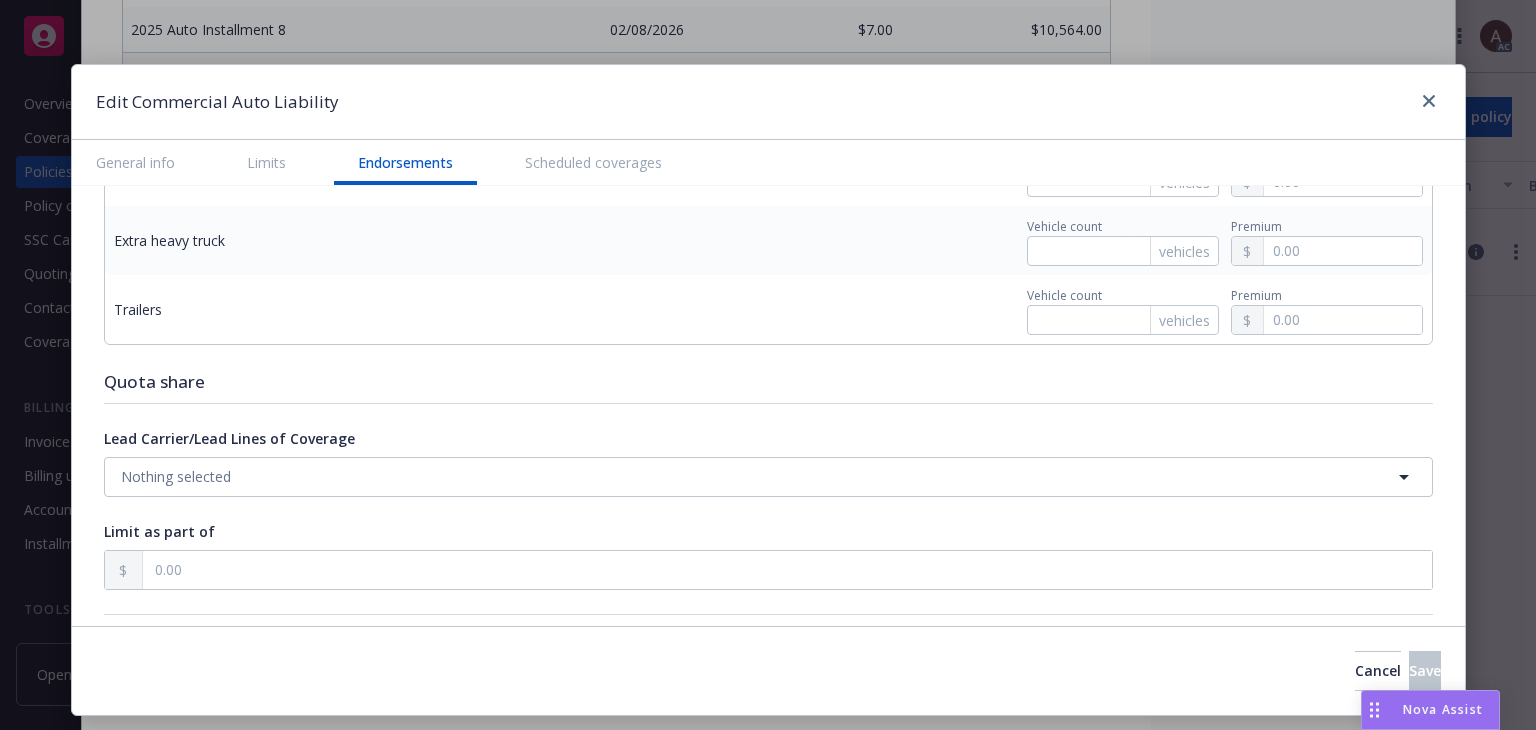 type on "x" 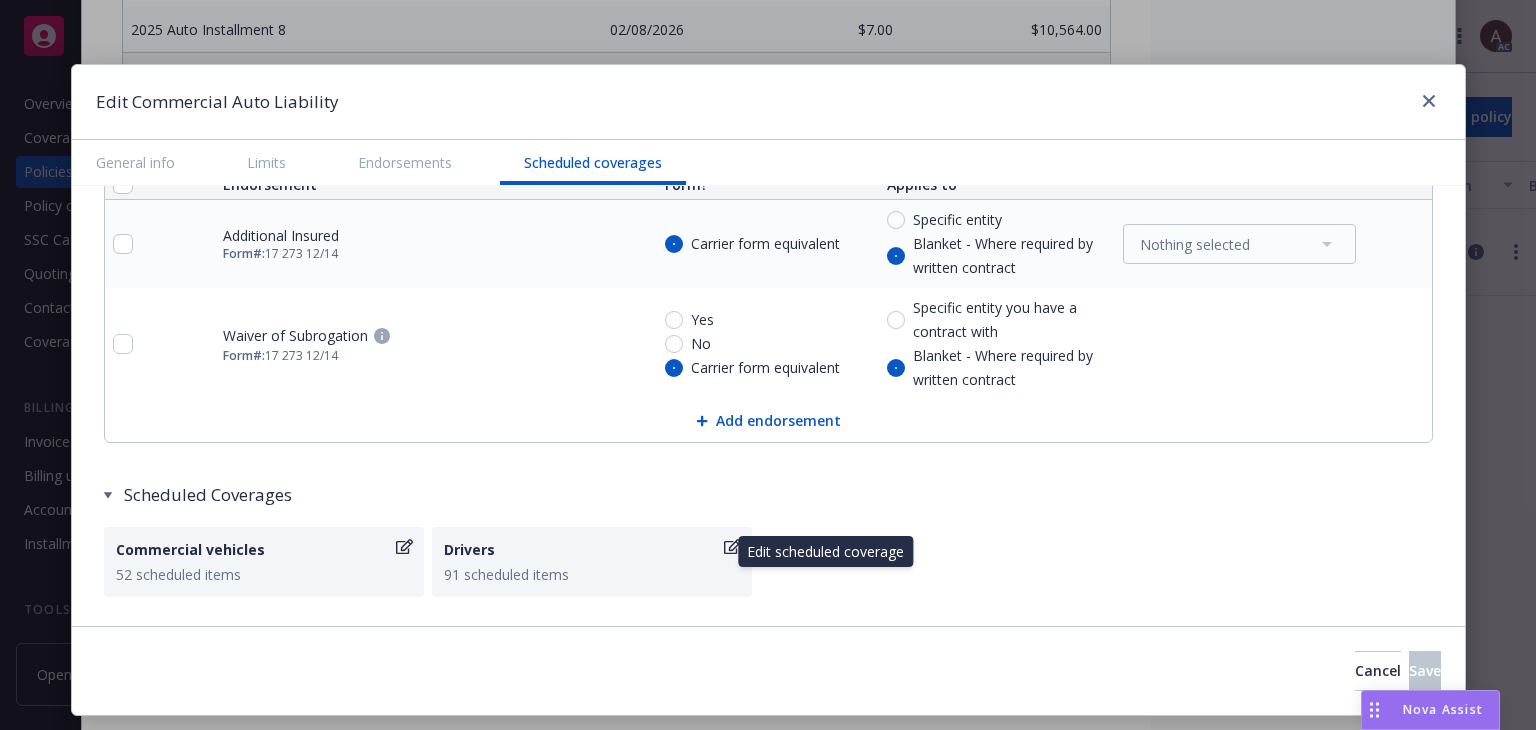 click on "Drivers" at bounding box center [582, 549] 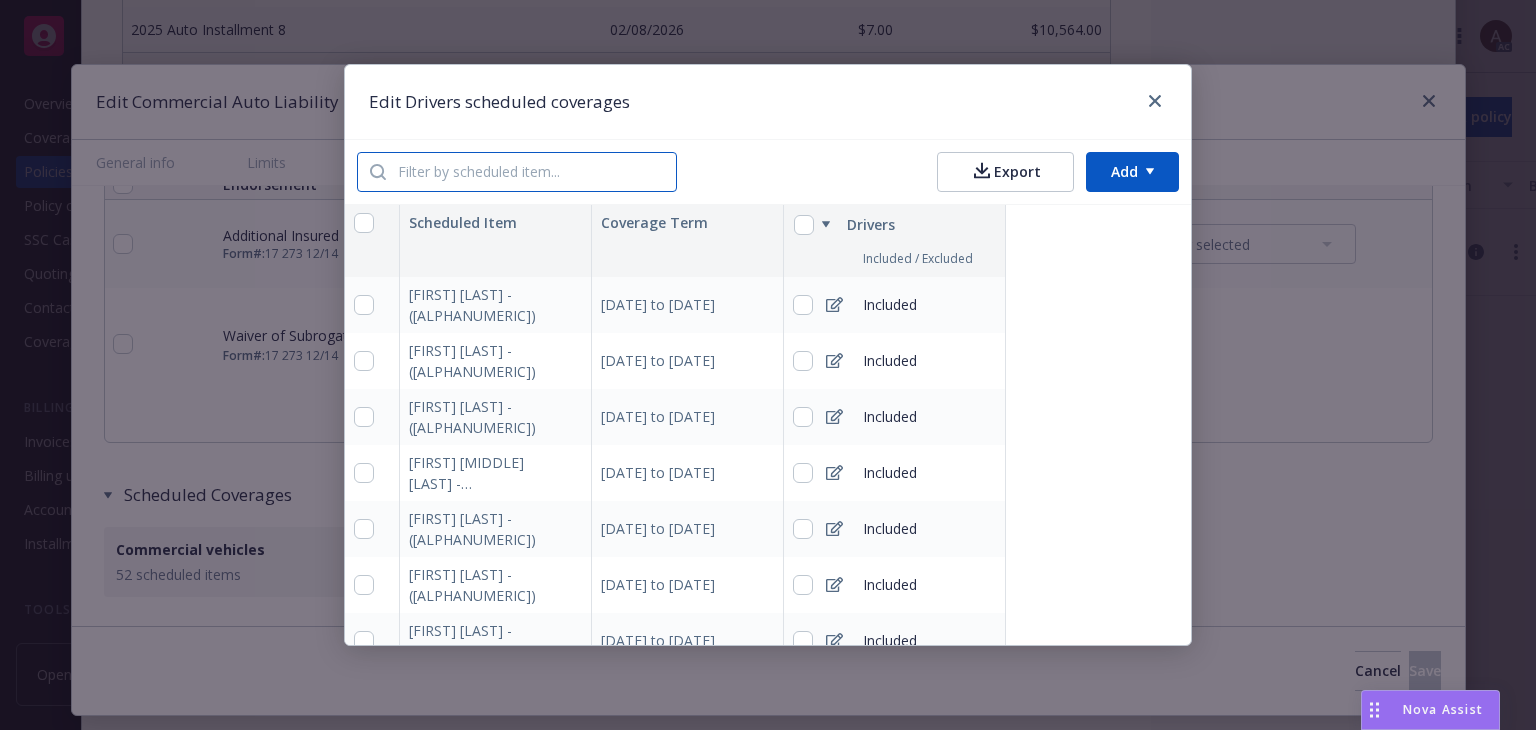 click at bounding box center (531, 172) 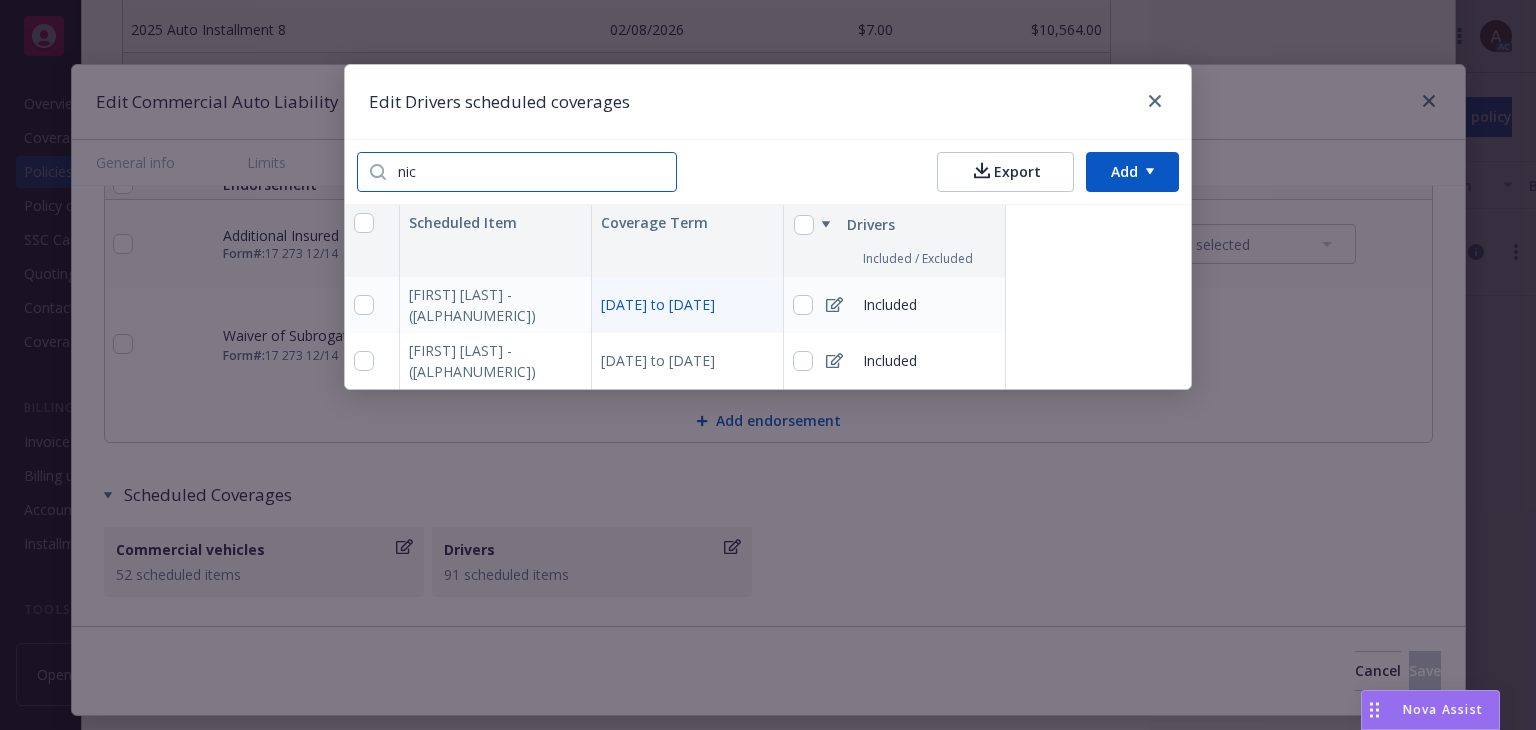 type on "nic" 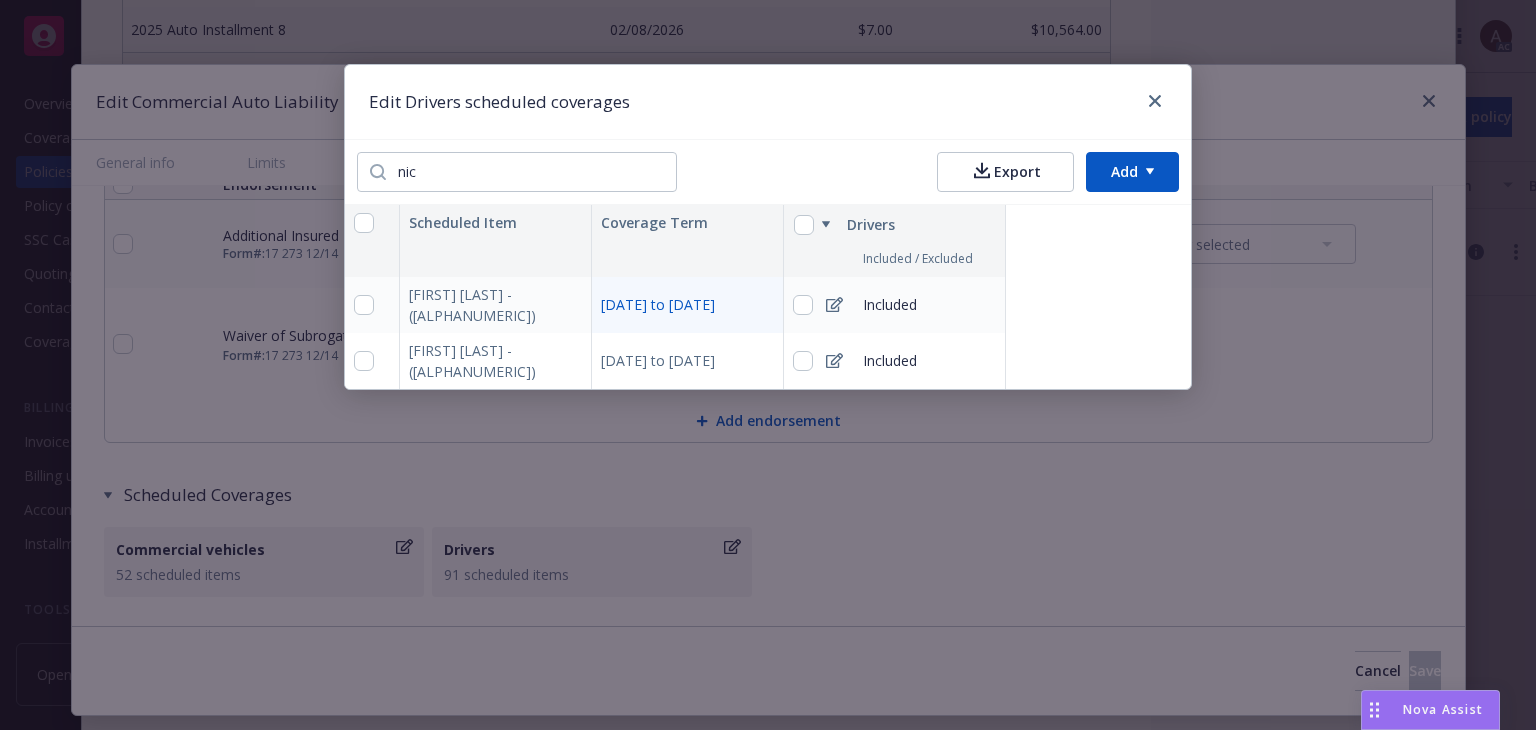 click on "04/01/2025 to 04/01/2026" at bounding box center (688, 305) 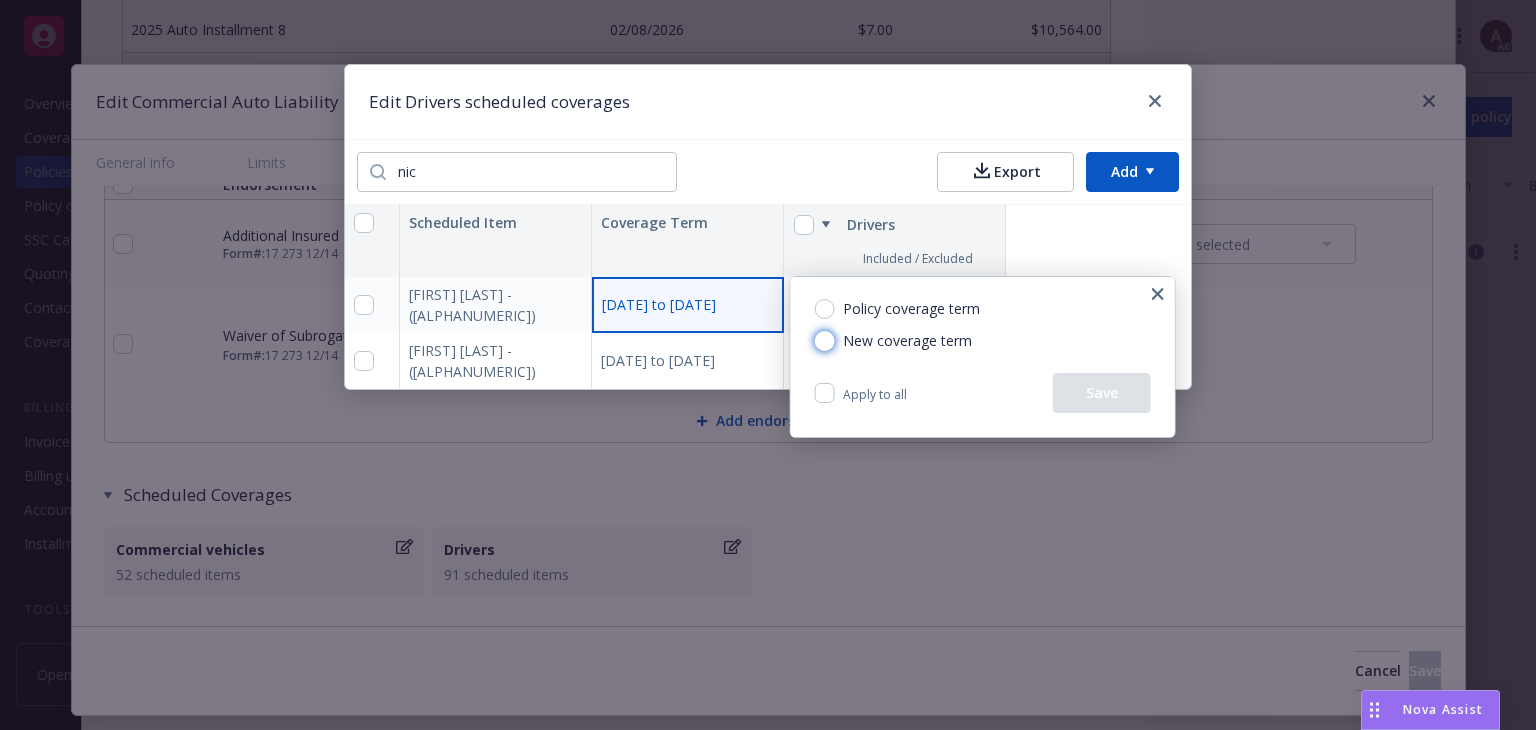 click on "New coverage term" at bounding box center (825, 341) 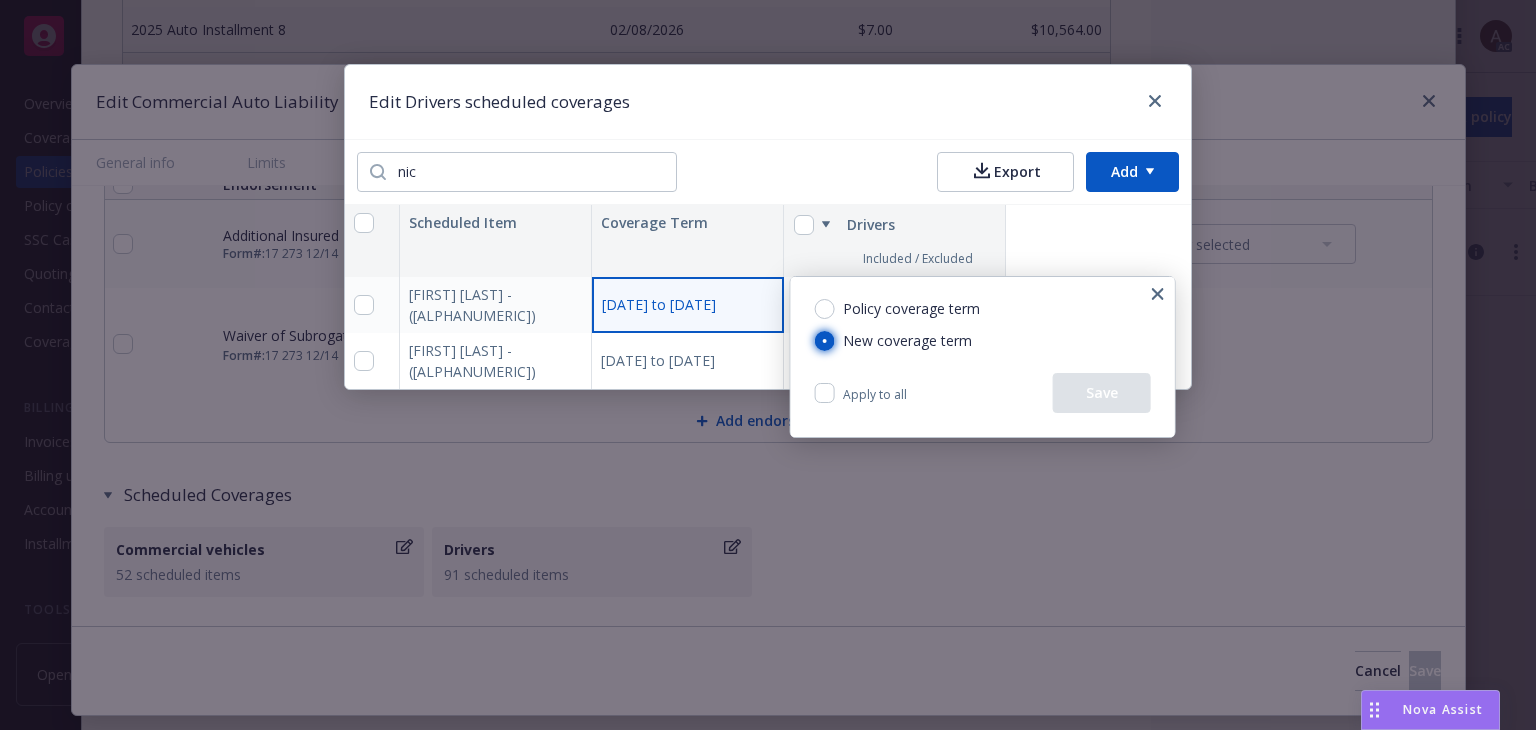 radio on "true" 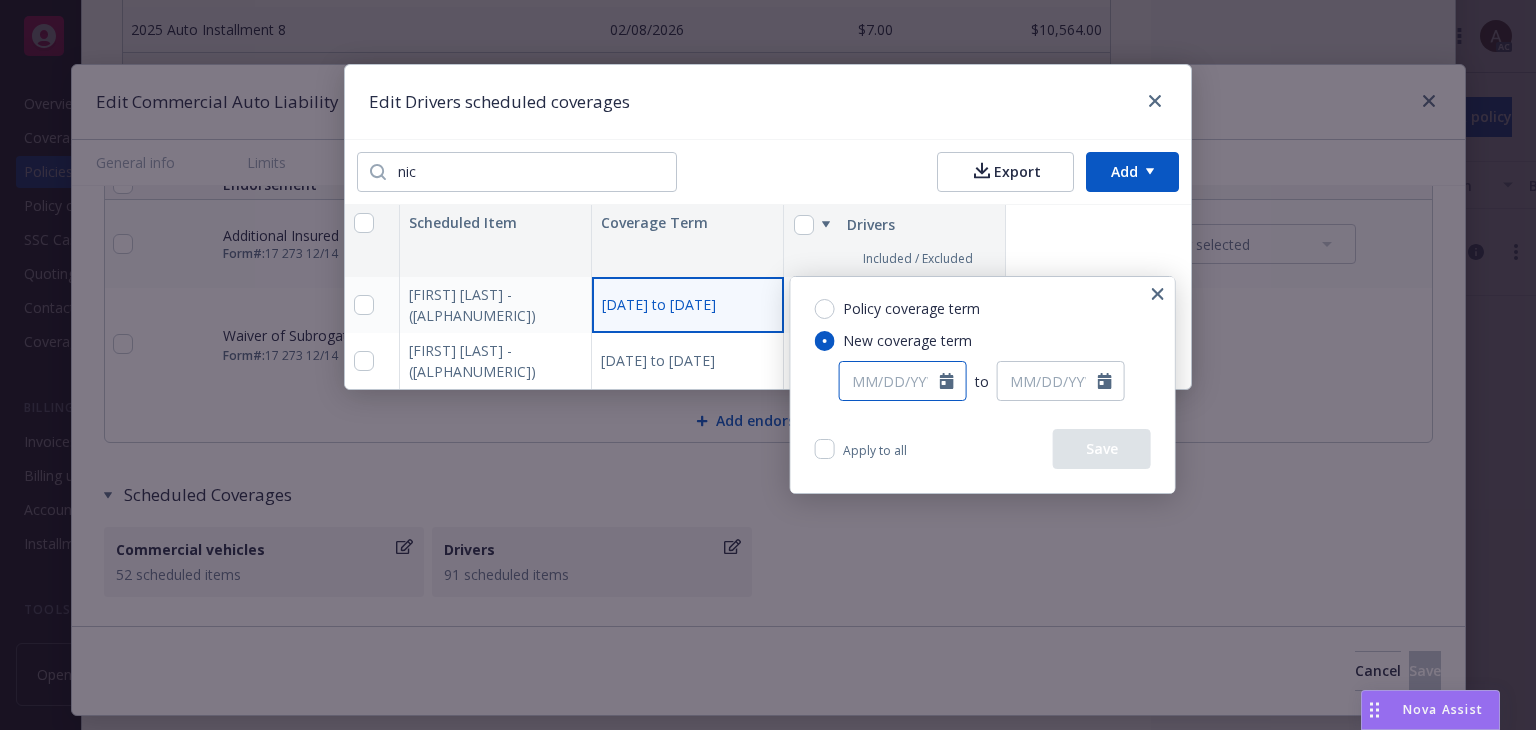 click at bounding box center [890, 381] 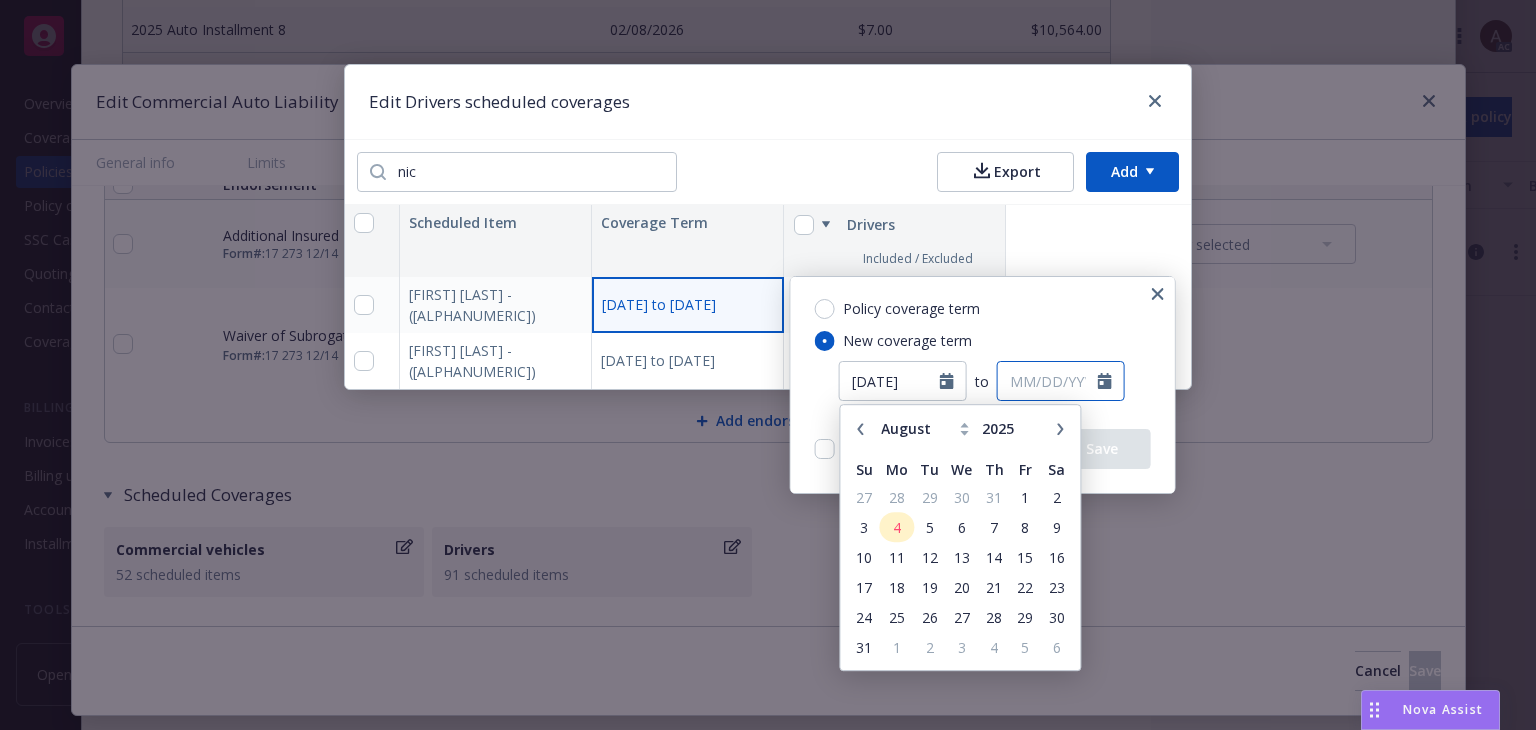 click at bounding box center (1048, 381) 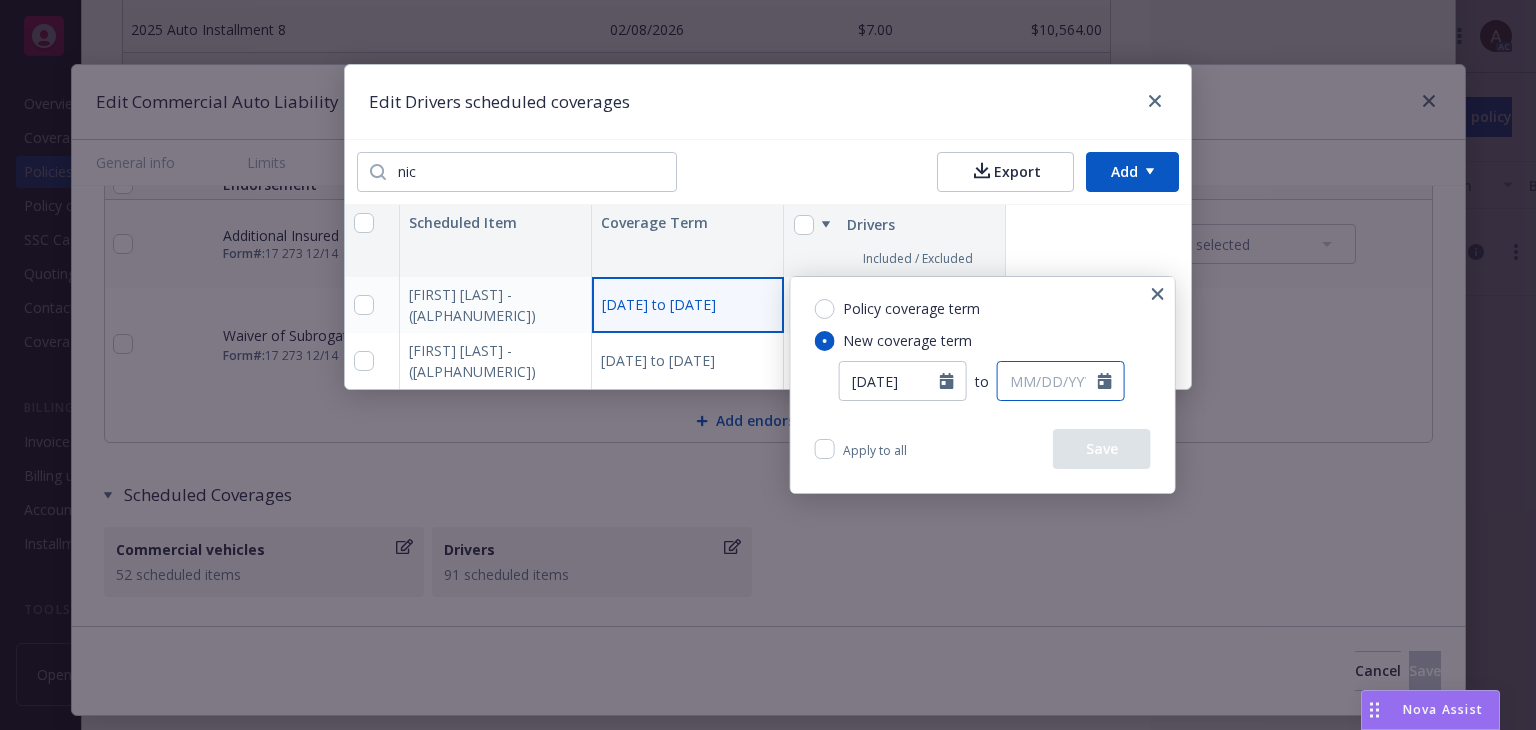 type on "04/01/2025" 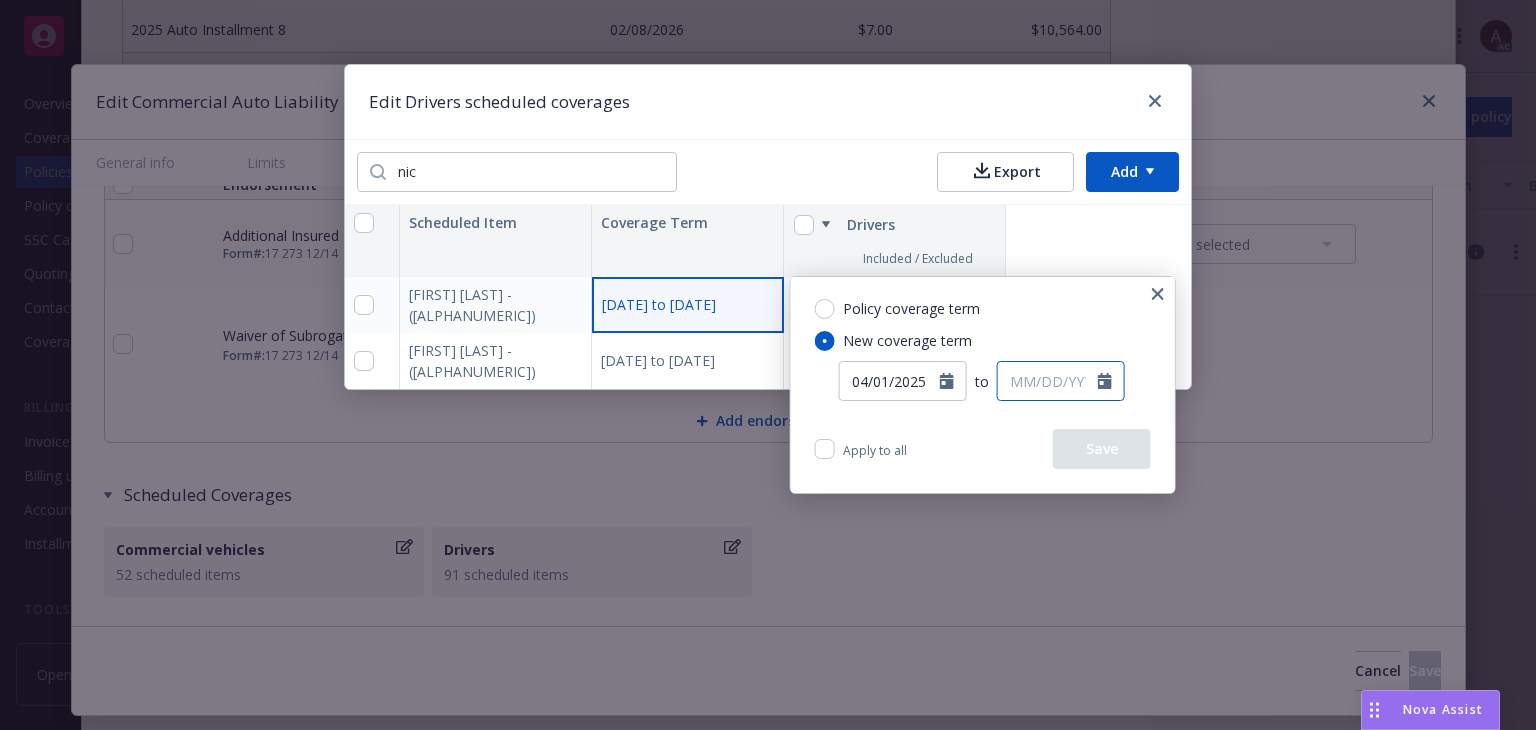 select on "8" 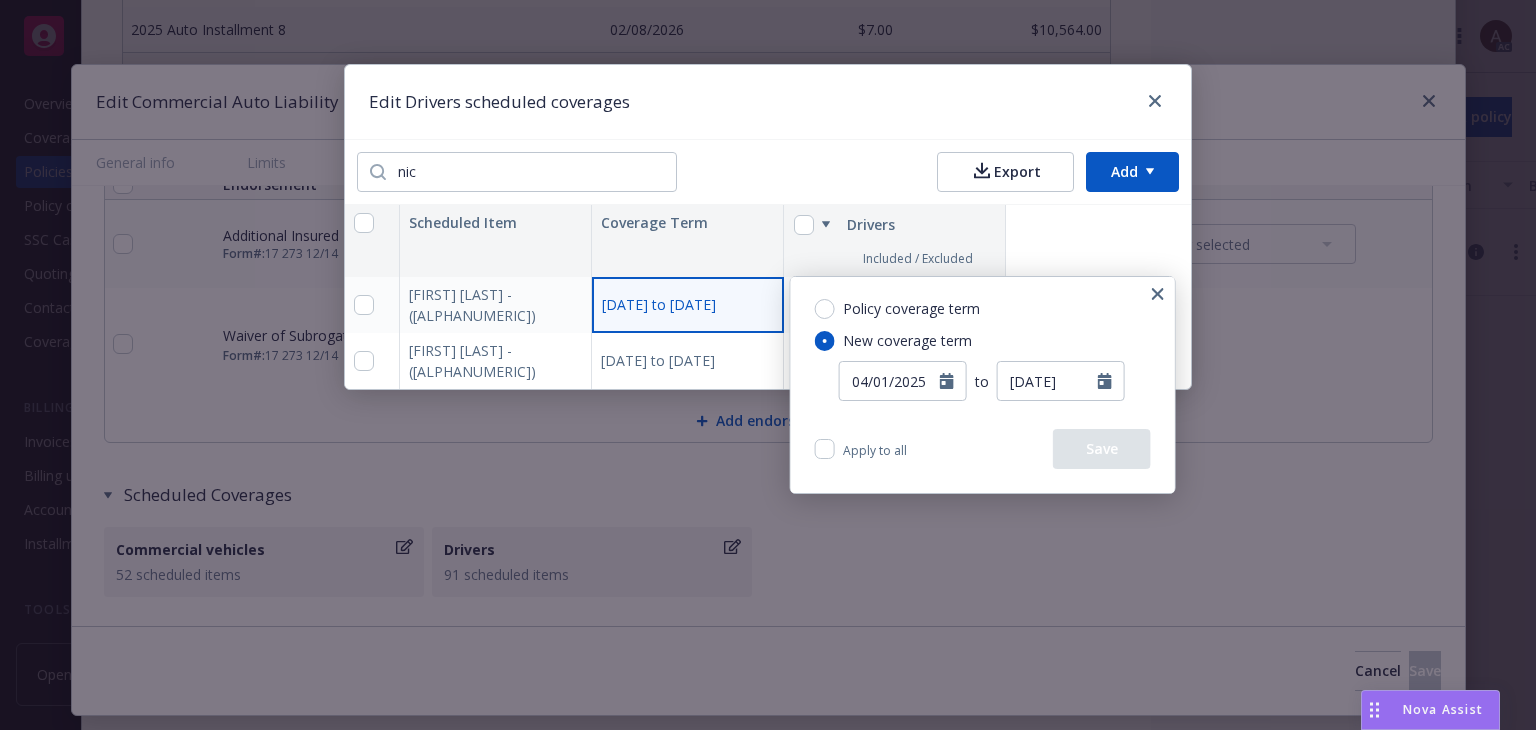 type on "05/01/2025" 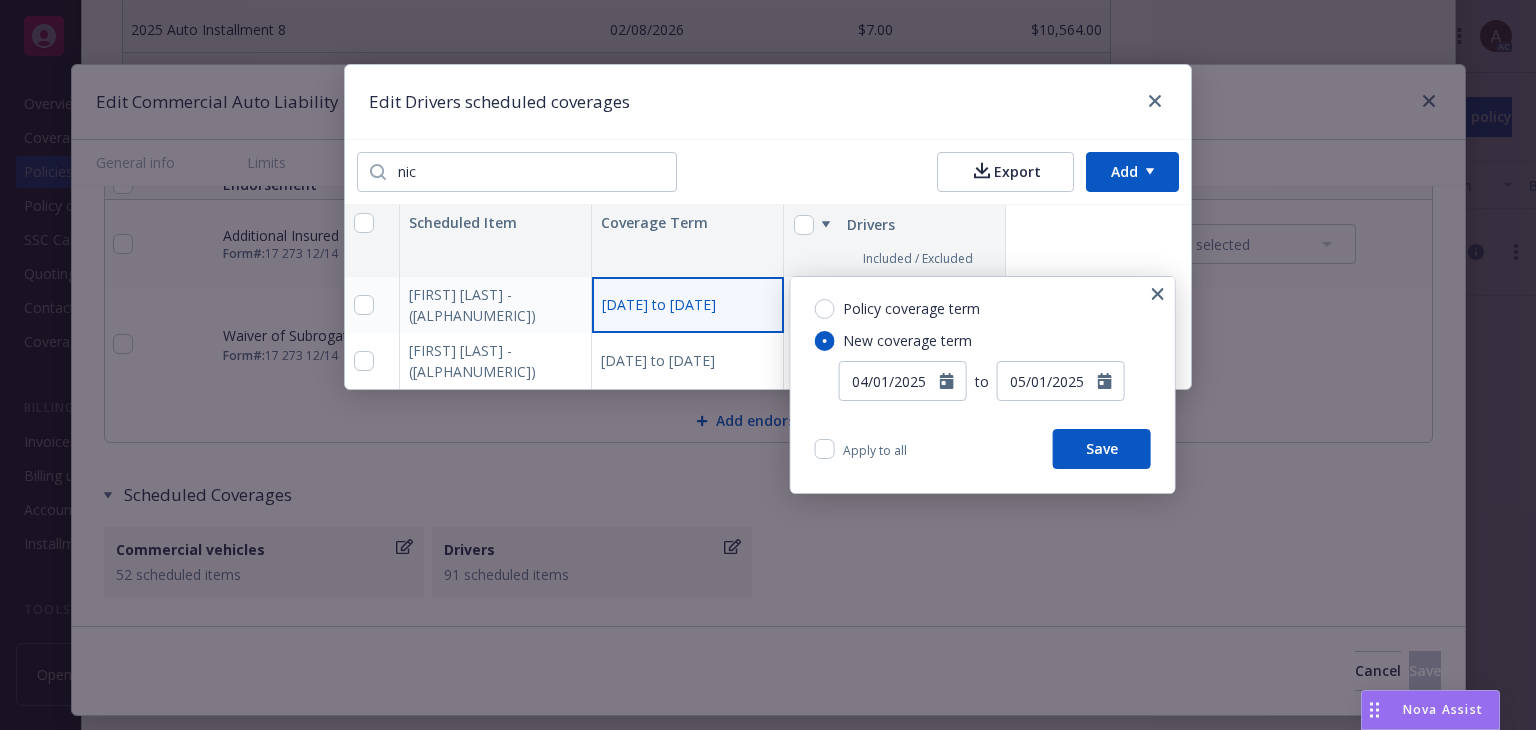 click on "Policy coverage term New coverage term 04/01/2025 to 05/01/2025 January February March April May June July August September October November December 2025 Su Mo Tu We Th Fr Sa 27 28 29 30 31 1 2 3 4 5 6 7 8 9 10 11 12 13 14 15 16 17 18 19 20 21 22 23 24 25 26 27 28 29 30 31 1 2 3 4 5 6" at bounding box center [983, 353] 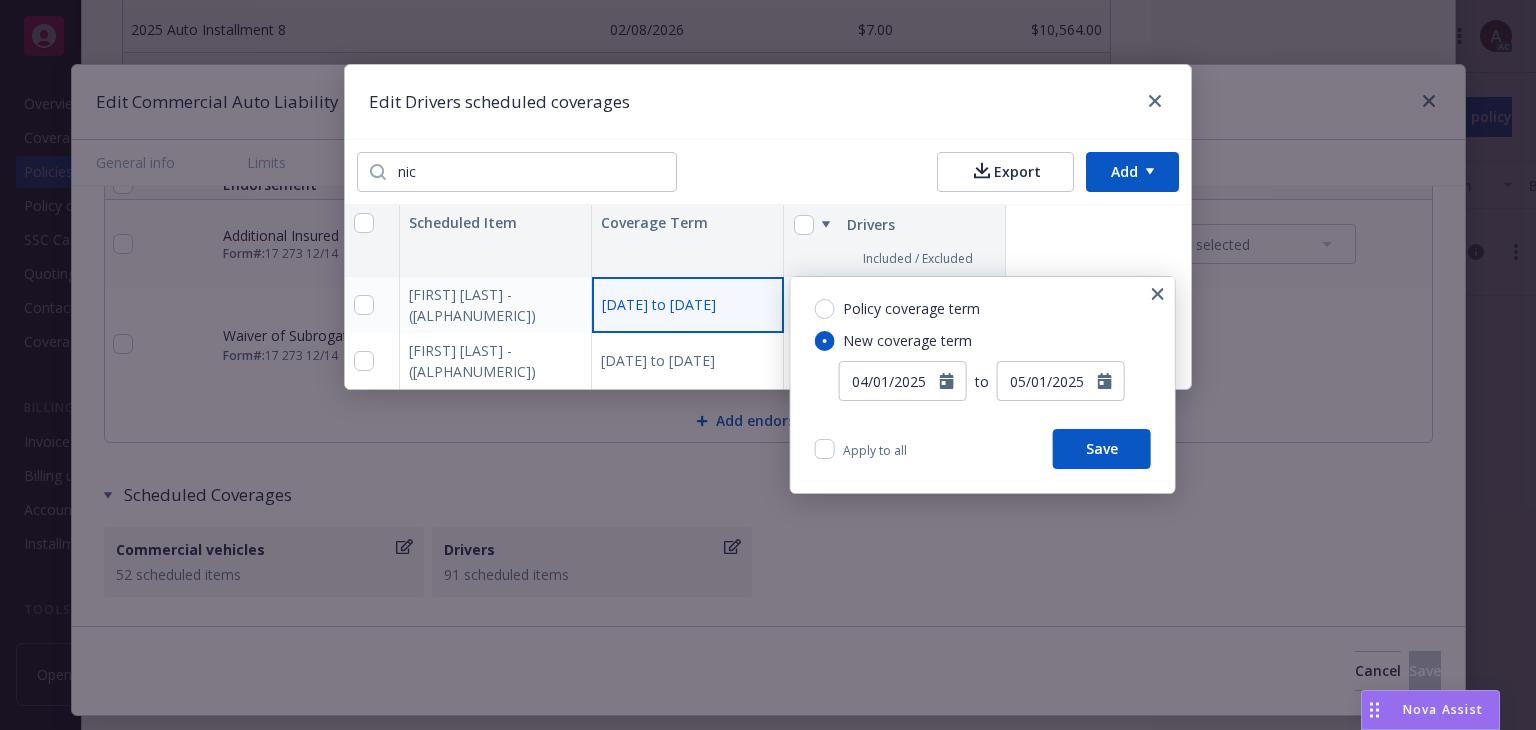 click on "Apply to all Save" at bounding box center (983, 461) 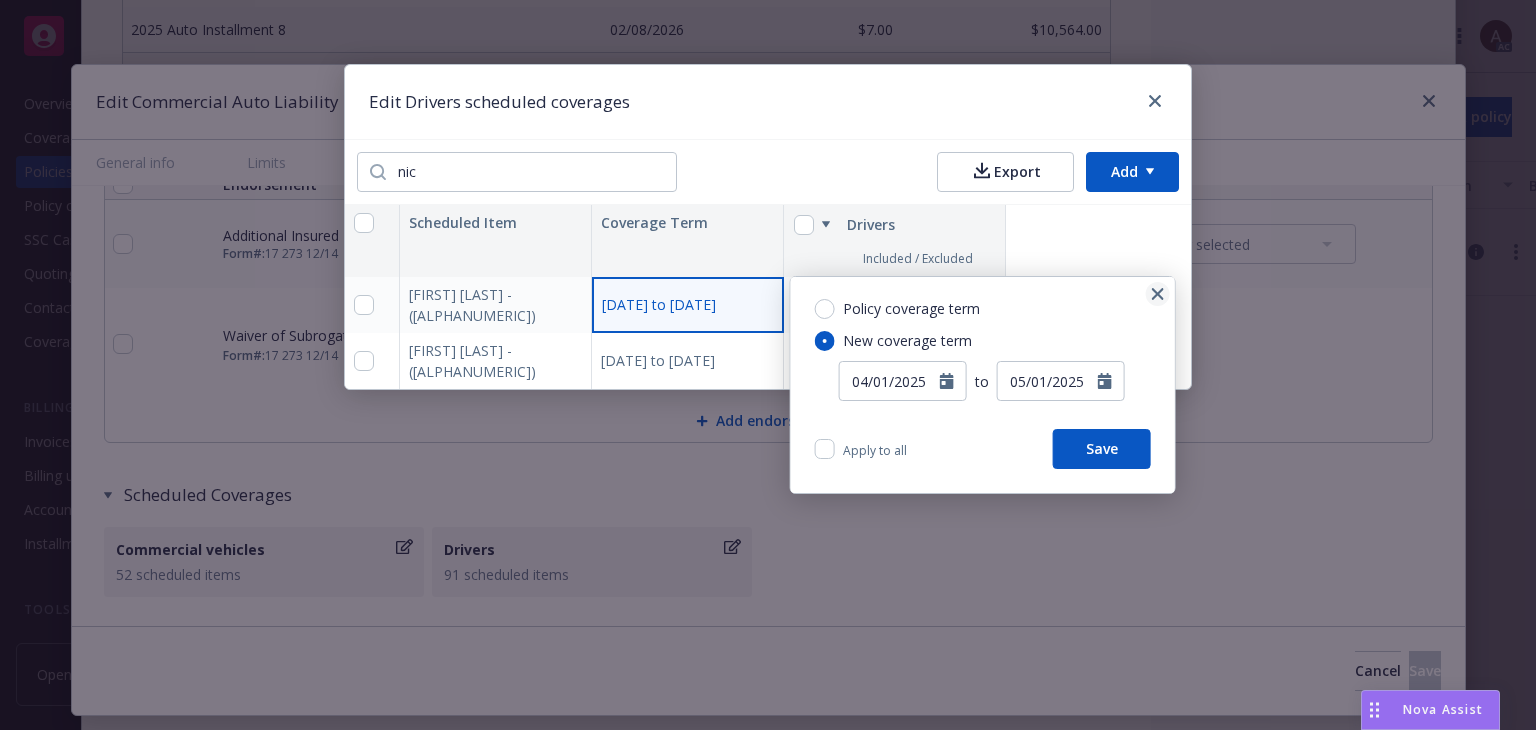 click 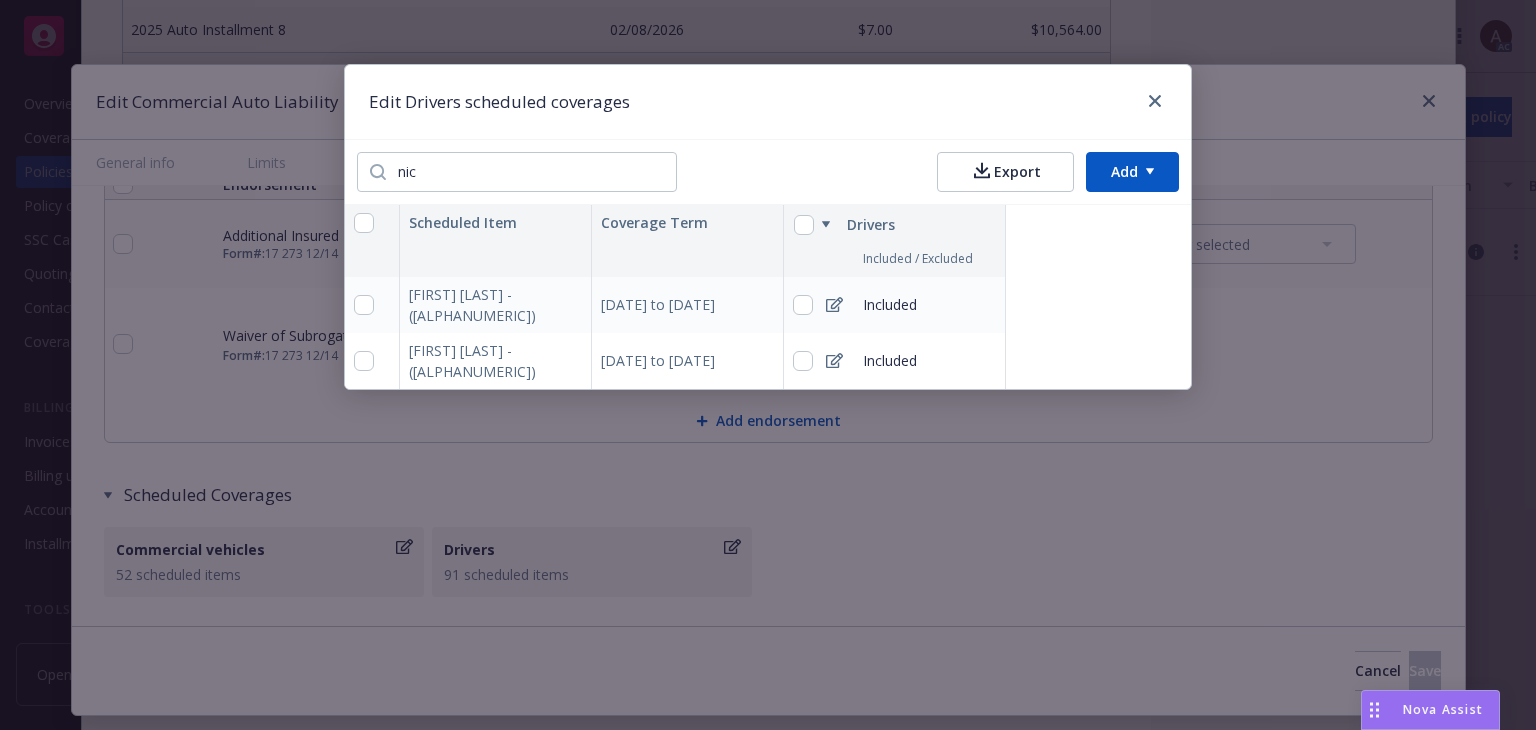 click on "Scheduled Item Coverage Term Drivers Included / Excluded Janice  Held-Shaw -  (B3014524) 04/01/2025 to 04/01/2026 Included Monica McCurdy -  (A8726439) 04/01/2025 to 04/01/2026 Included" at bounding box center (768, 297) 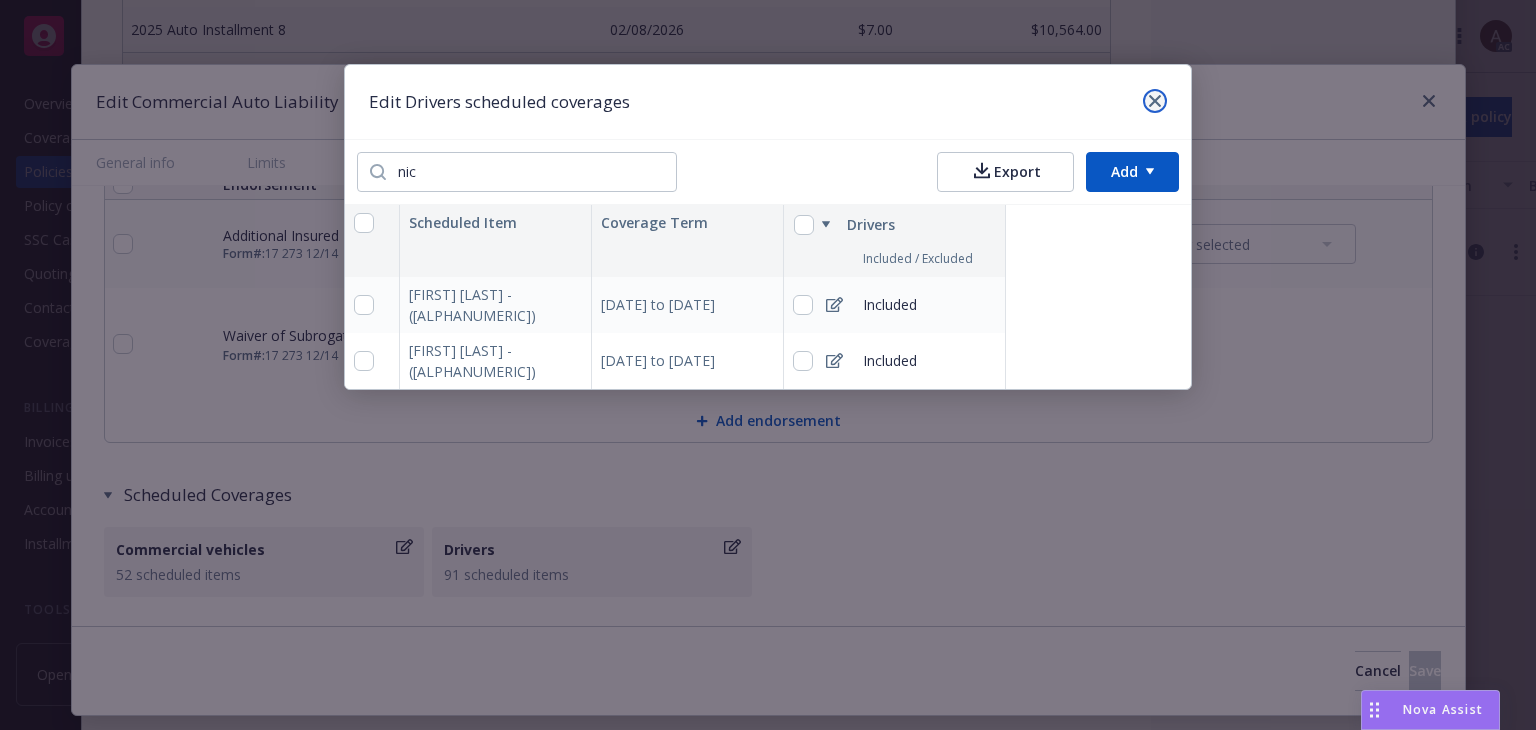 click 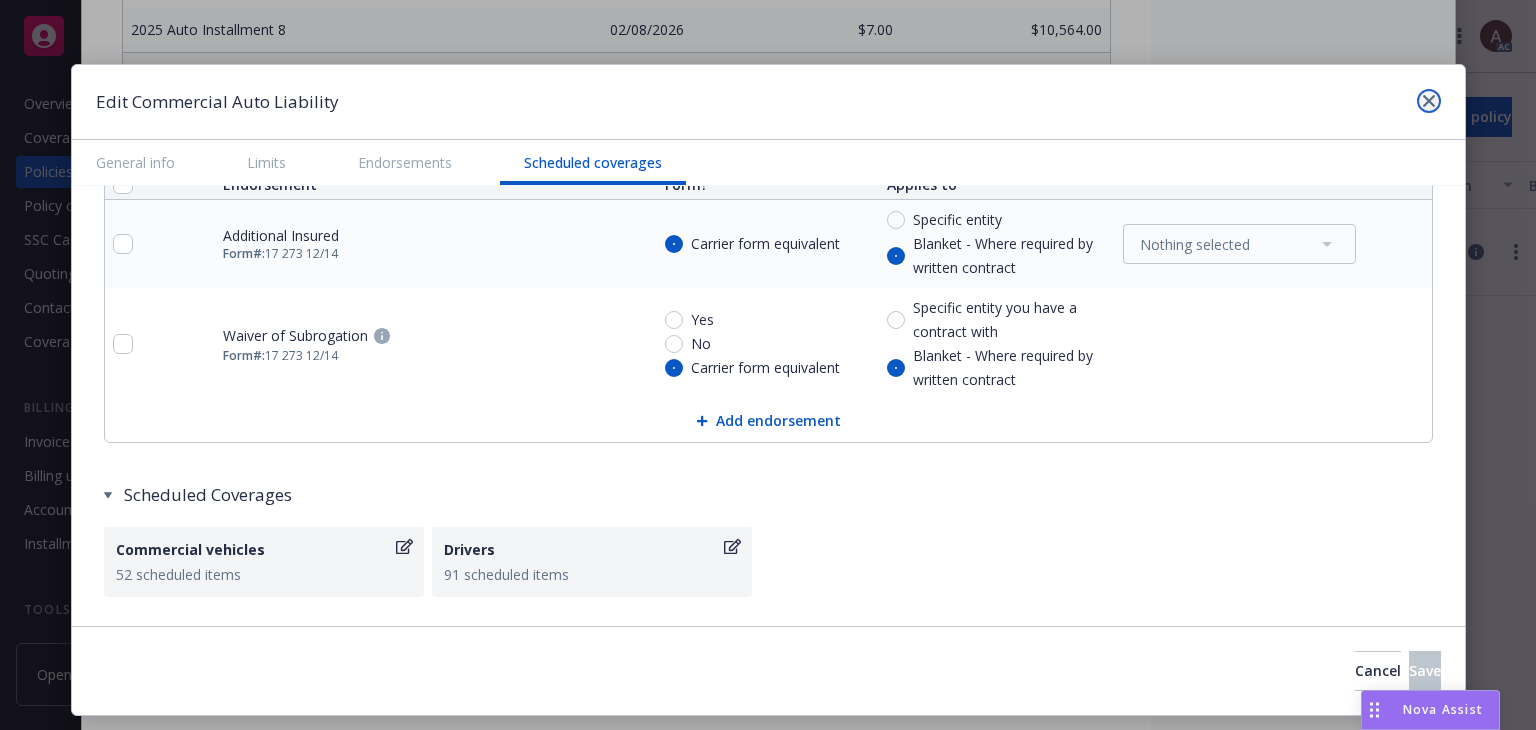 click 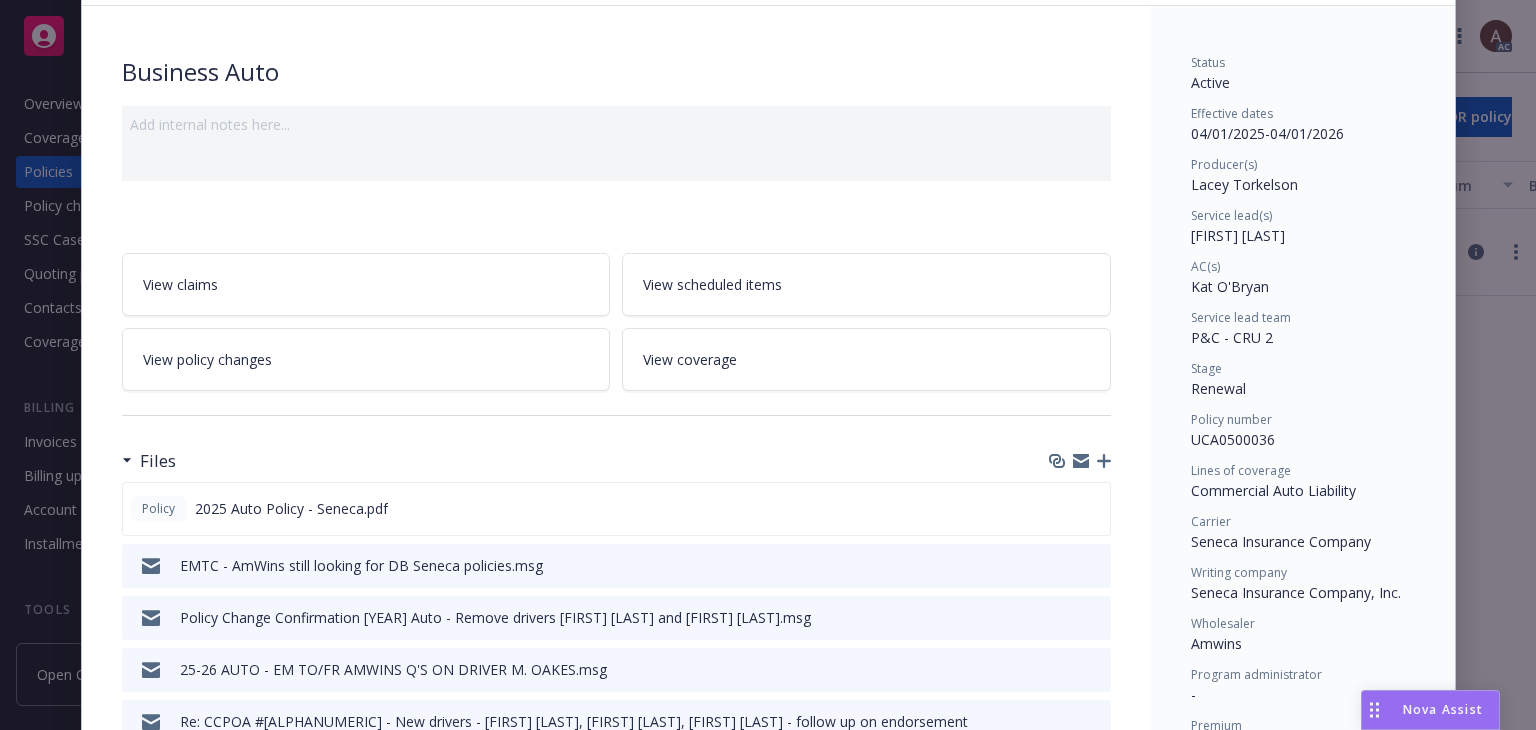 scroll, scrollTop: 0, scrollLeft: 0, axis: both 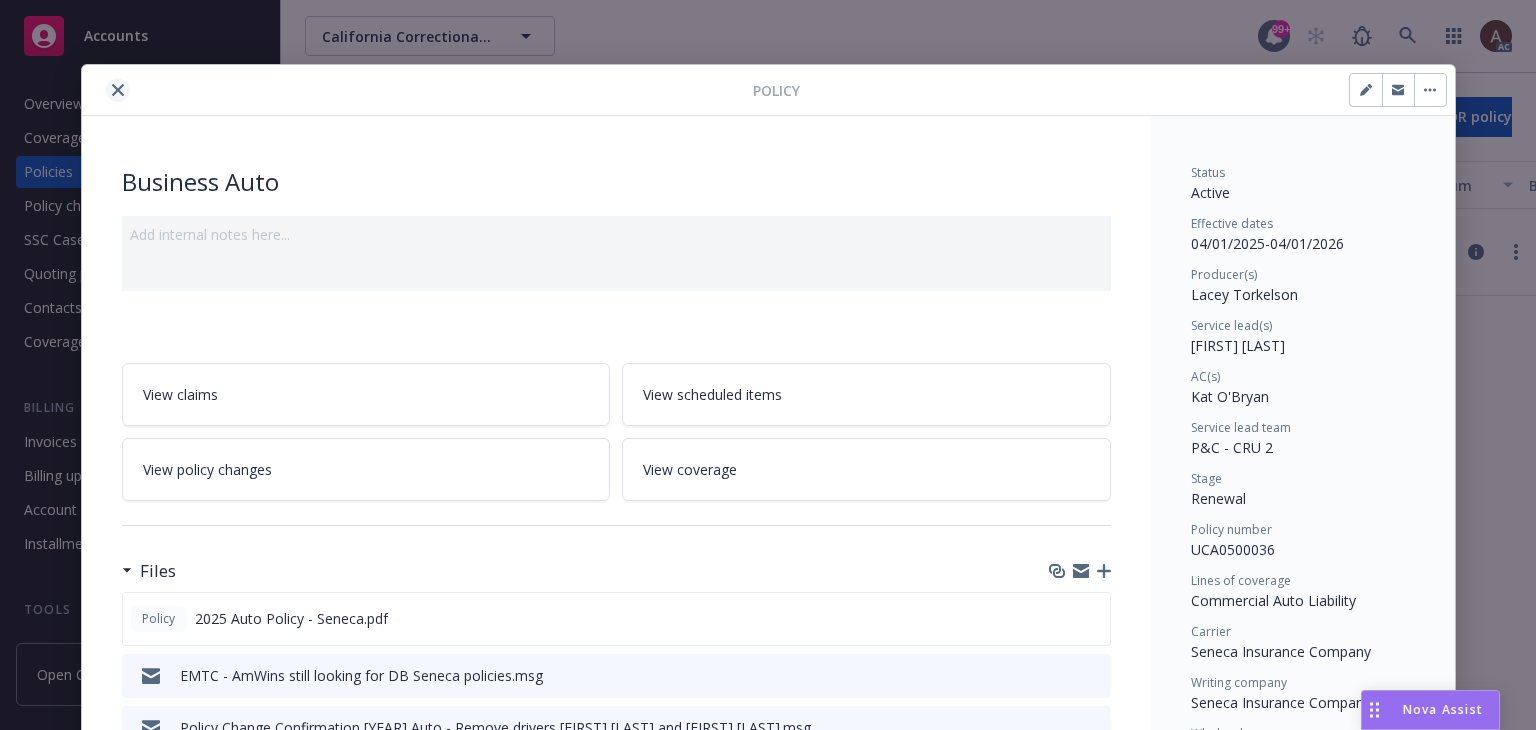 click 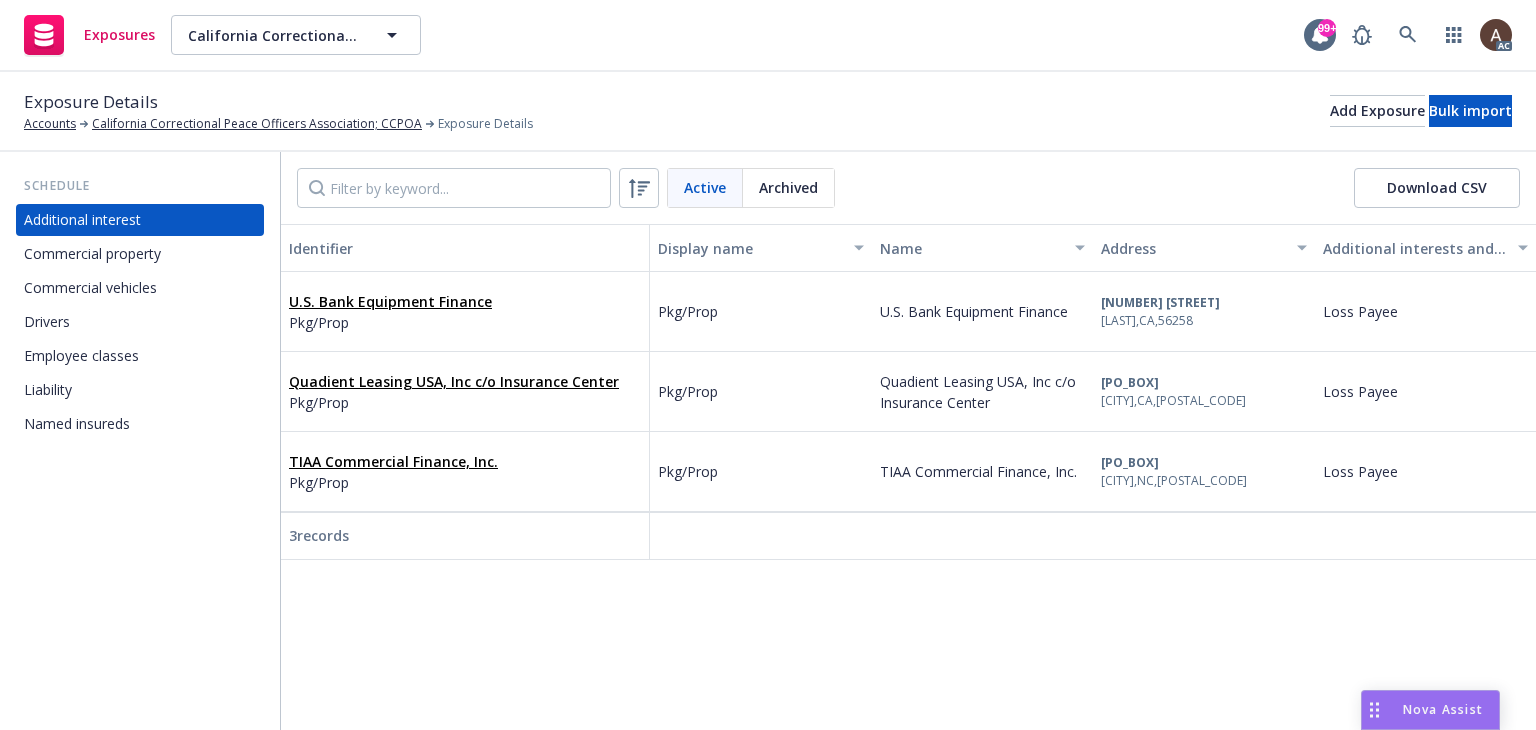 scroll, scrollTop: 0, scrollLeft: 0, axis: both 